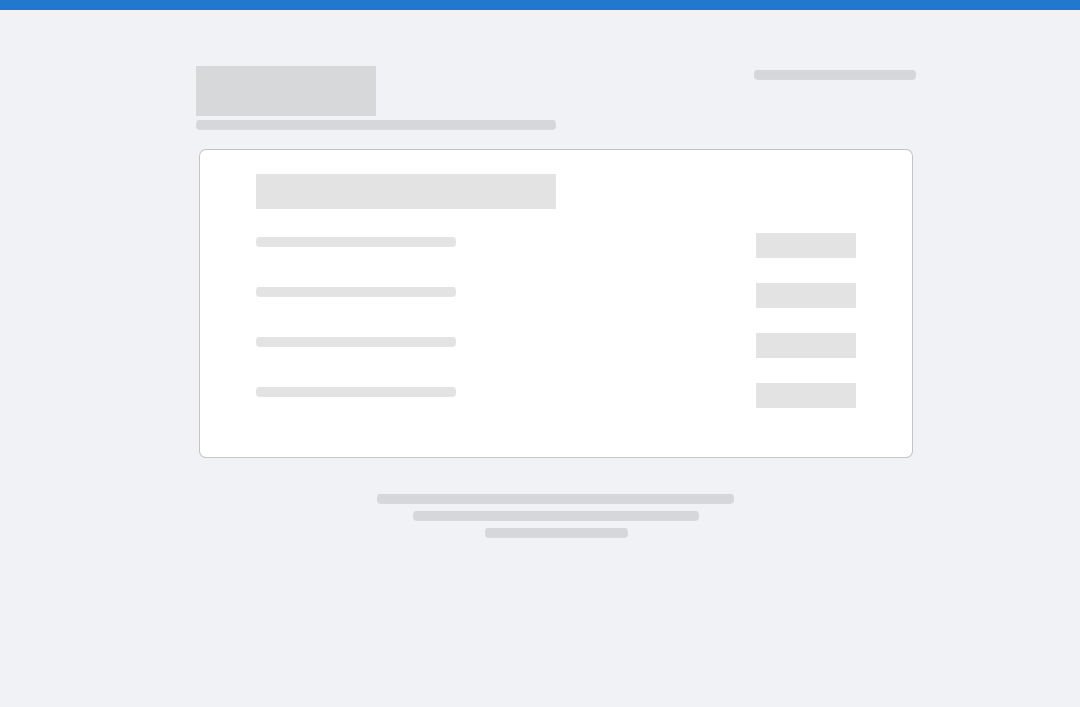 scroll, scrollTop: 0, scrollLeft: 0, axis: both 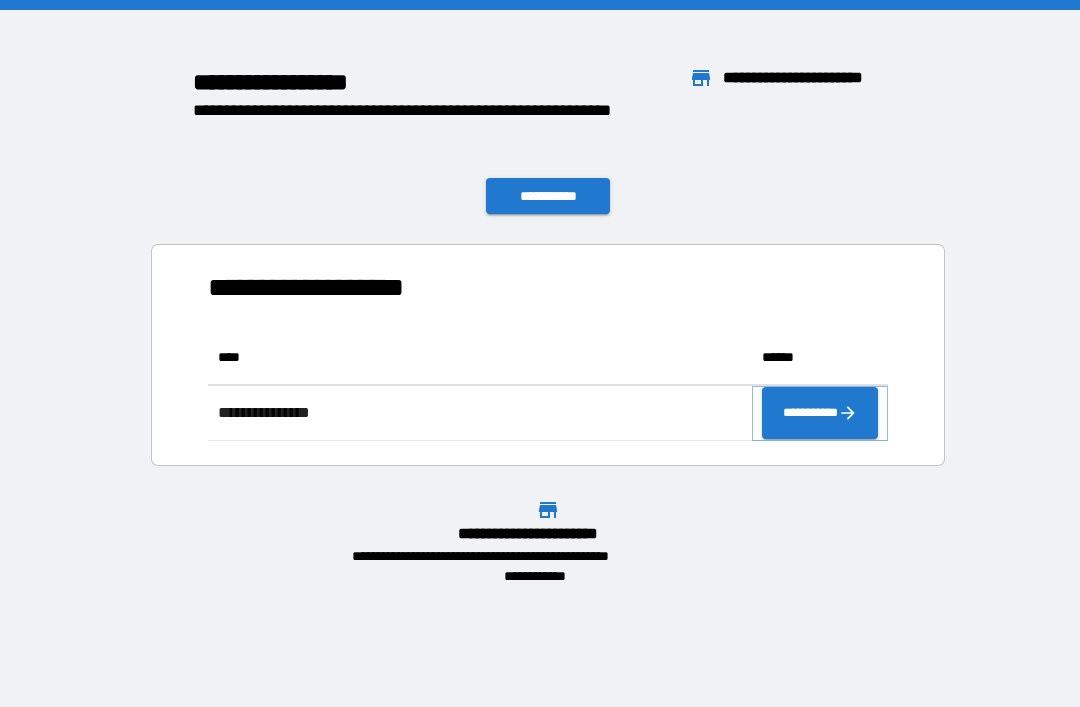 click on "**********" at bounding box center (820, 413) 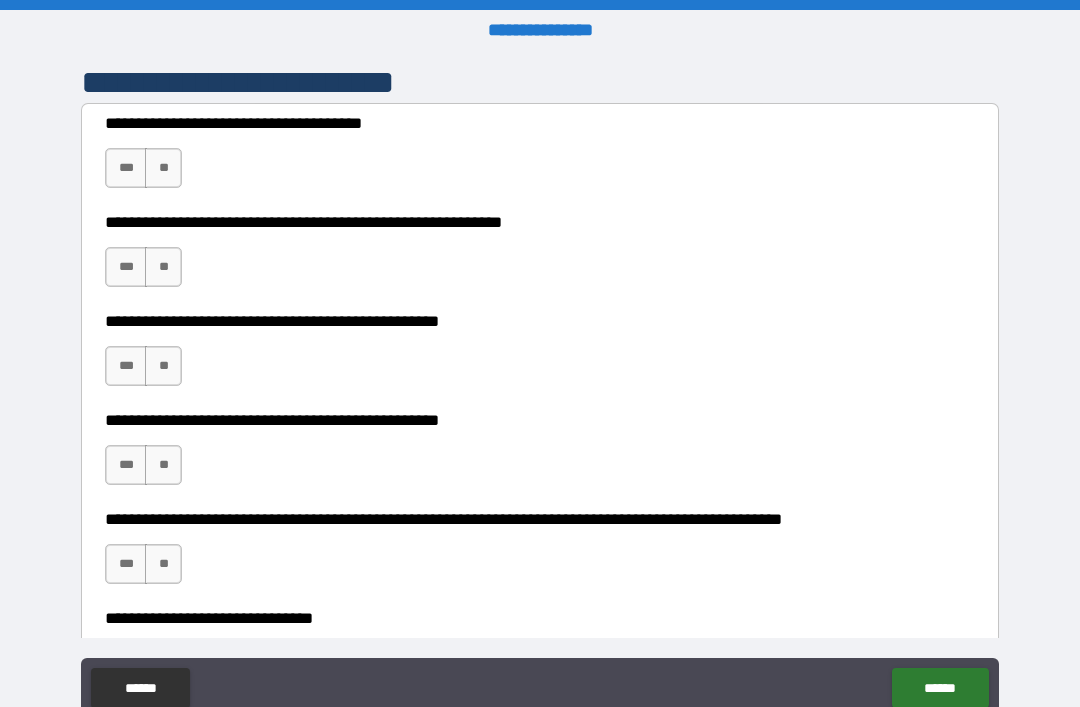 scroll, scrollTop: 430, scrollLeft: 0, axis: vertical 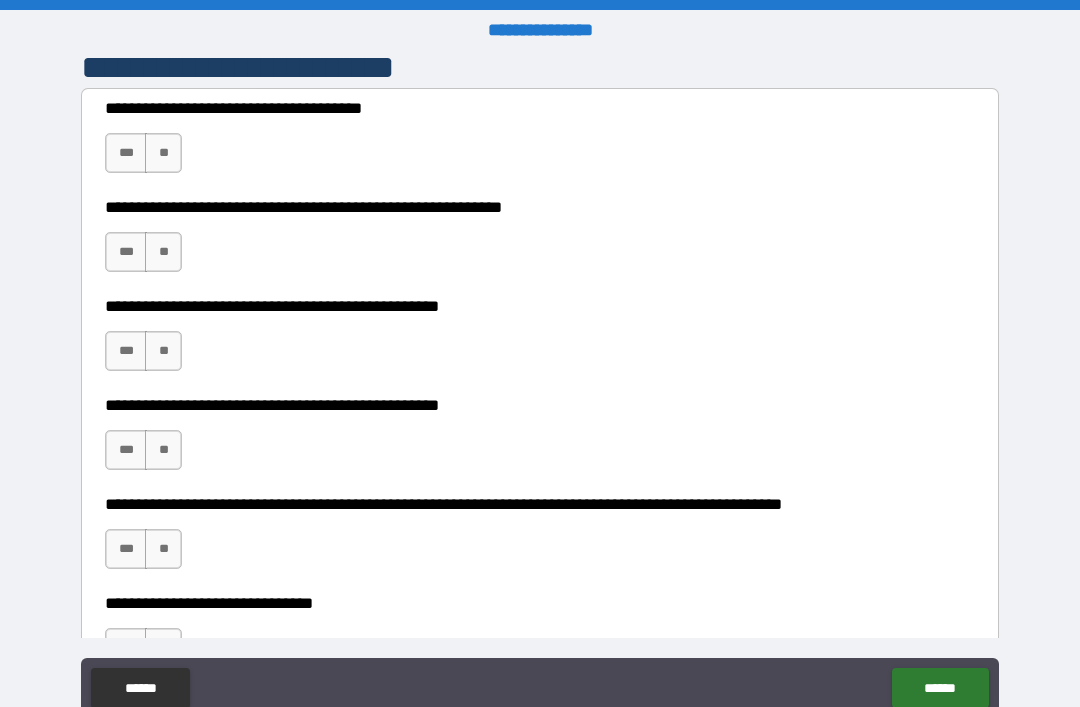 click on "**" at bounding box center [163, 153] 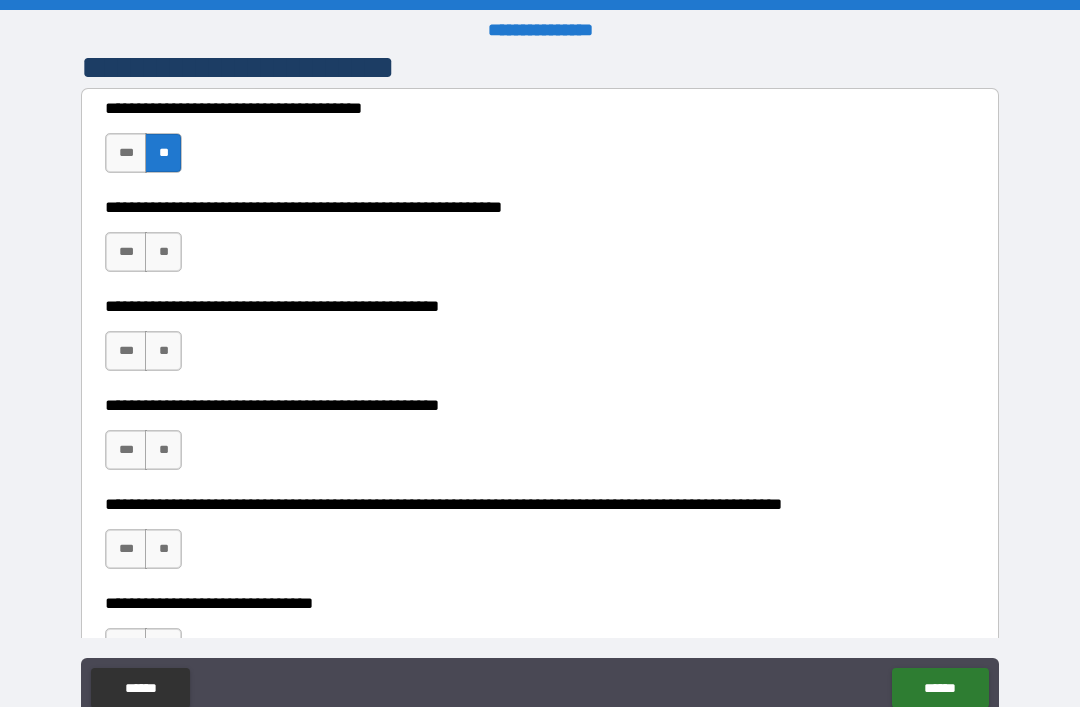 click on "***" at bounding box center (126, 252) 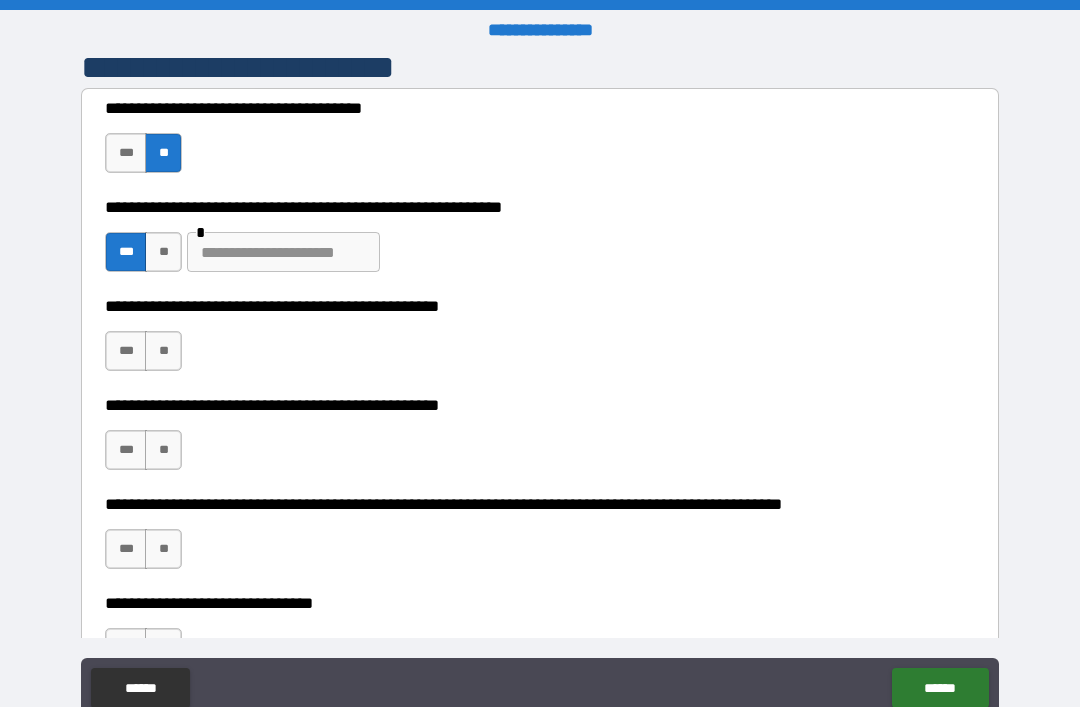 click at bounding box center [283, 252] 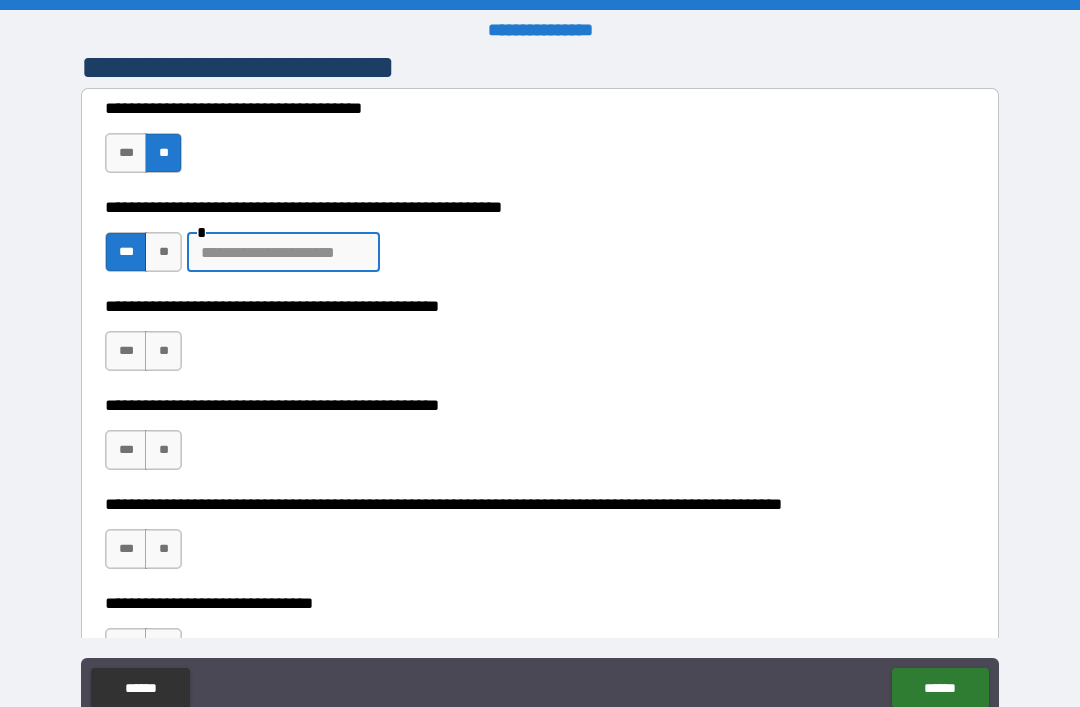 click on "**********" at bounding box center [540, 341] 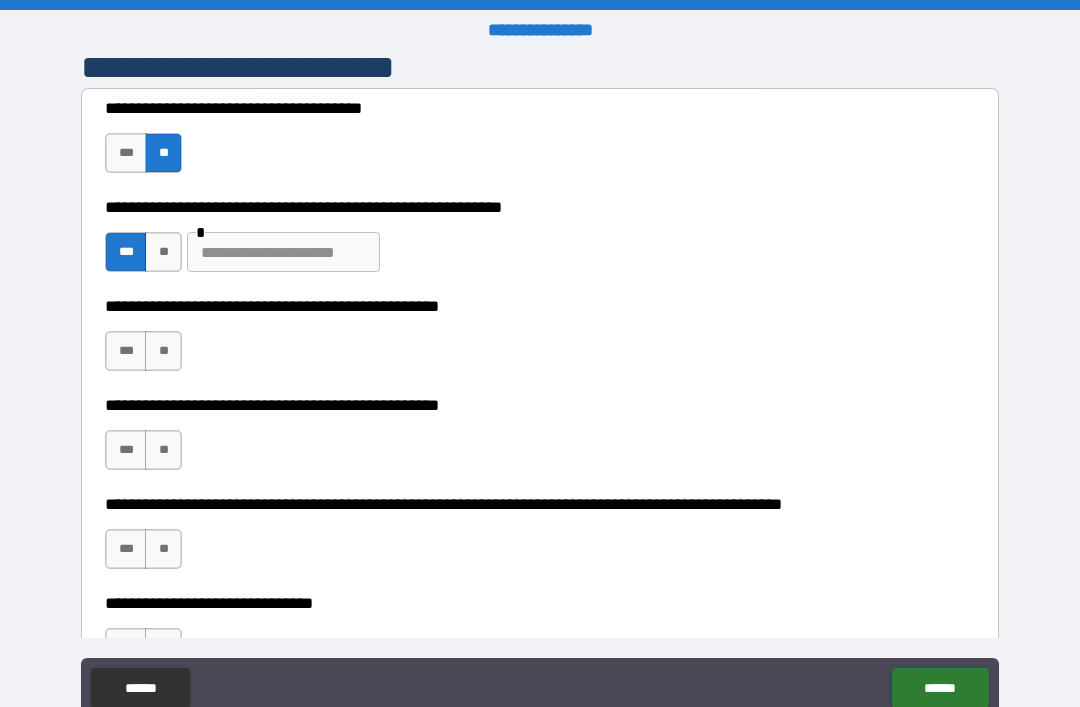 scroll, scrollTop: 64, scrollLeft: 0, axis: vertical 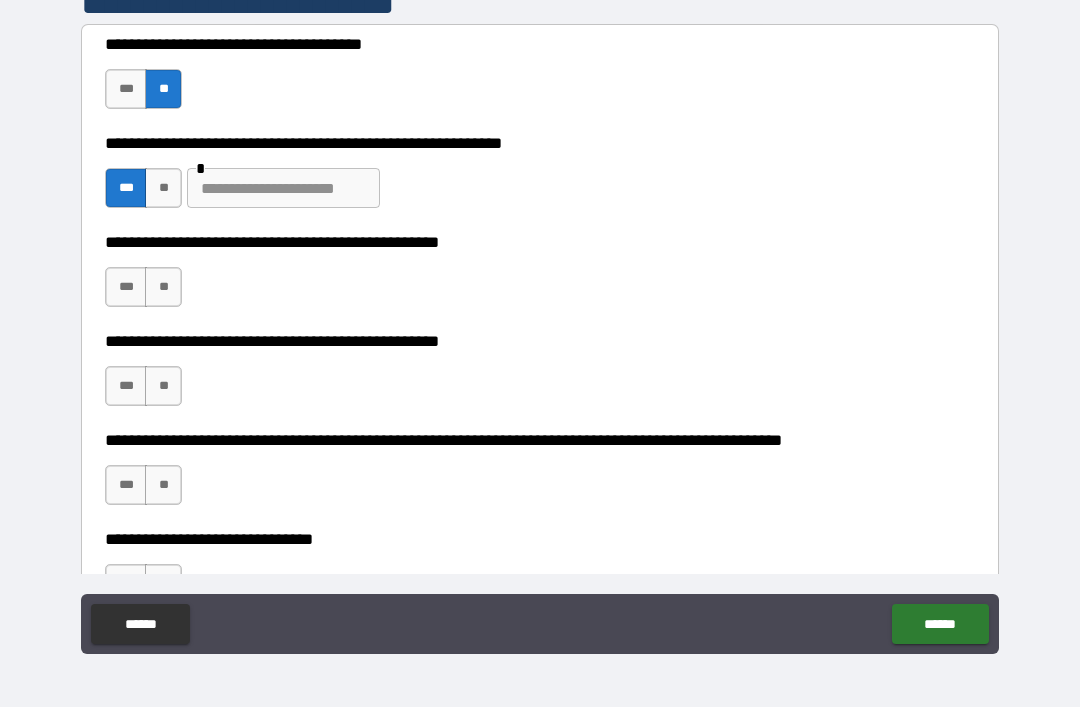 click at bounding box center (283, 188) 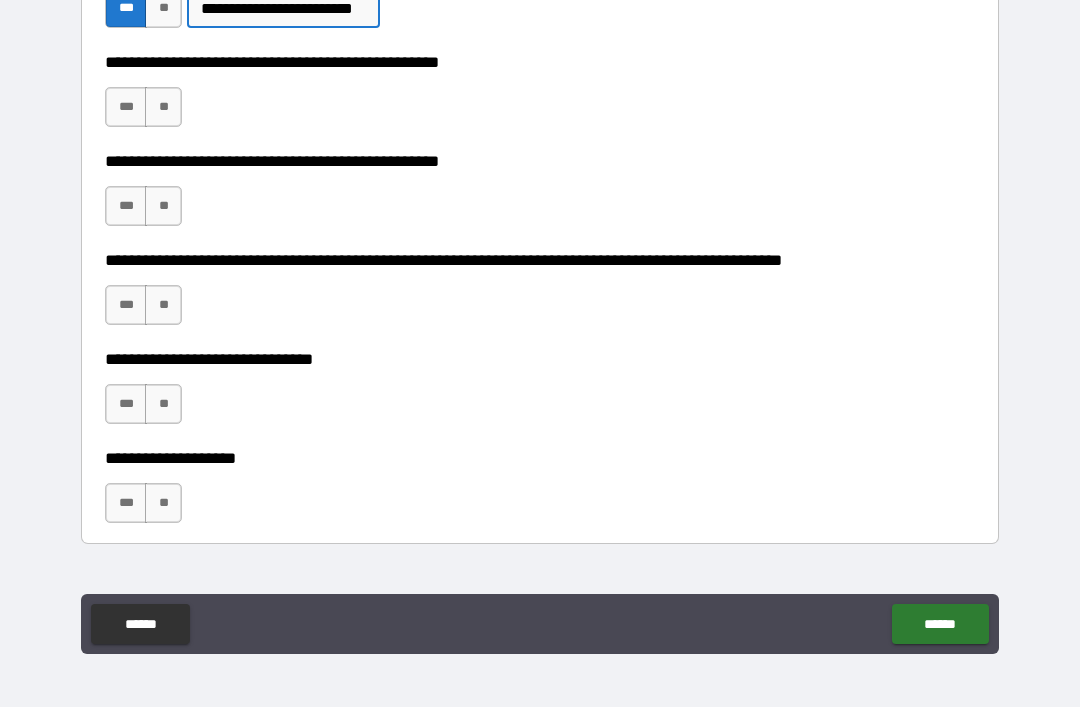 scroll, scrollTop: 611, scrollLeft: 0, axis: vertical 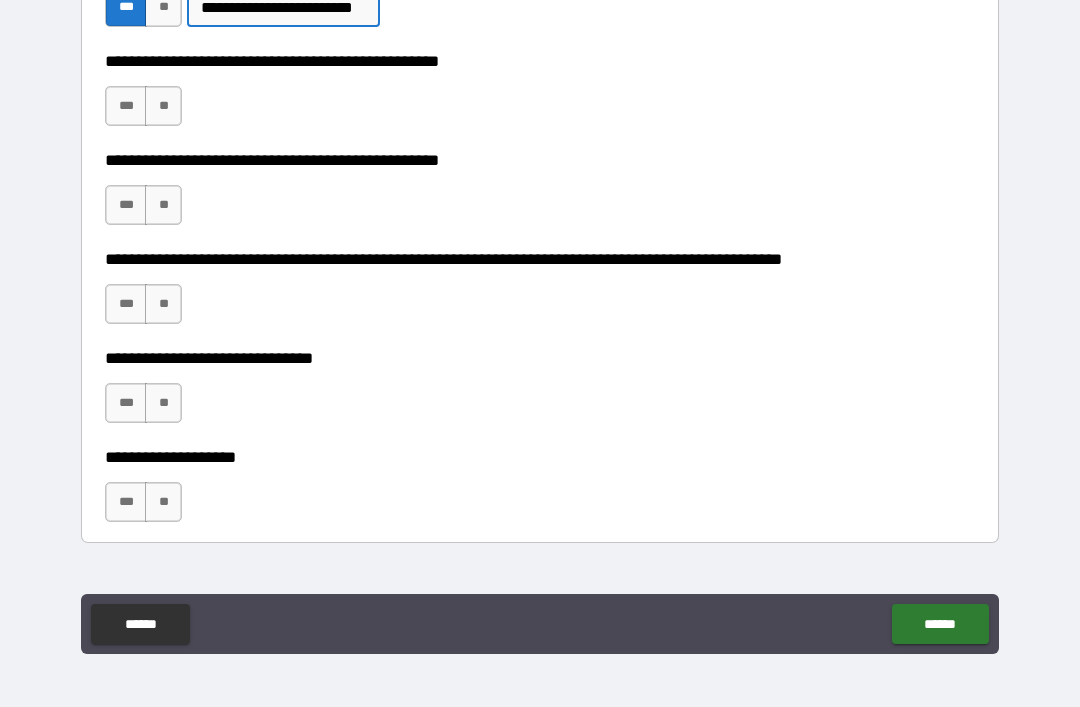 type on "**********" 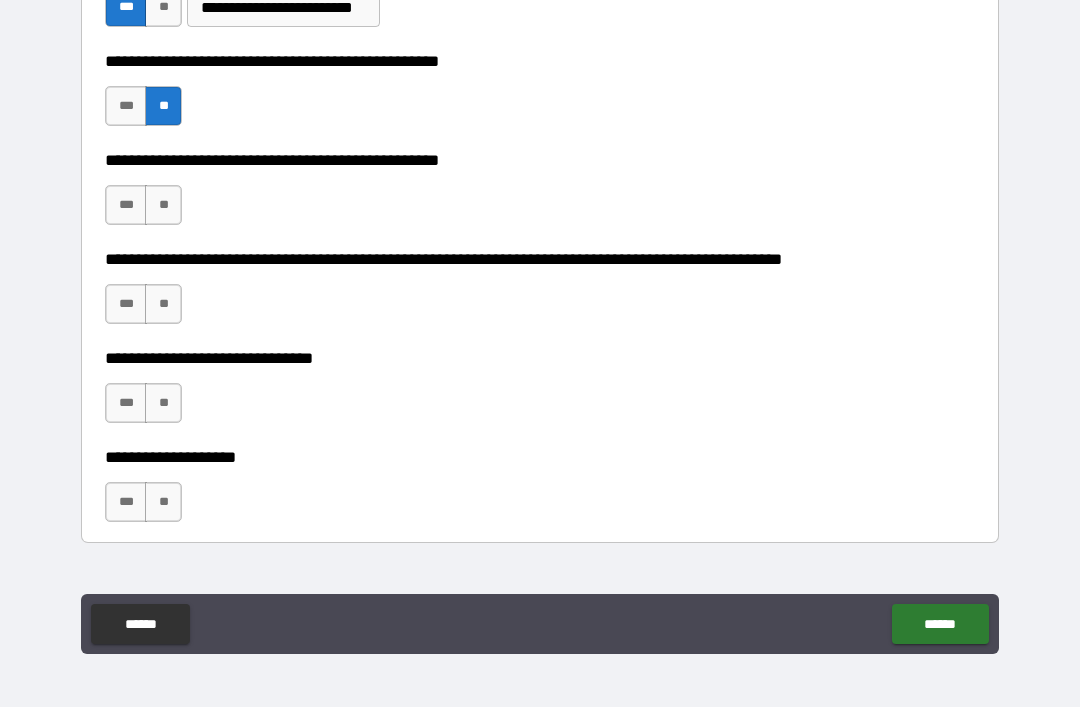 click on "***" at bounding box center (126, 205) 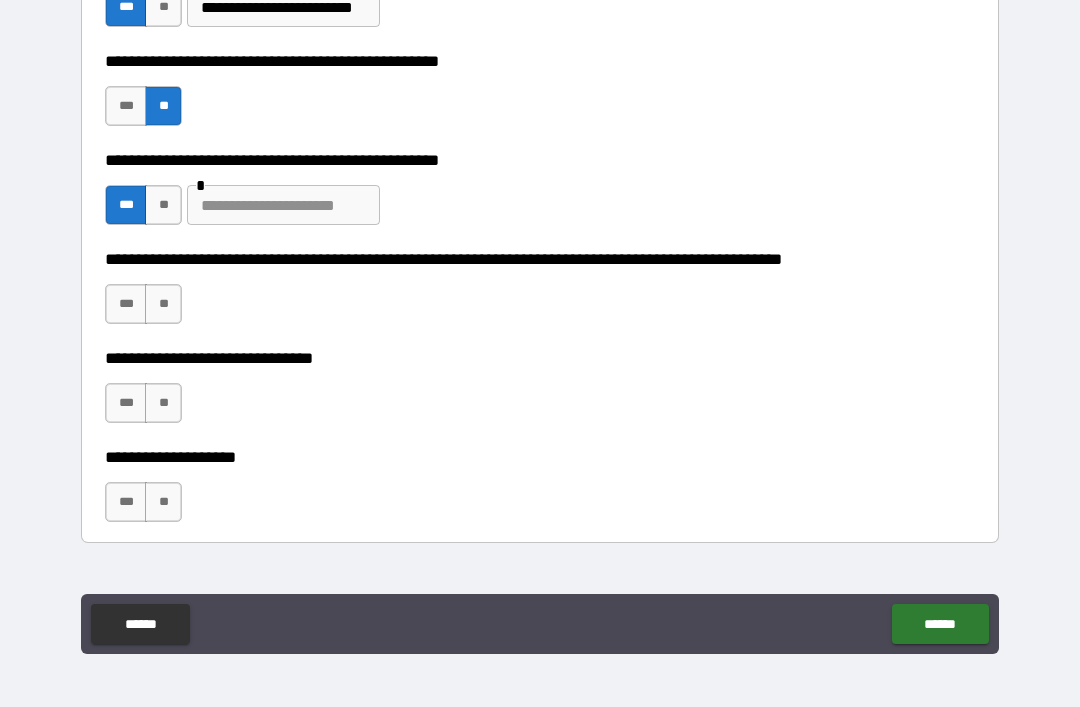 click at bounding box center (283, 205) 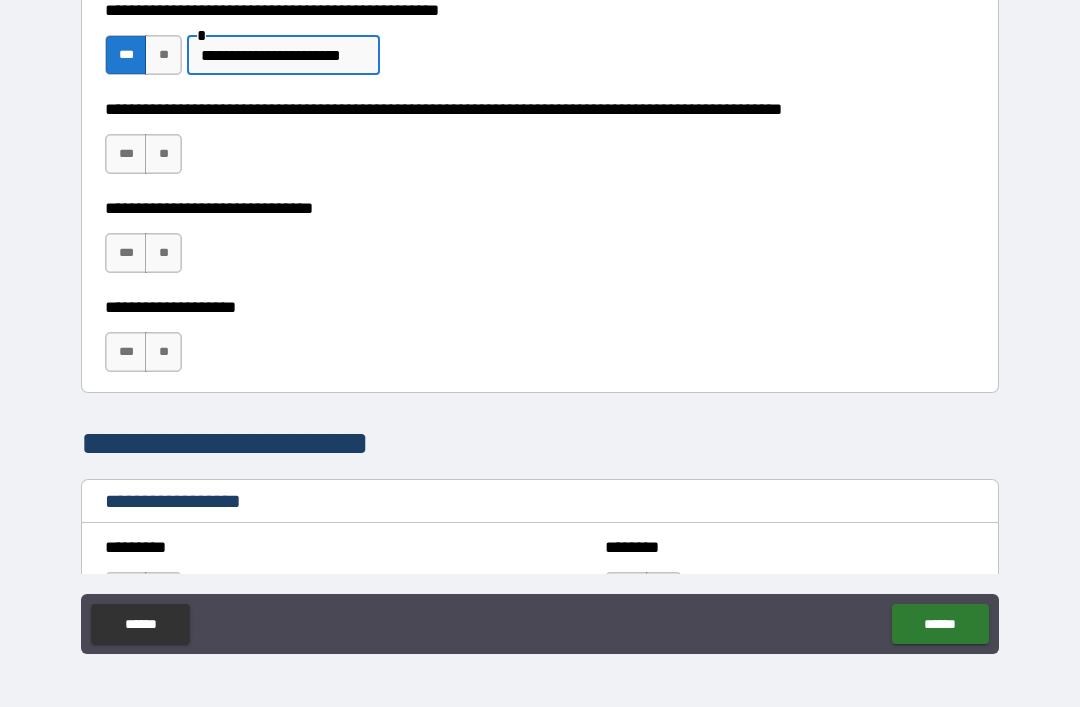 scroll, scrollTop: 764, scrollLeft: 0, axis: vertical 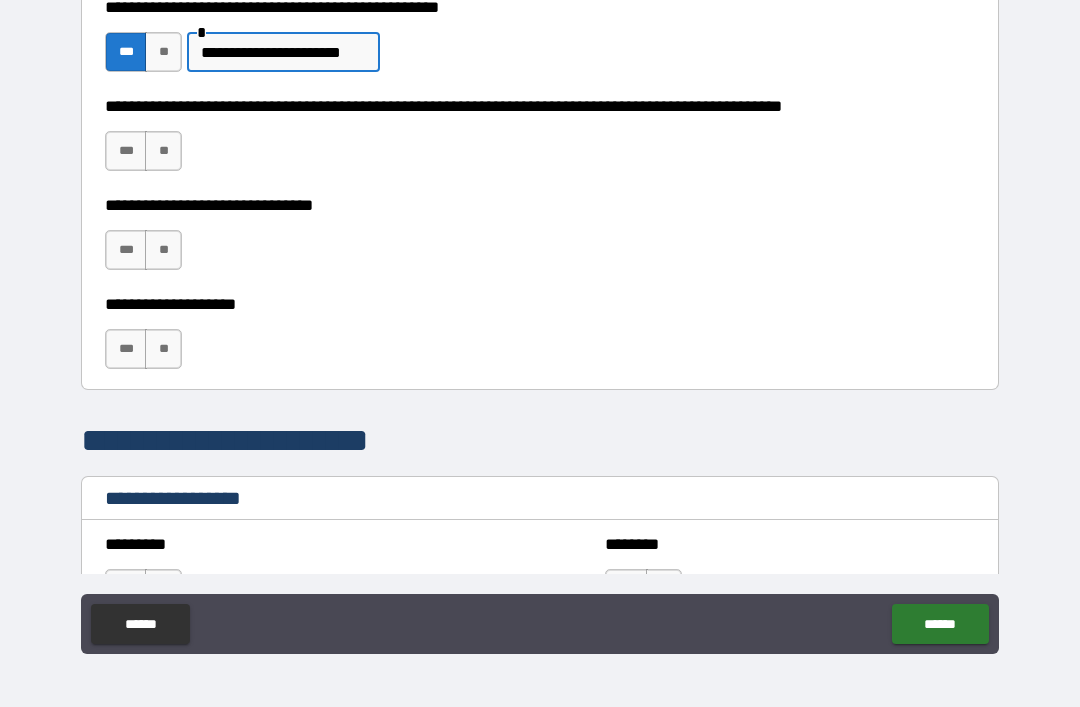 type on "**********" 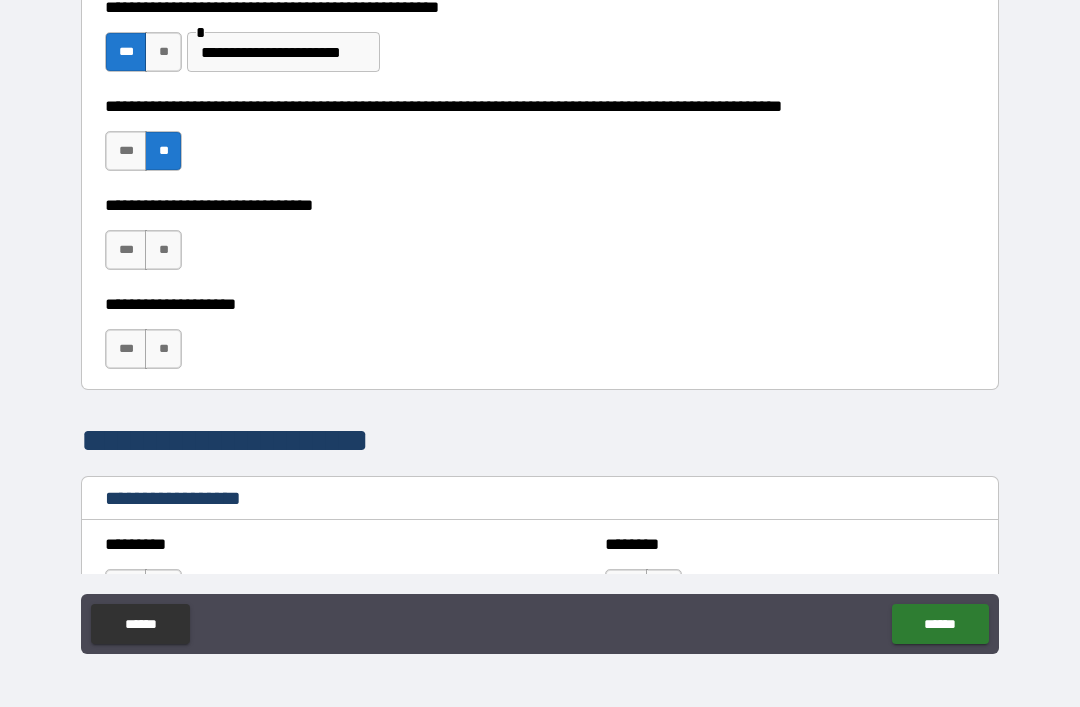 click on "**" at bounding box center (163, 250) 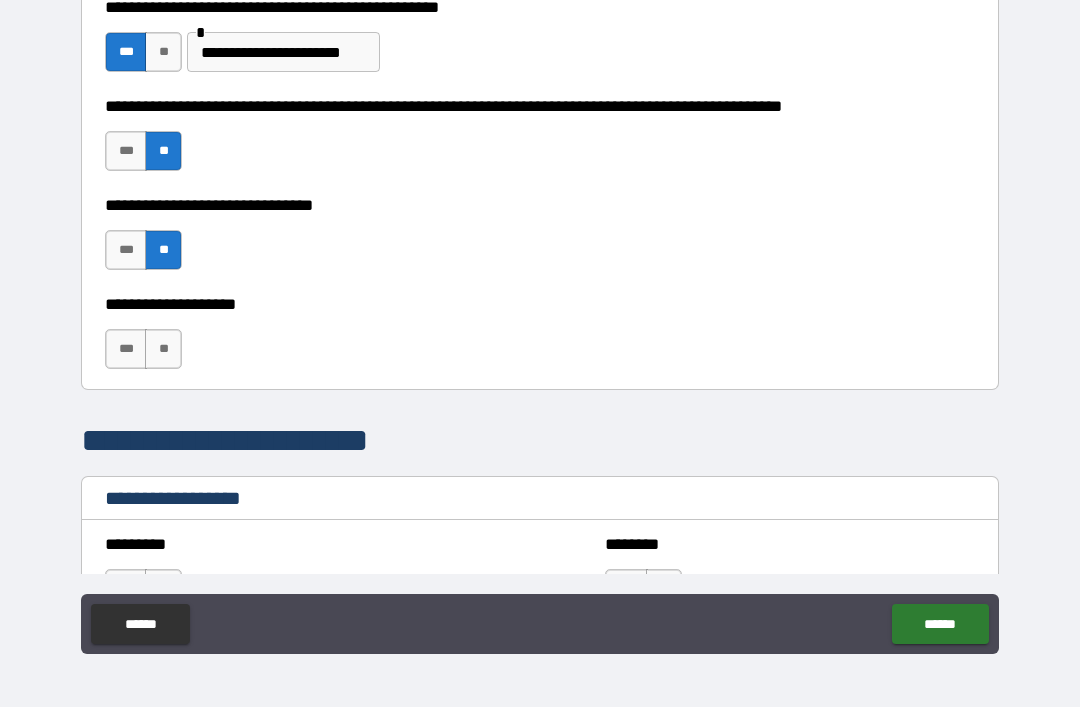 click on "**" at bounding box center [163, 349] 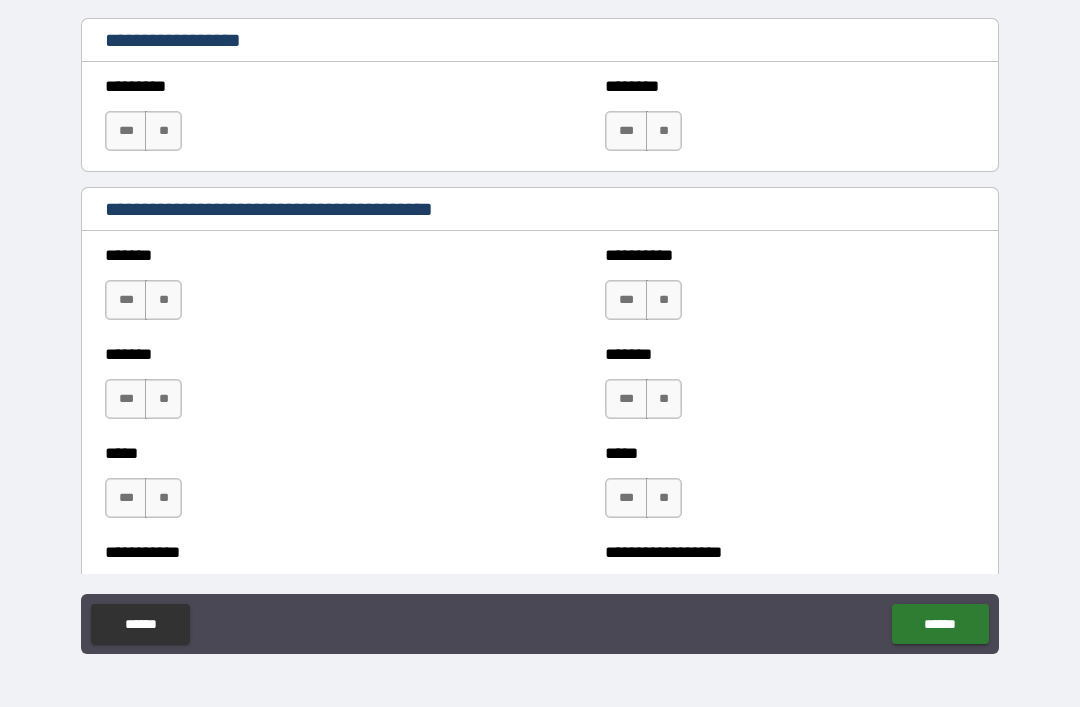 scroll, scrollTop: 1224, scrollLeft: 0, axis: vertical 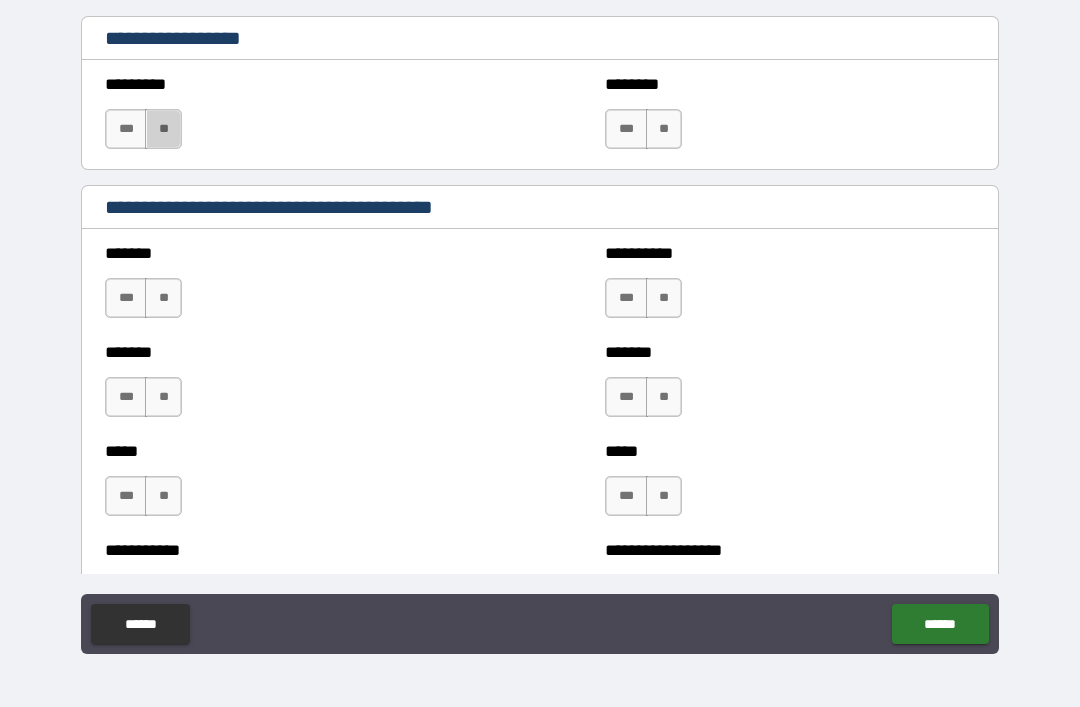 click on "**" at bounding box center (163, 129) 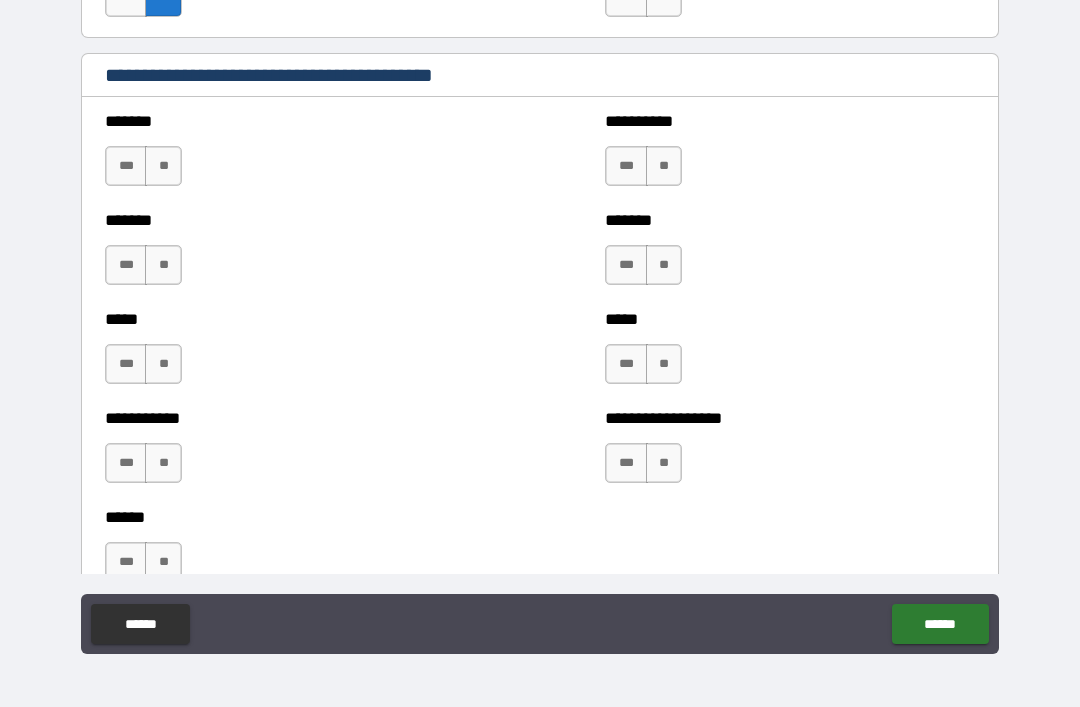 scroll, scrollTop: 1357, scrollLeft: 0, axis: vertical 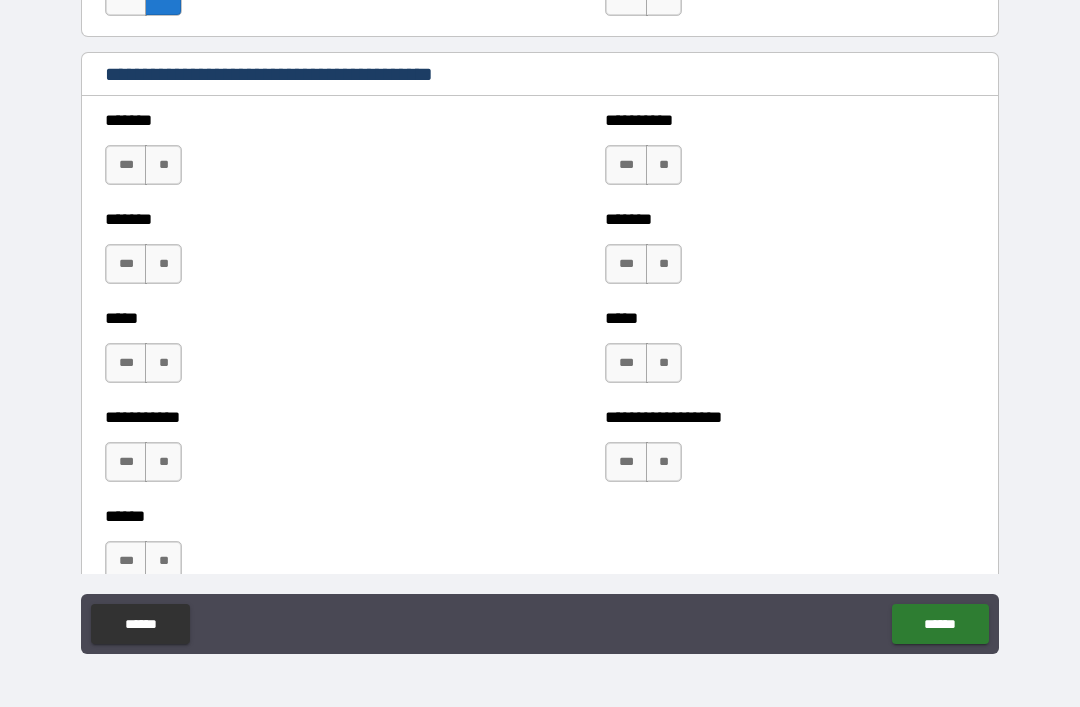 click on "**" at bounding box center [163, 165] 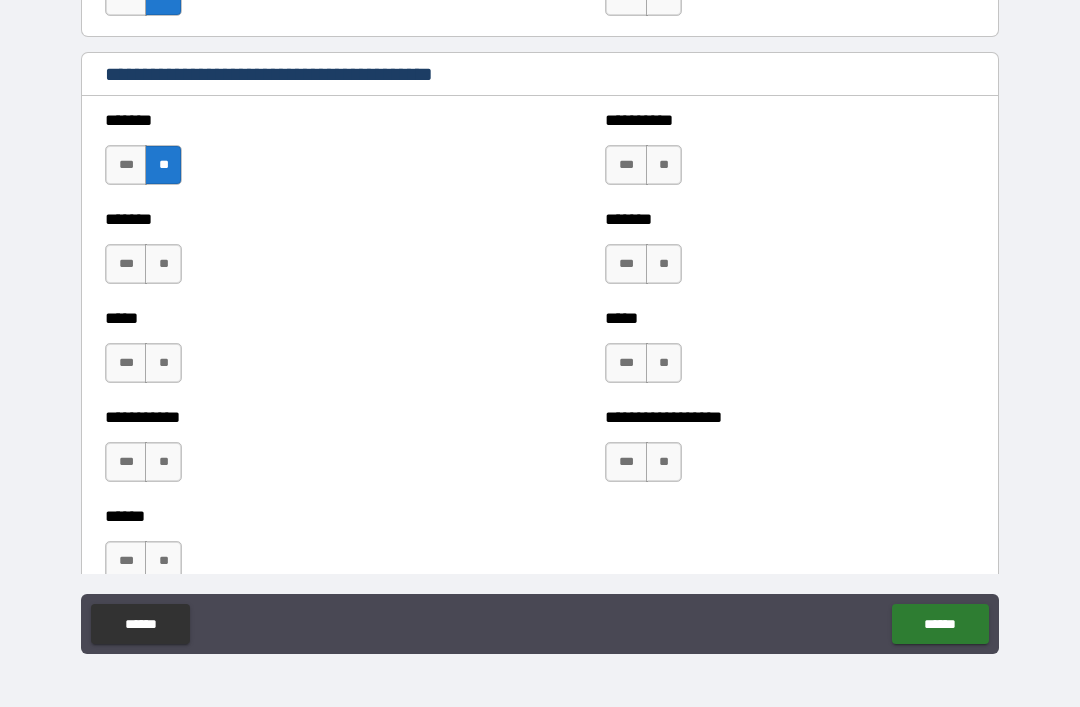 click on "**" at bounding box center [163, 264] 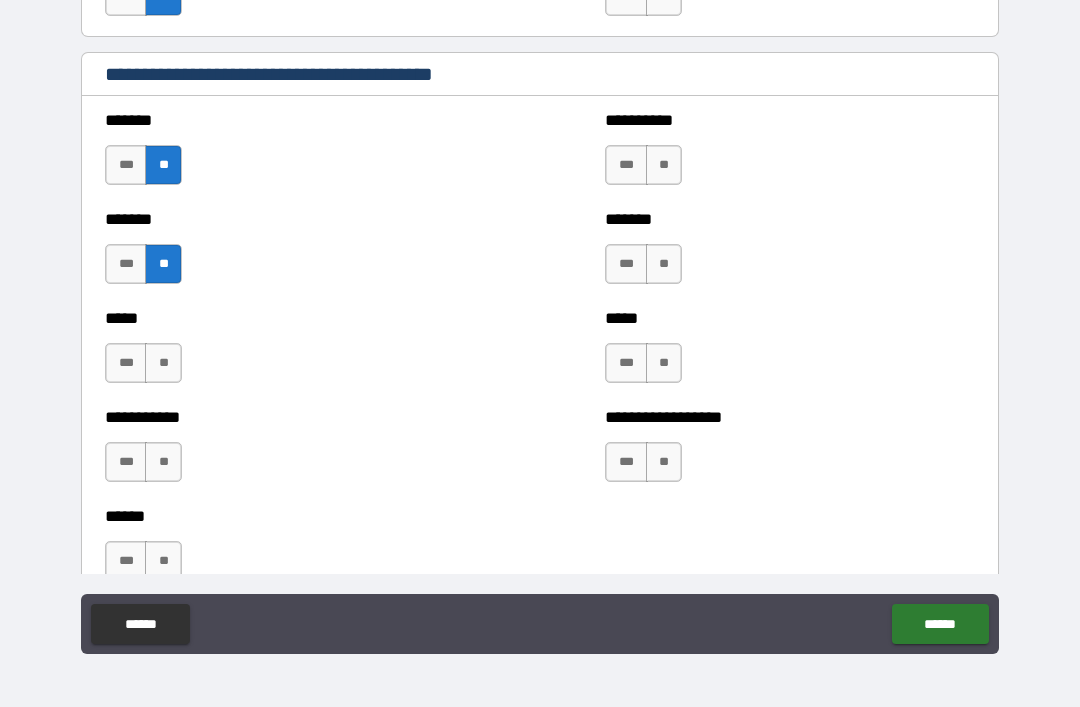 click on "**" at bounding box center [163, 363] 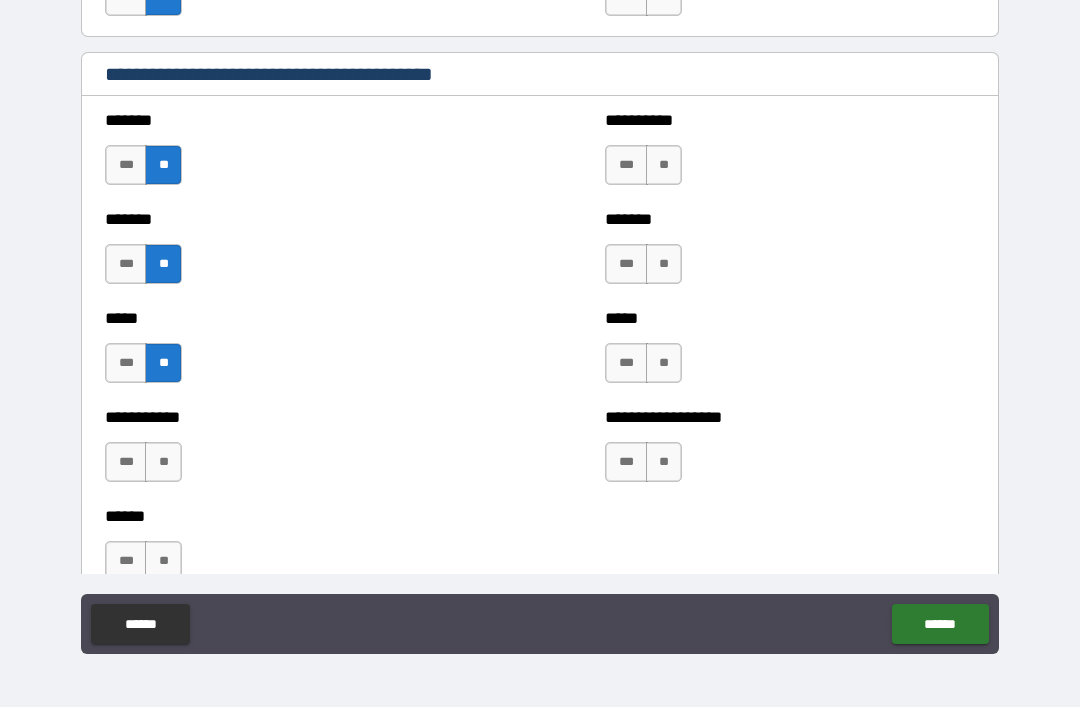 click on "**" at bounding box center [163, 462] 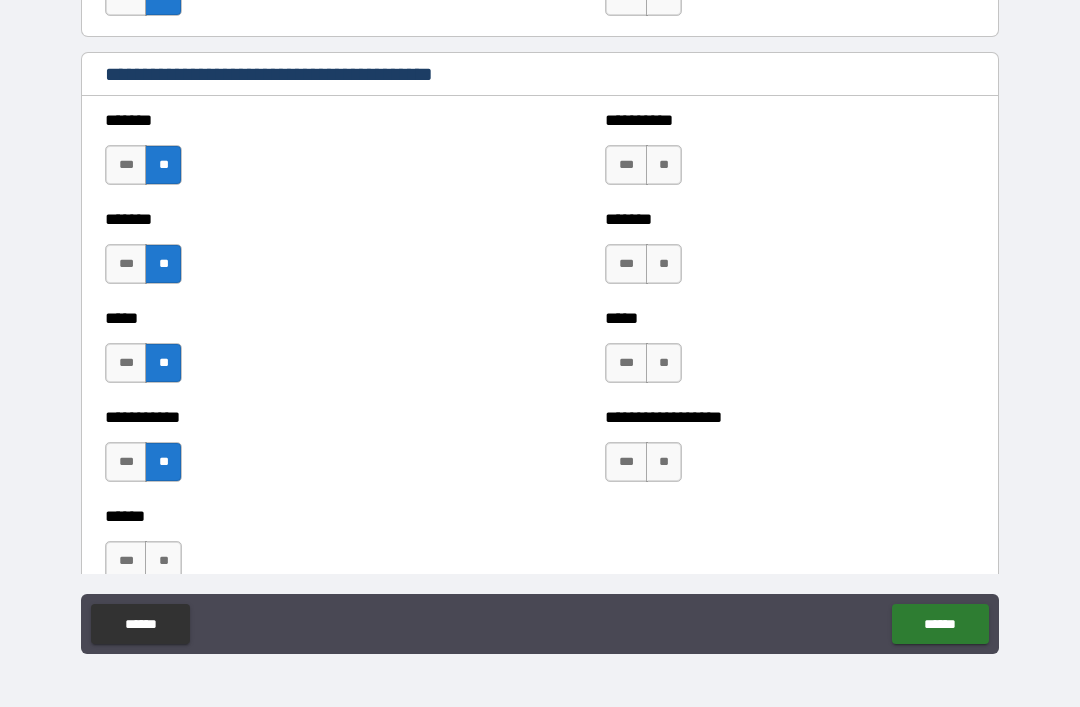 click on "**" at bounding box center [163, 561] 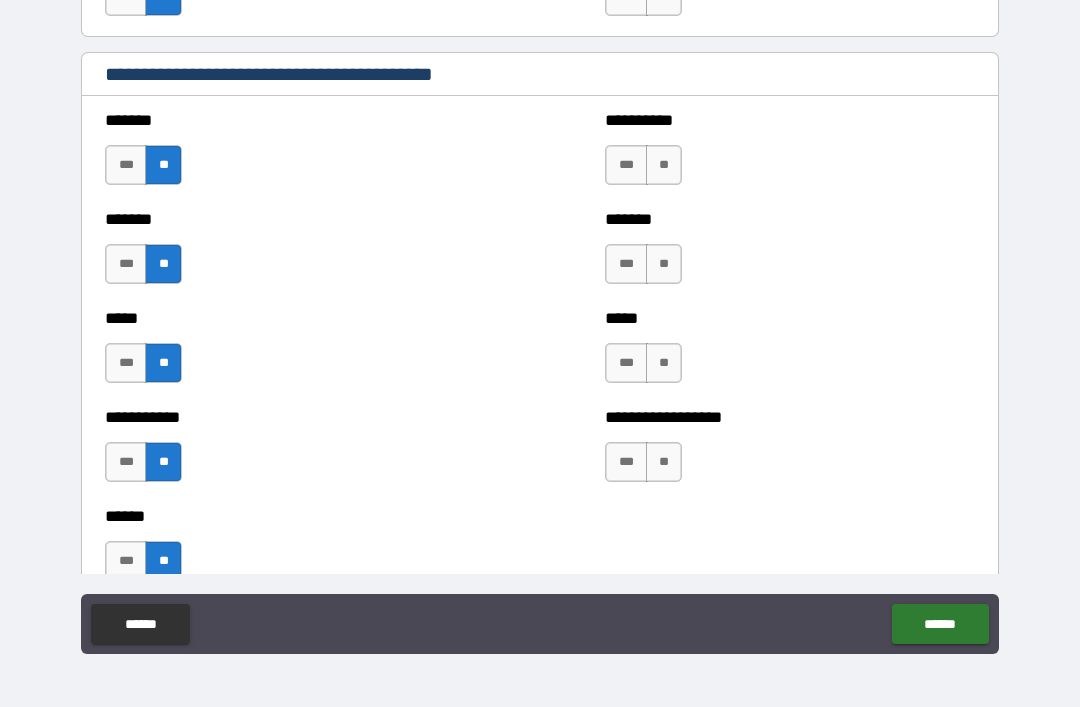 click on "**" at bounding box center (664, 165) 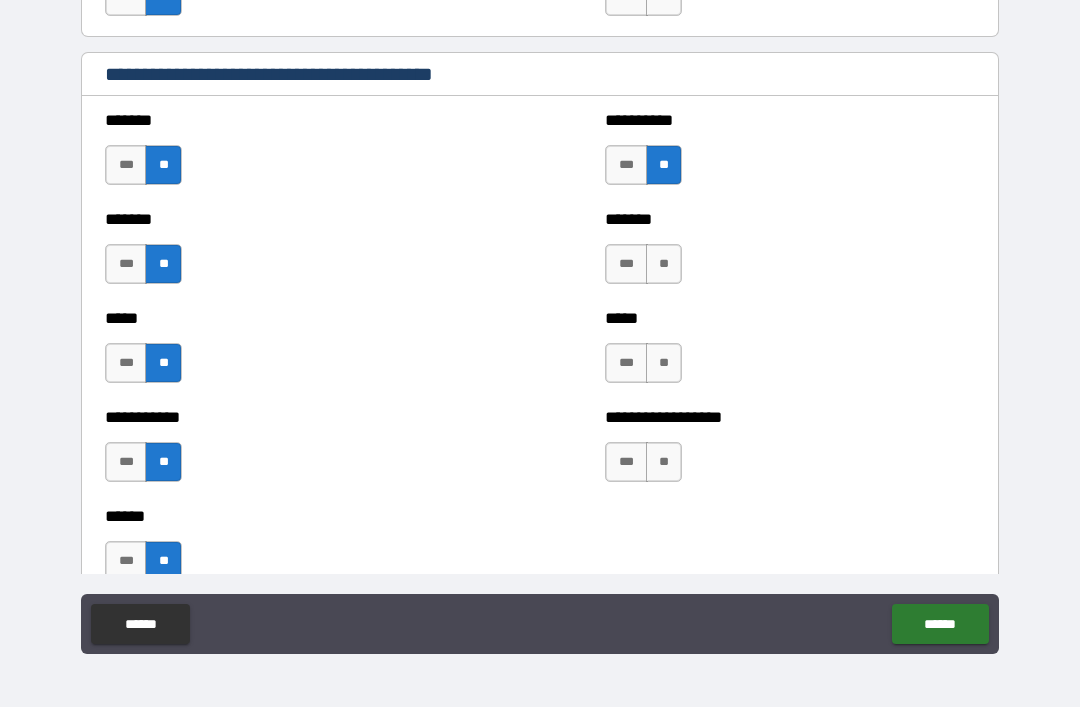 click on "**" at bounding box center [664, 264] 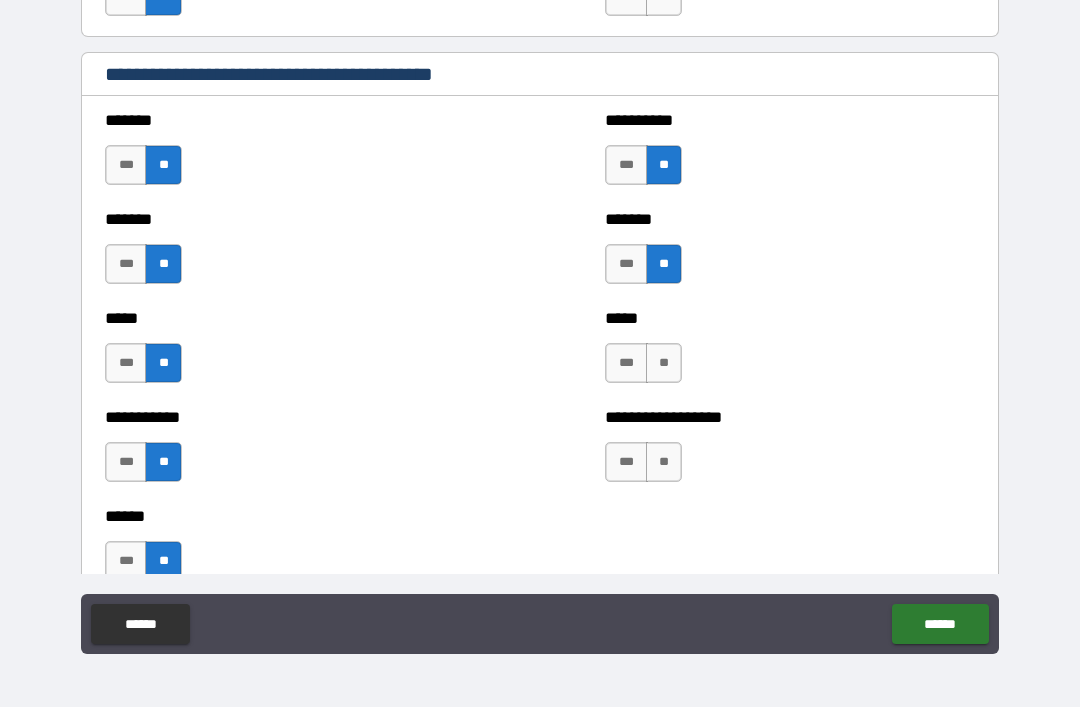 click on "**" at bounding box center (664, 363) 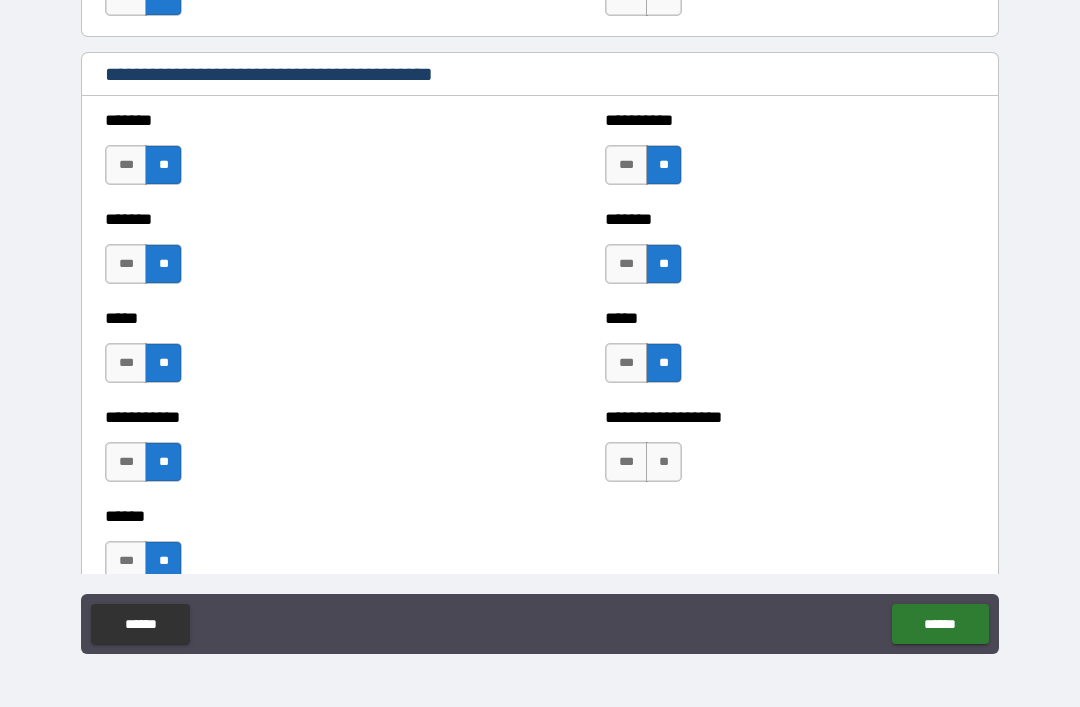 click on "**" at bounding box center [664, 462] 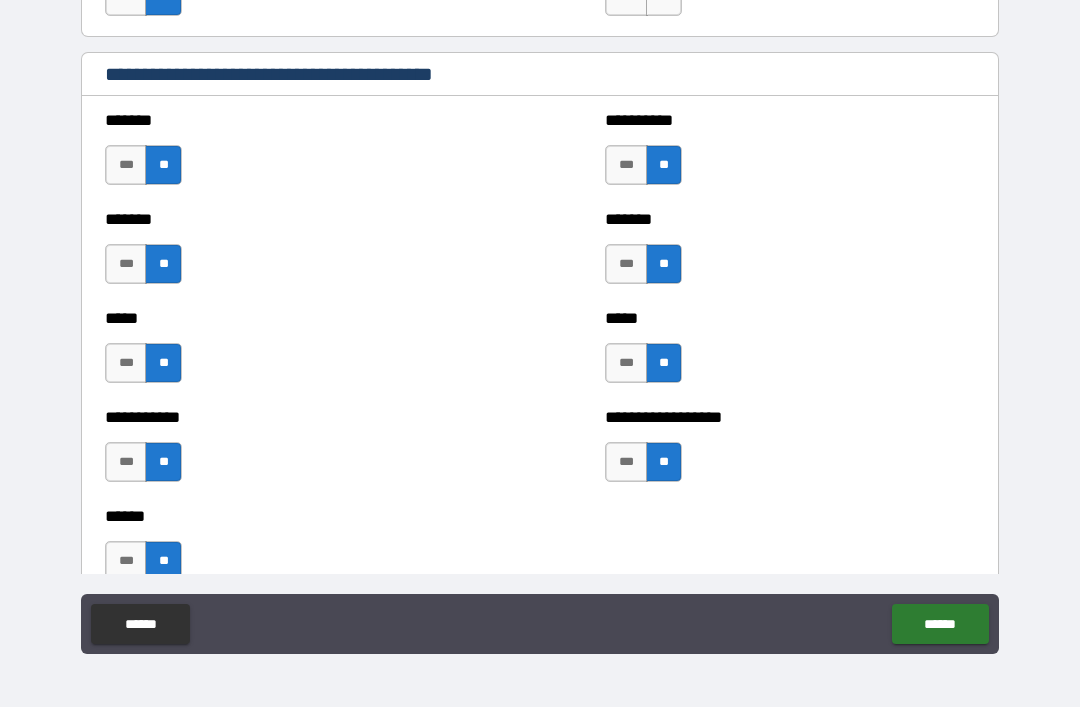 click on "******" at bounding box center [940, 624] 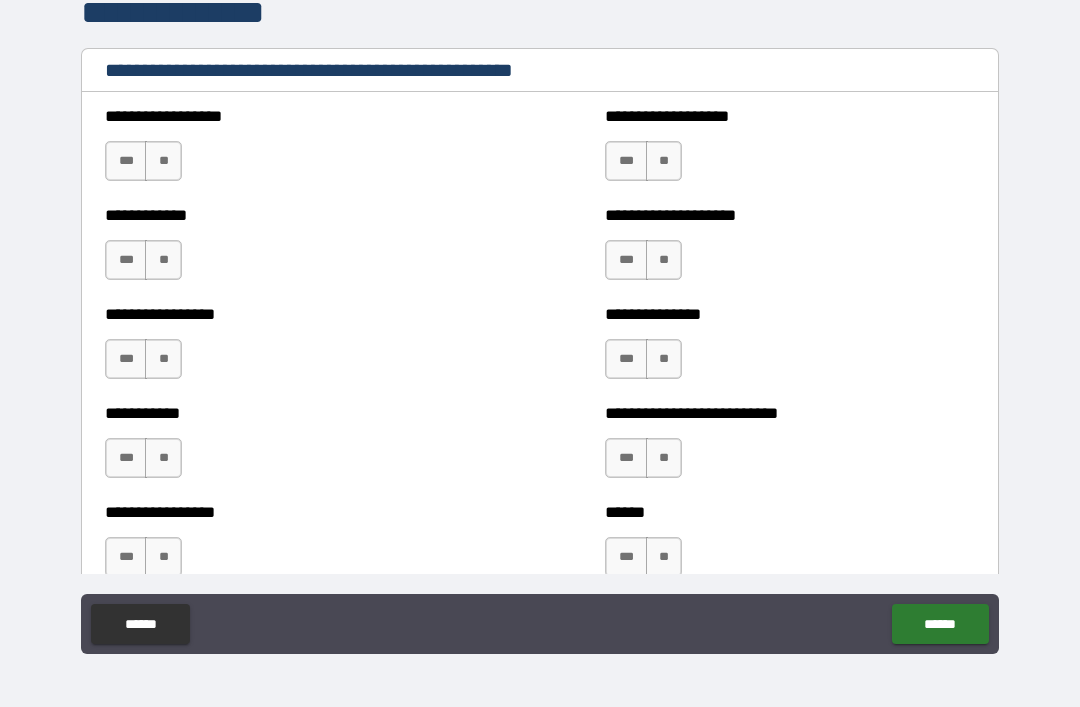 scroll, scrollTop: 2012, scrollLeft: 0, axis: vertical 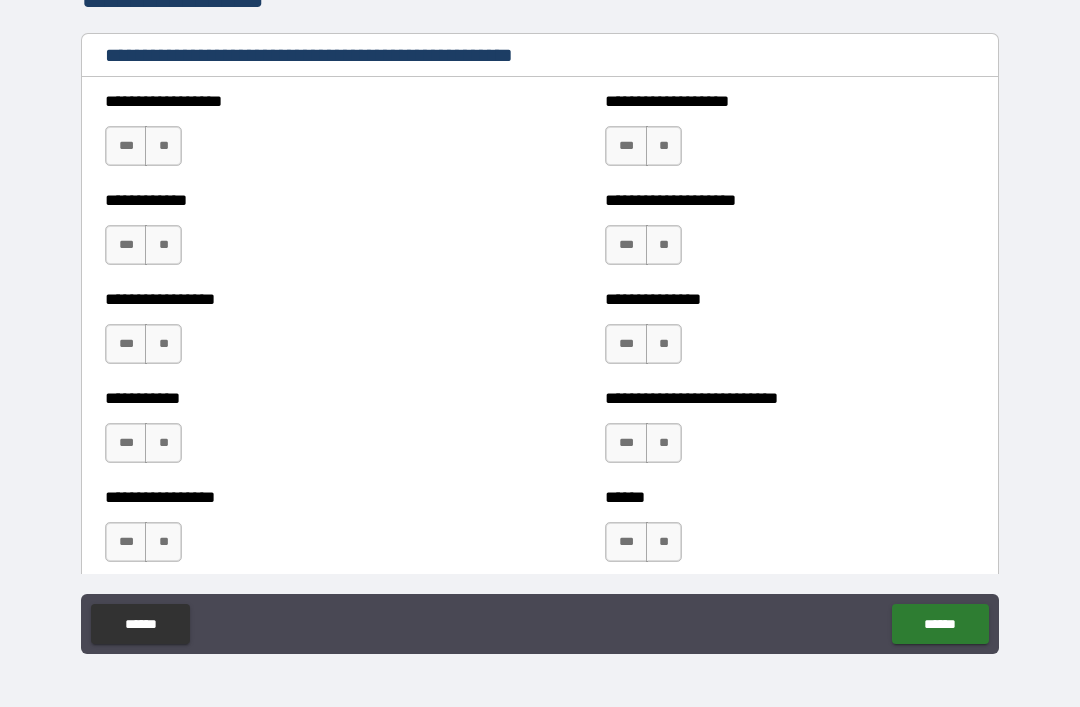 click on "**" at bounding box center [163, 146] 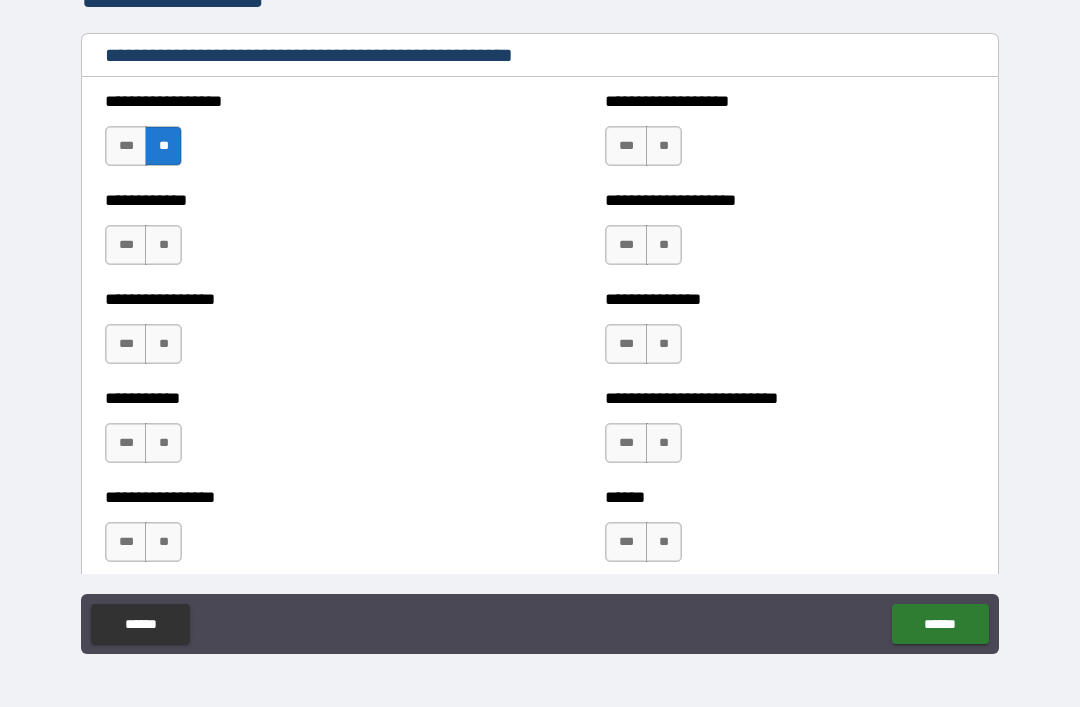 click on "**" at bounding box center (163, 245) 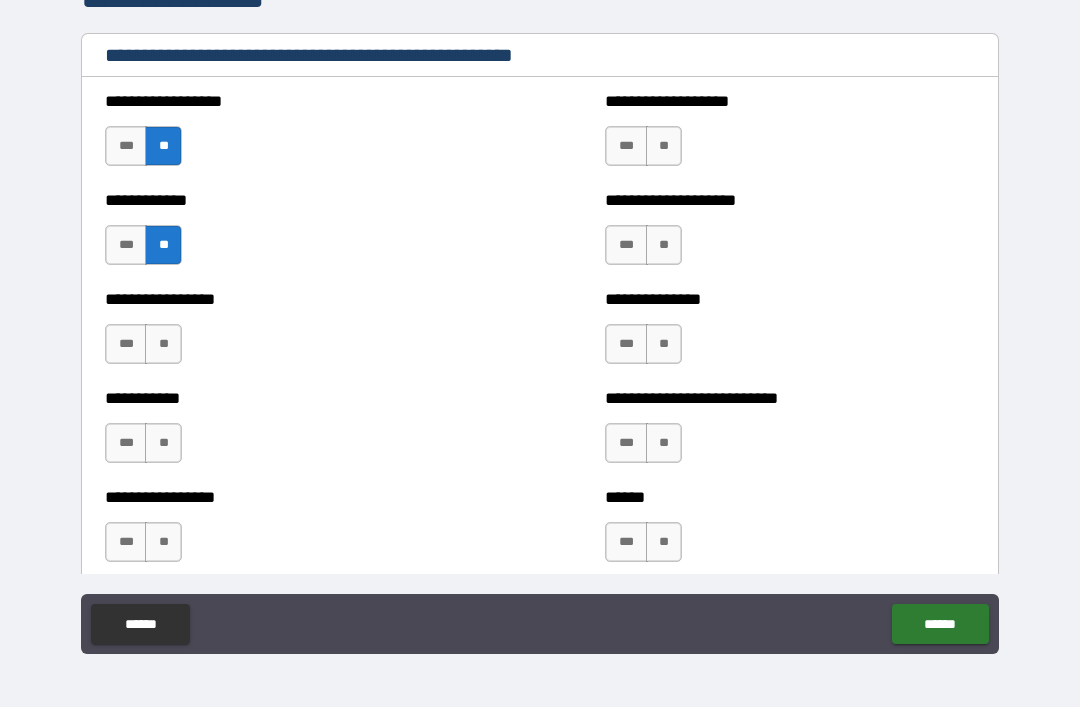 click on "**" at bounding box center (163, 344) 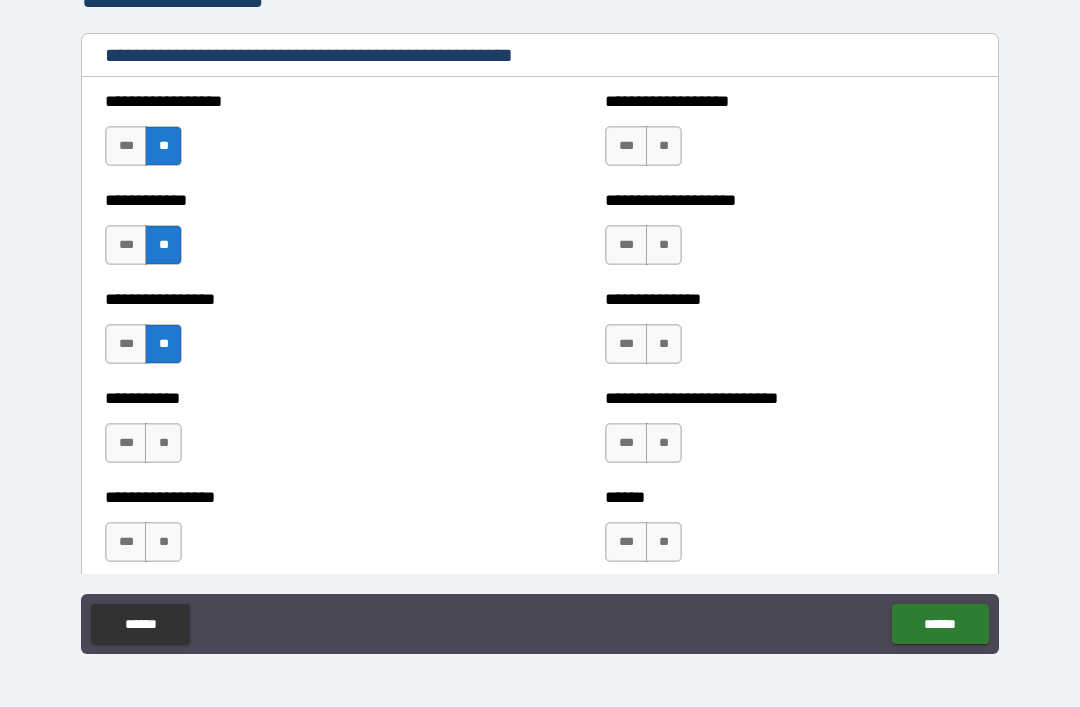 click on "**" at bounding box center [163, 443] 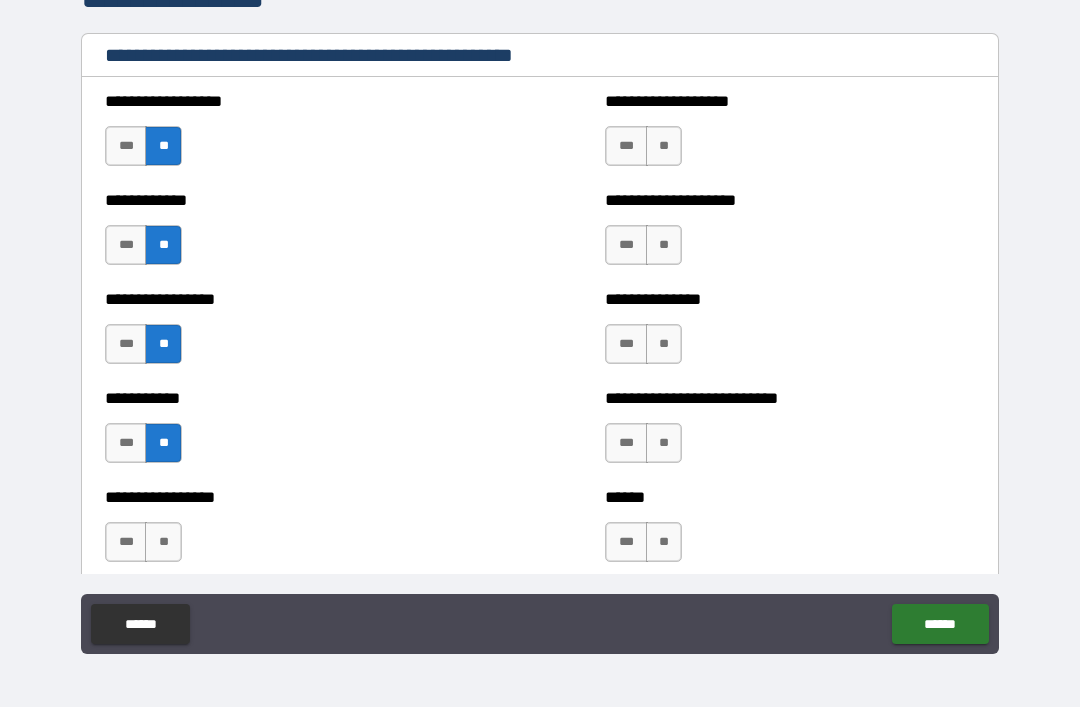 click on "**" at bounding box center (163, 542) 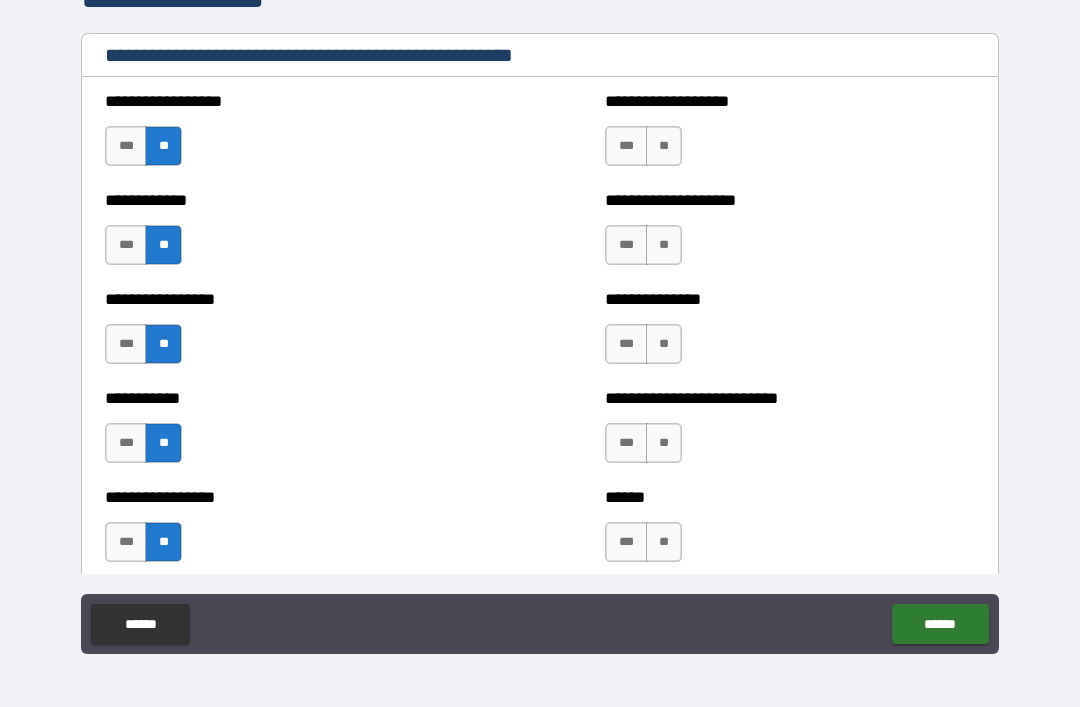 click on "**" at bounding box center [664, 146] 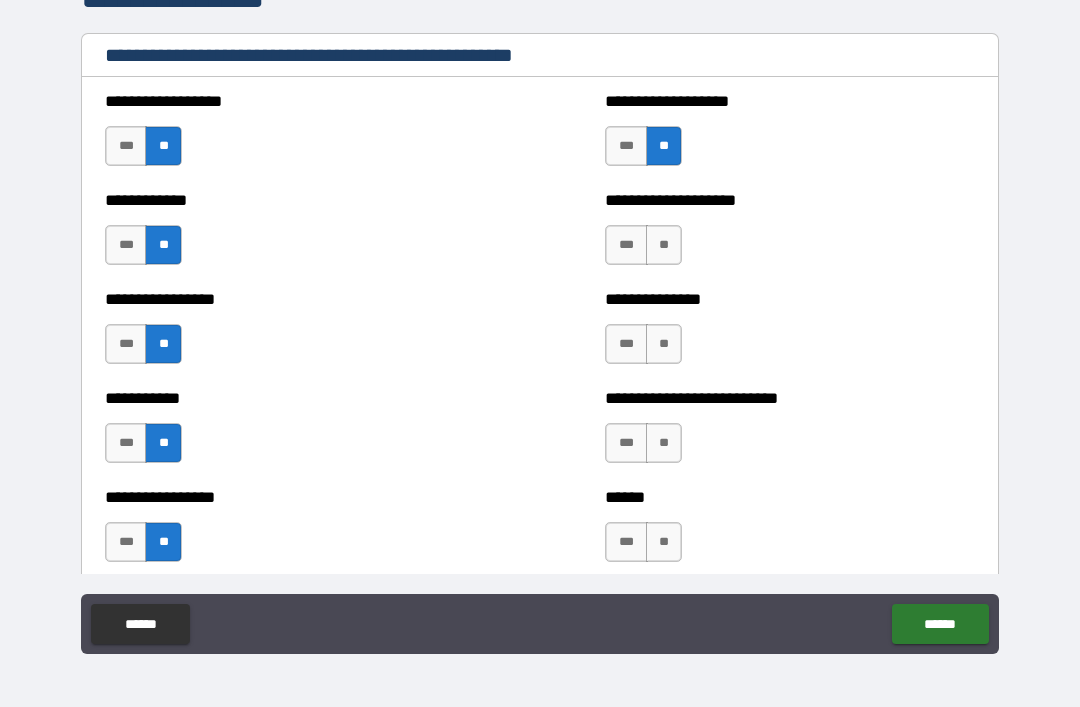 click on "**" at bounding box center [664, 245] 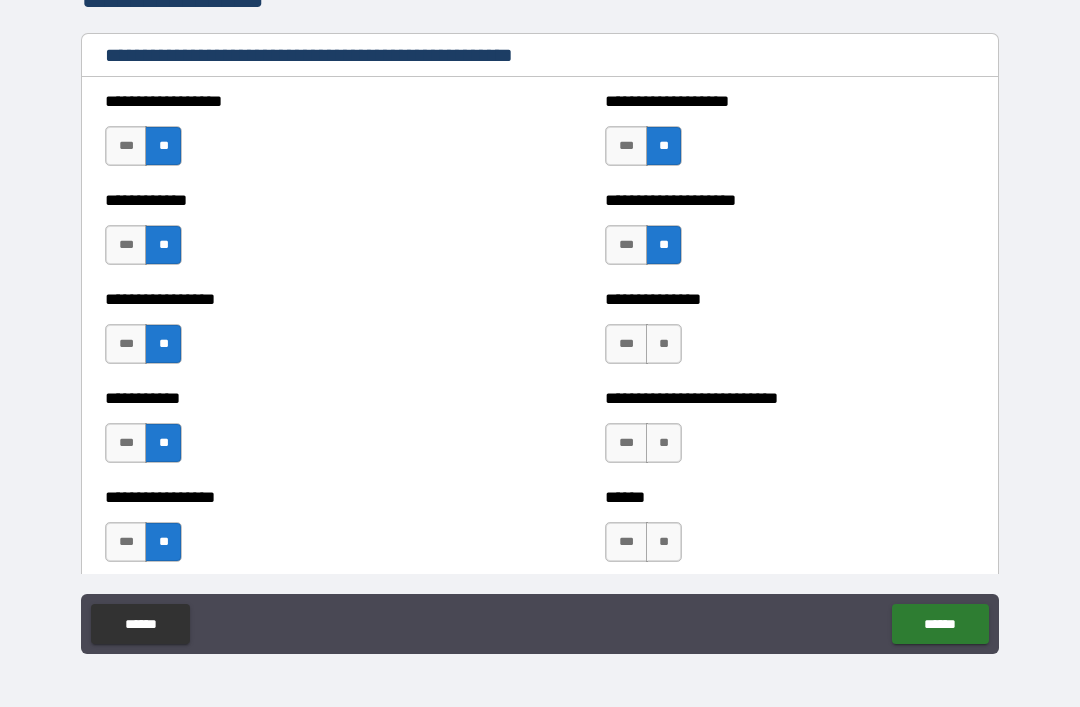 click on "**" at bounding box center [664, 344] 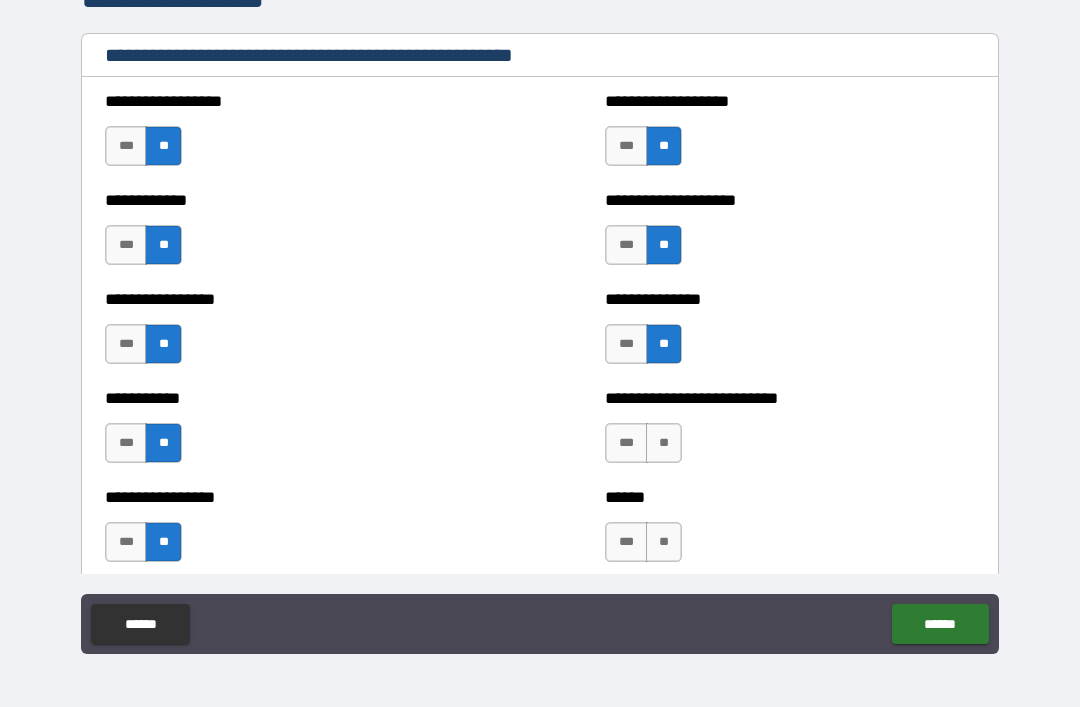 click on "**" at bounding box center [664, 443] 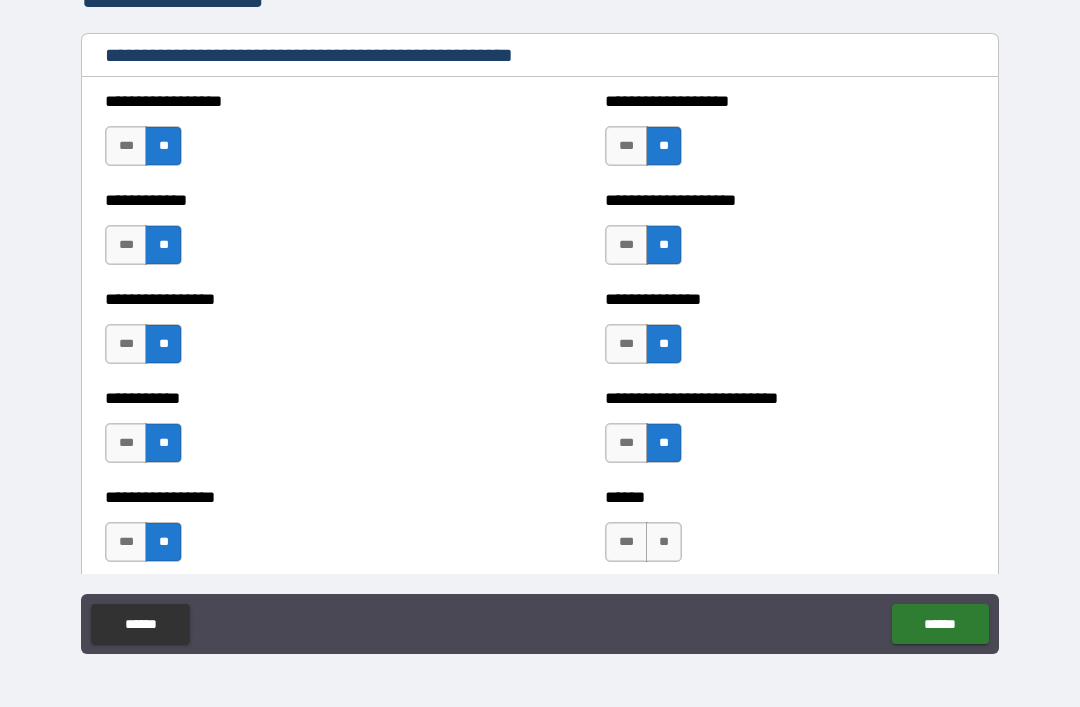 click on "**" at bounding box center (664, 542) 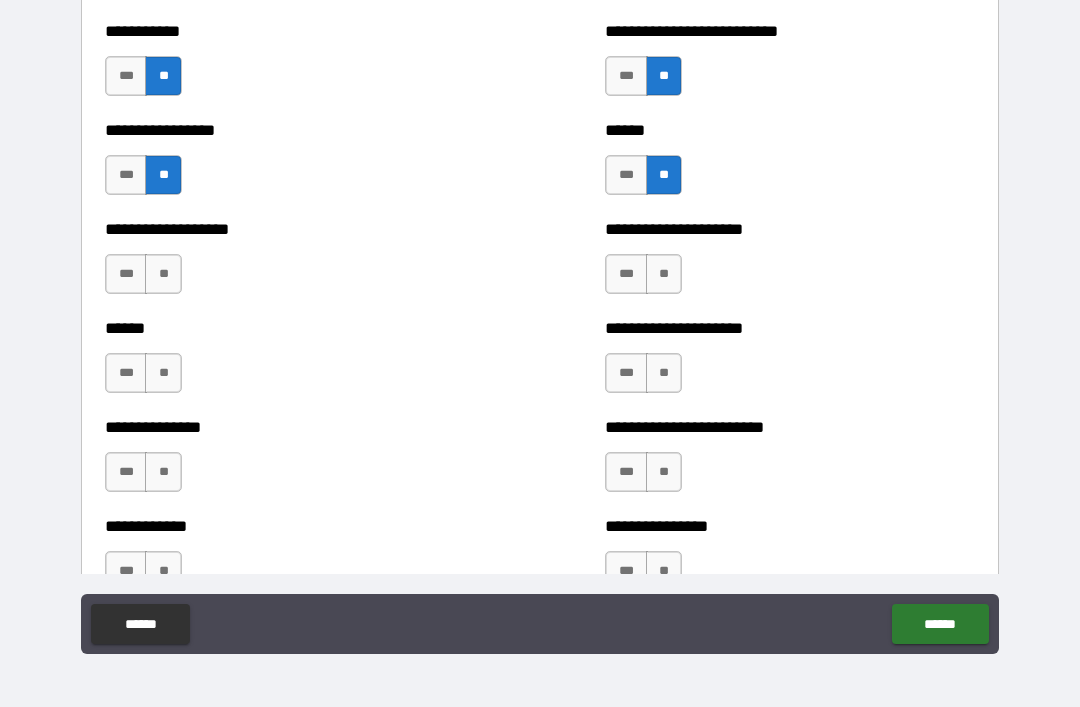 scroll, scrollTop: 2408, scrollLeft: 0, axis: vertical 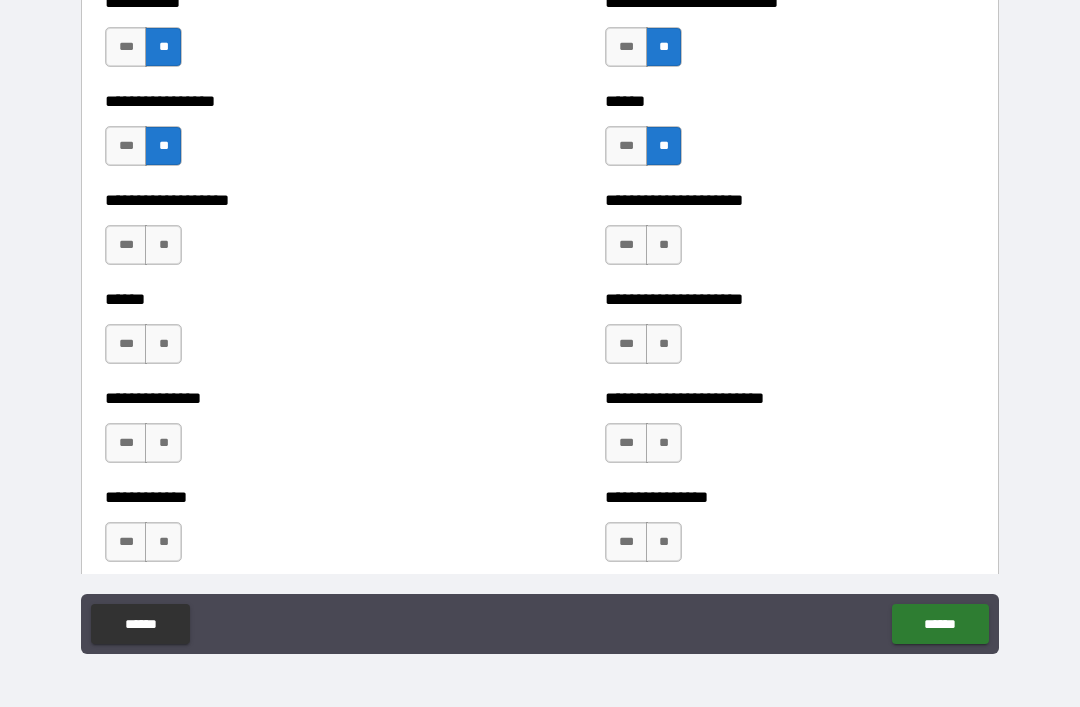 click on "**" at bounding box center [163, 245] 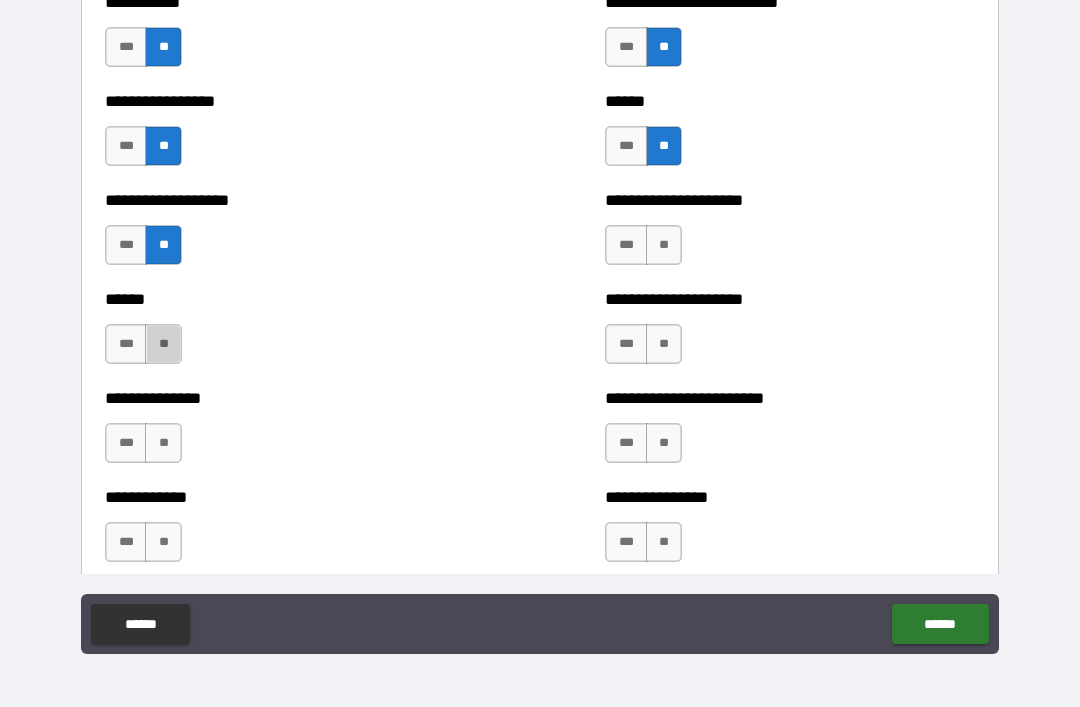 click on "**" at bounding box center [163, 344] 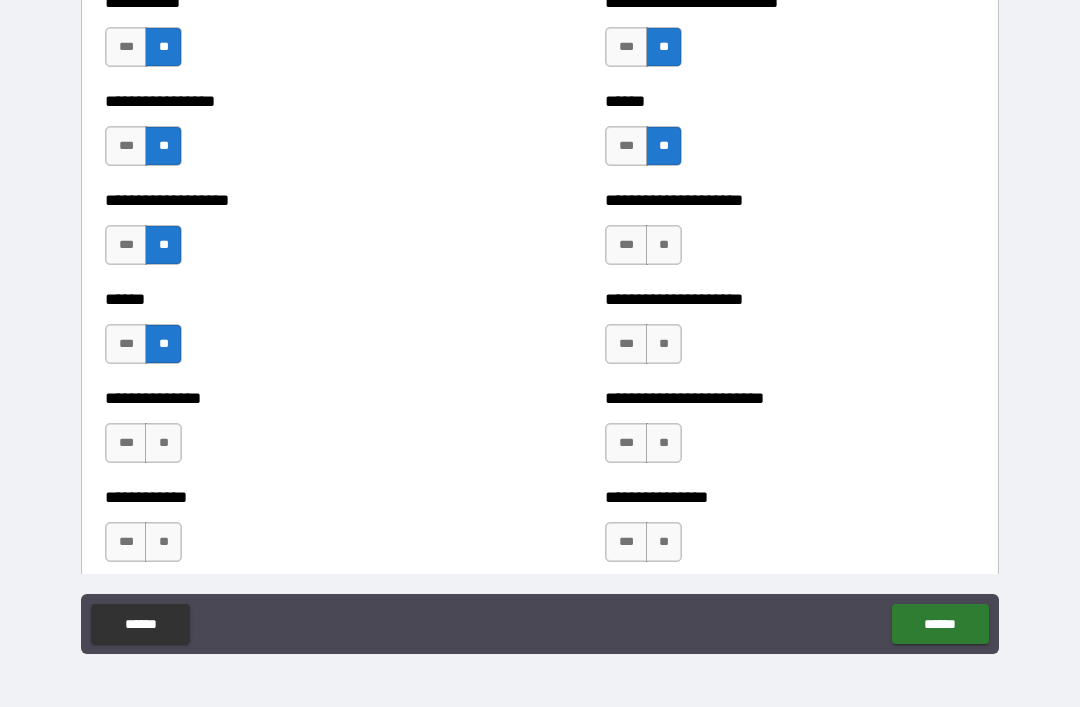 click on "**" at bounding box center (163, 443) 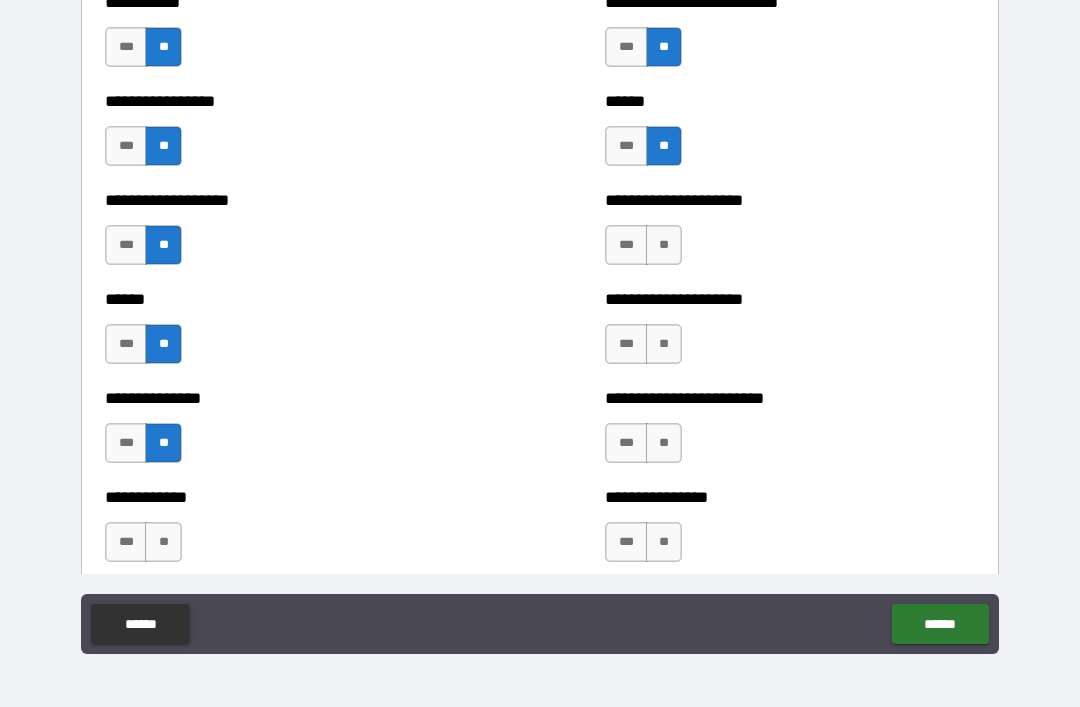click on "**" at bounding box center [163, 542] 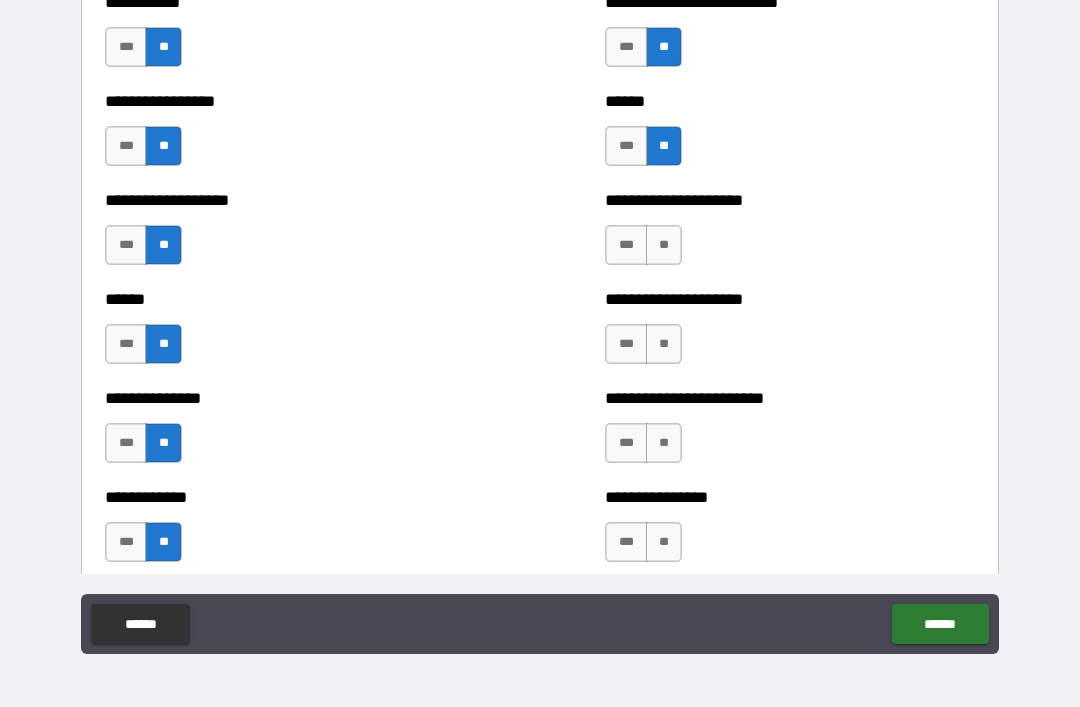 click on "**" at bounding box center [664, 245] 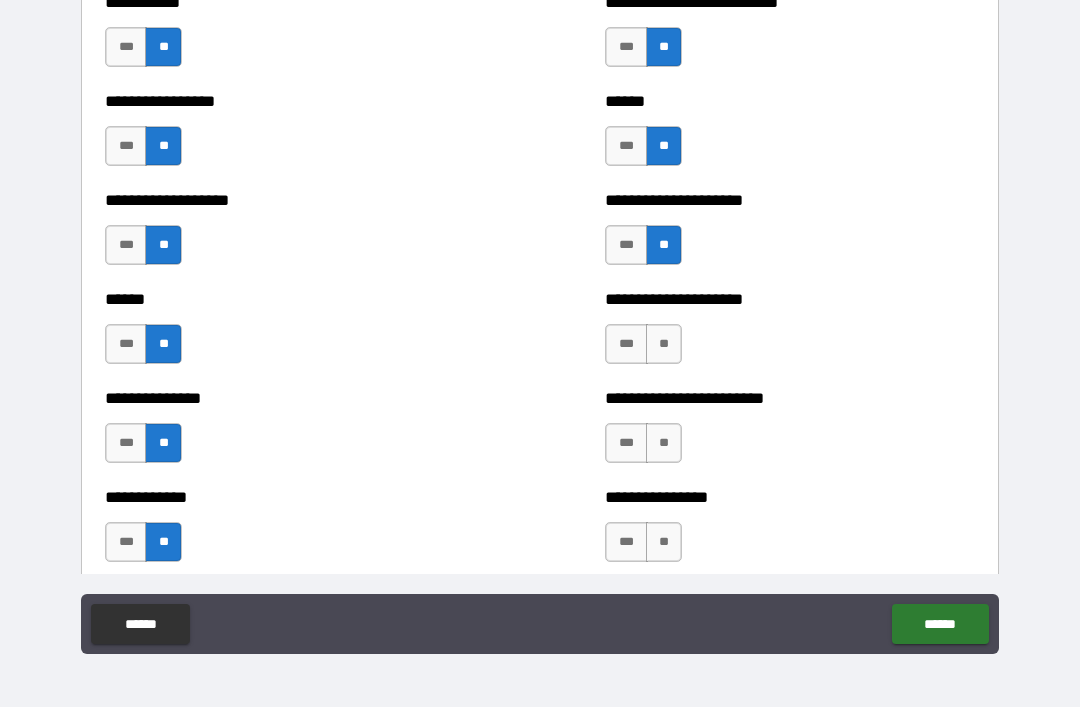 click on "**" at bounding box center [664, 344] 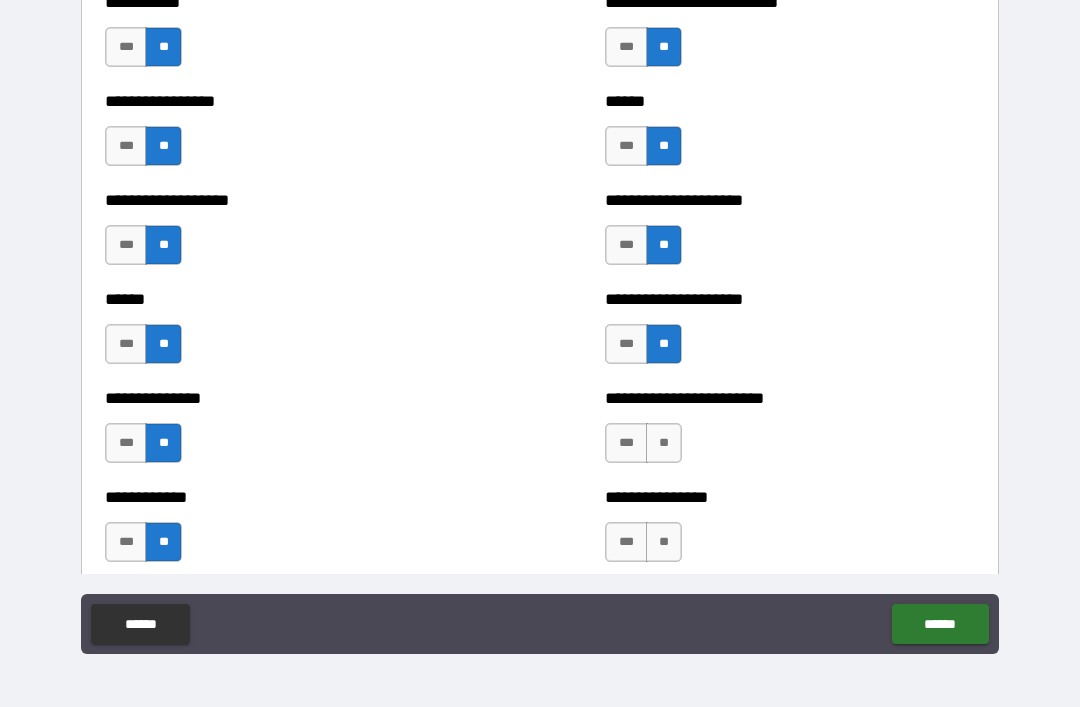 click on "**" at bounding box center (664, 443) 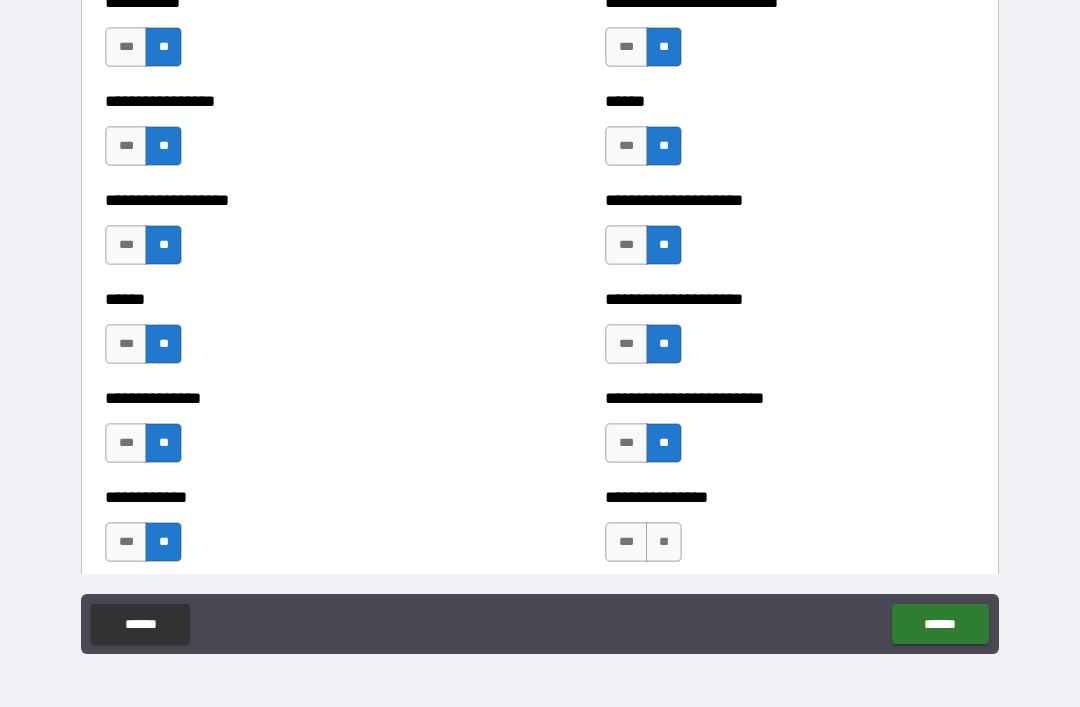 click on "**" at bounding box center [664, 542] 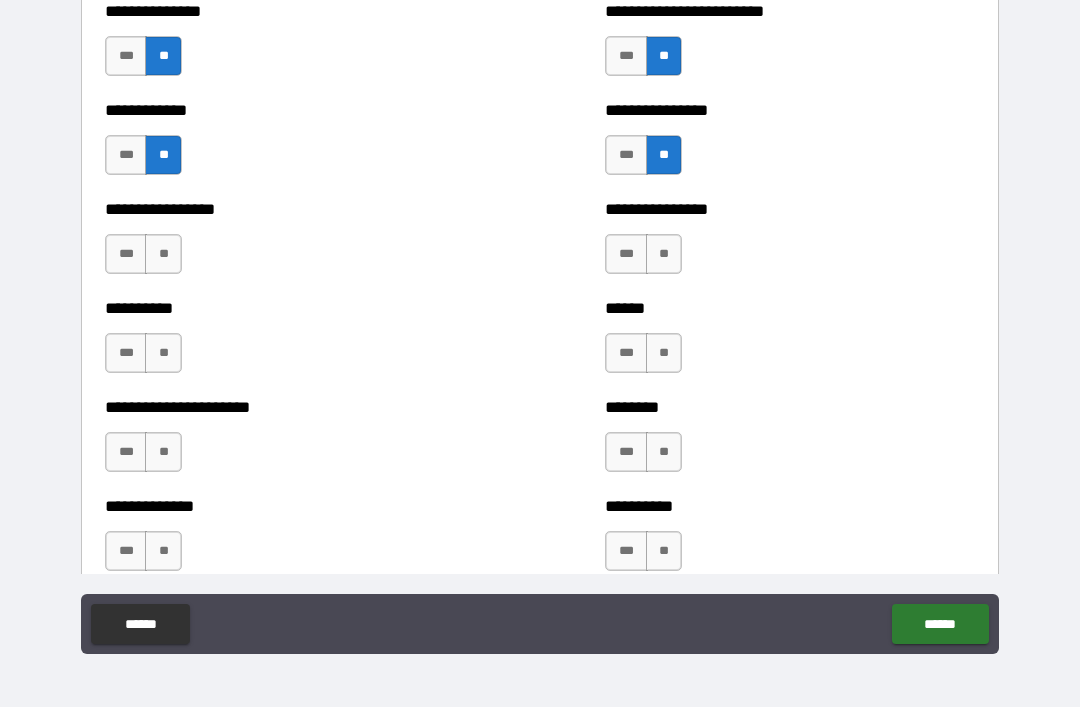 scroll, scrollTop: 2802, scrollLeft: 0, axis: vertical 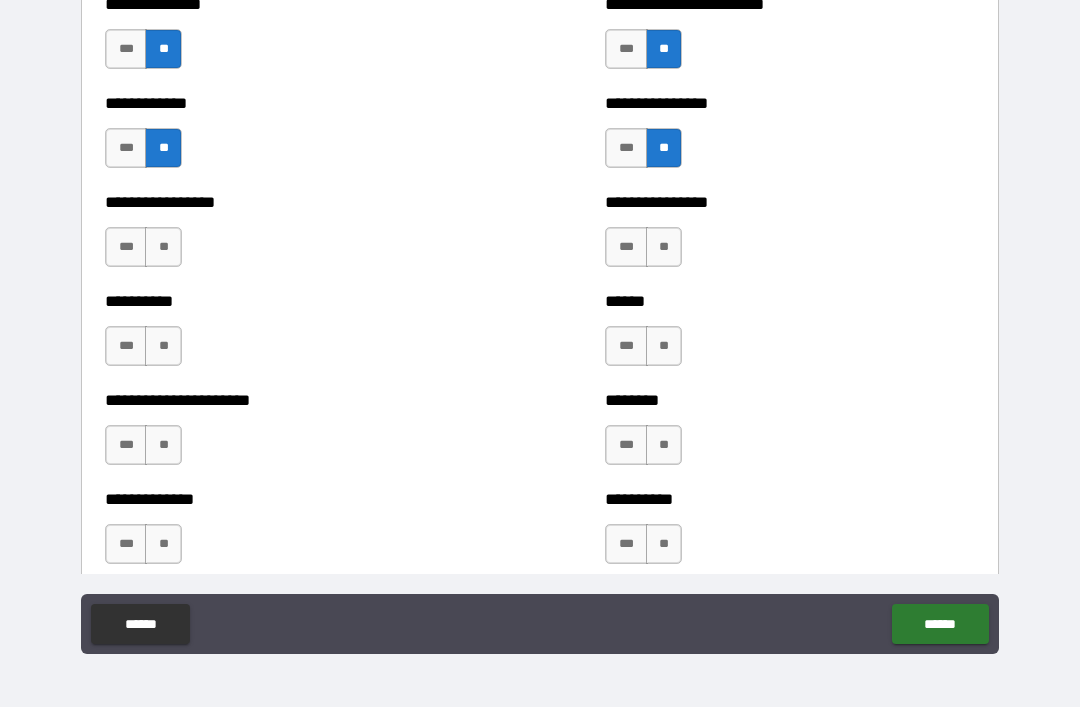 click on "**" at bounding box center (163, 247) 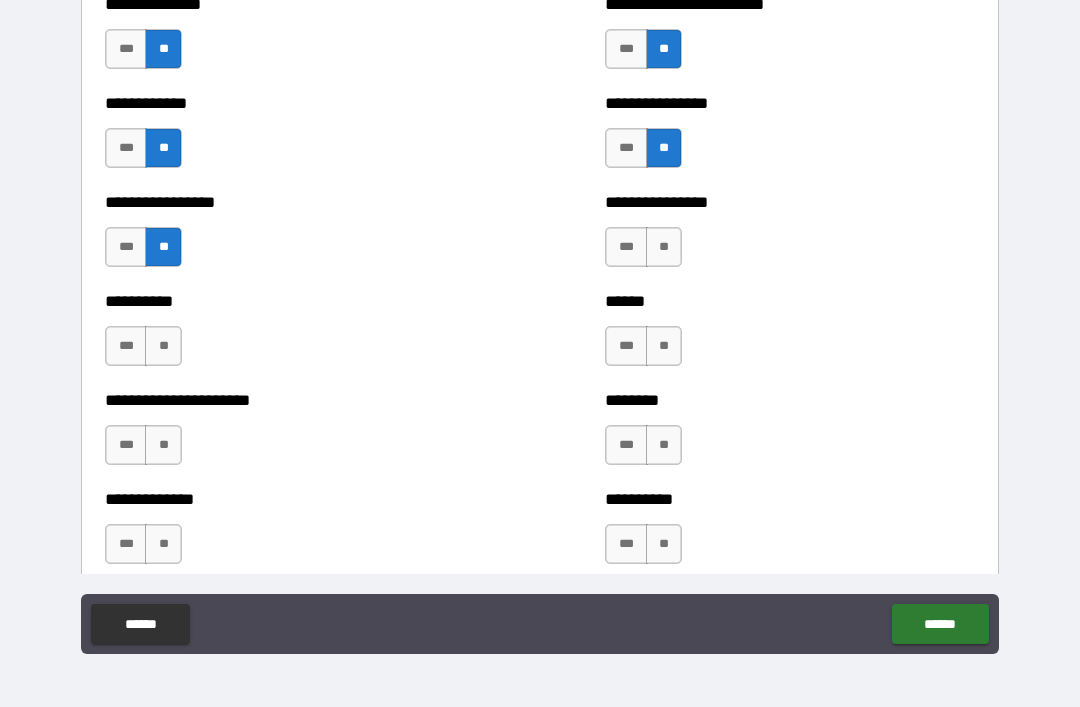 click on "**" at bounding box center (163, 346) 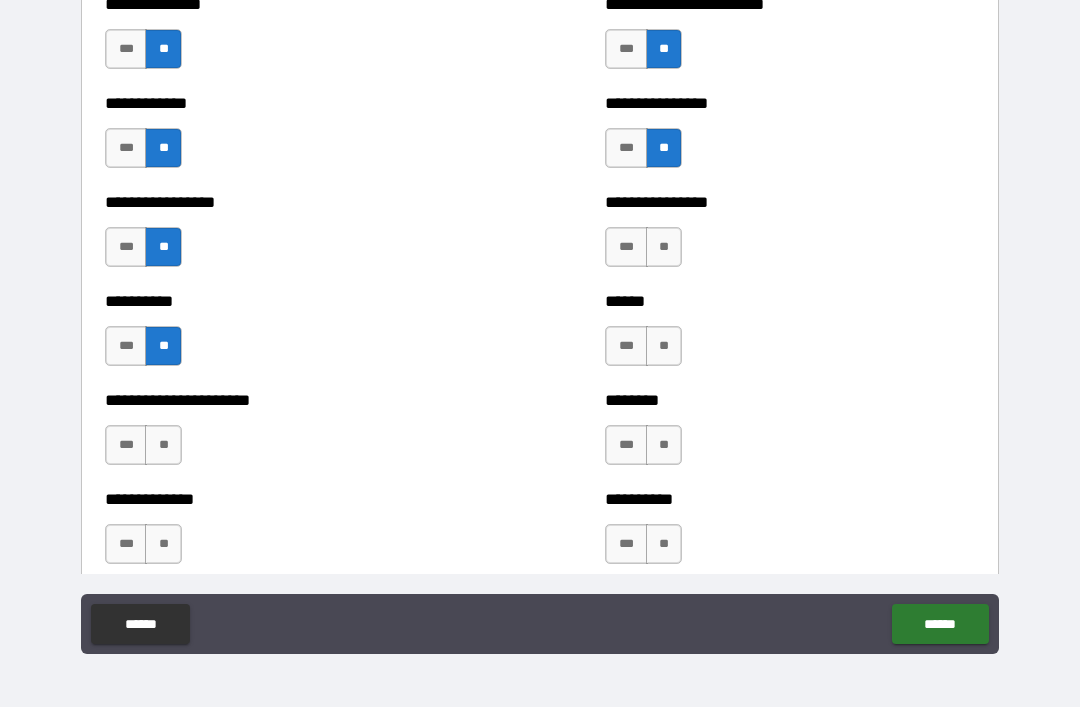 click on "**" at bounding box center (163, 445) 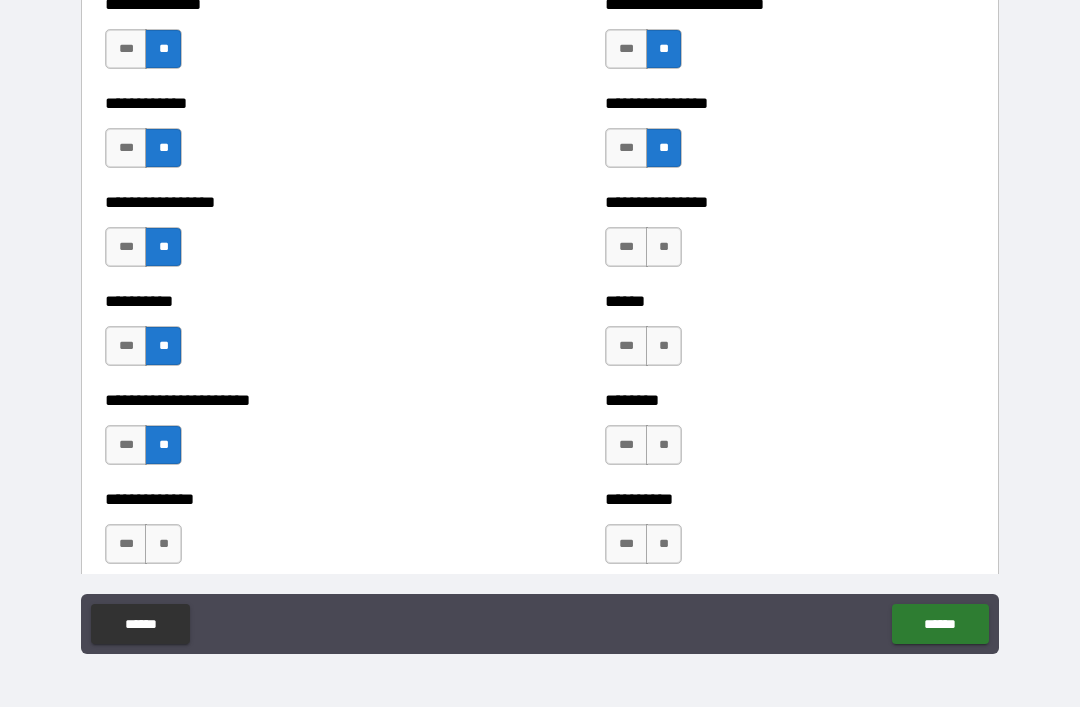 click on "**" at bounding box center (163, 544) 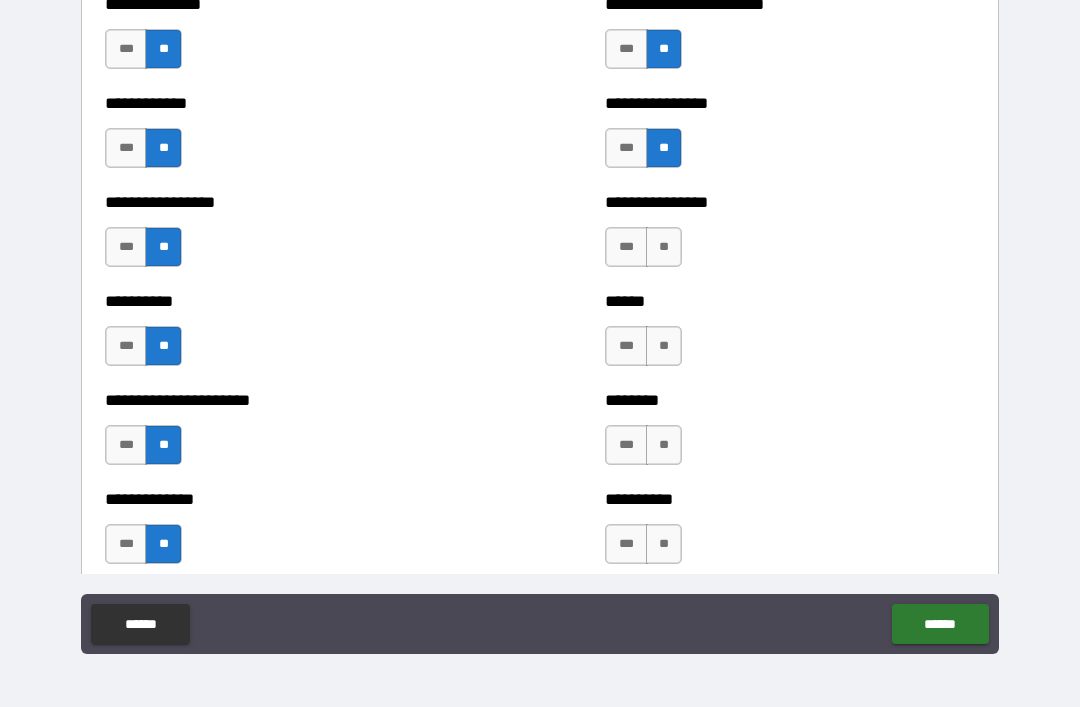 click on "**" at bounding box center (664, 247) 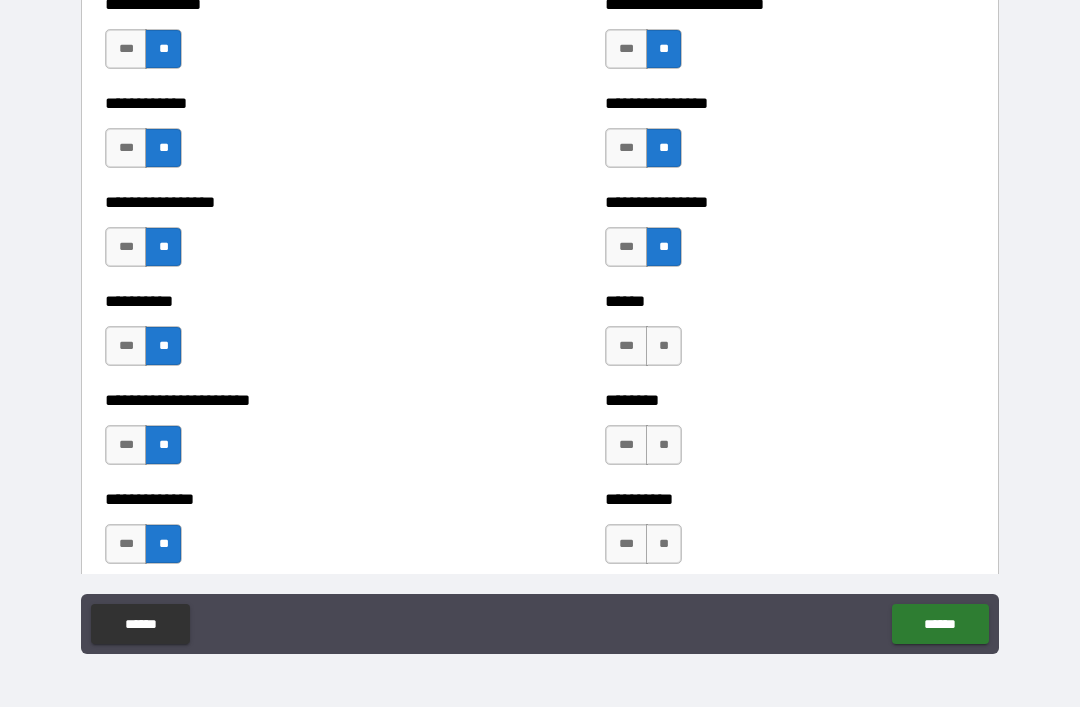 click on "**" at bounding box center [664, 346] 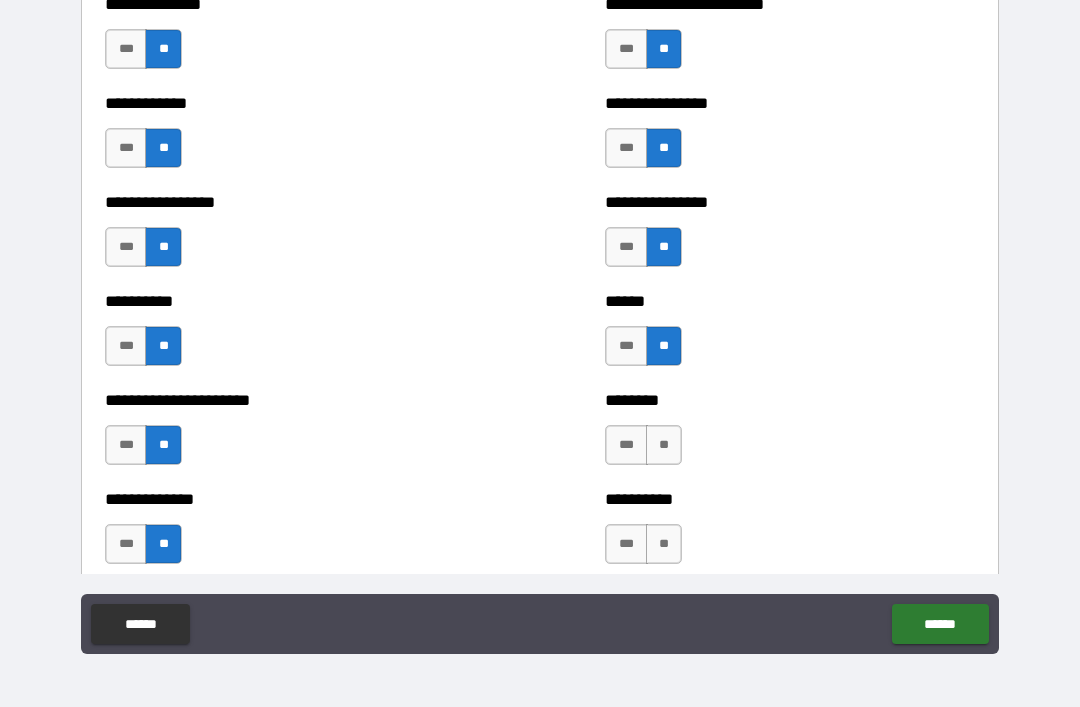click on "**" at bounding box center (664, 445) 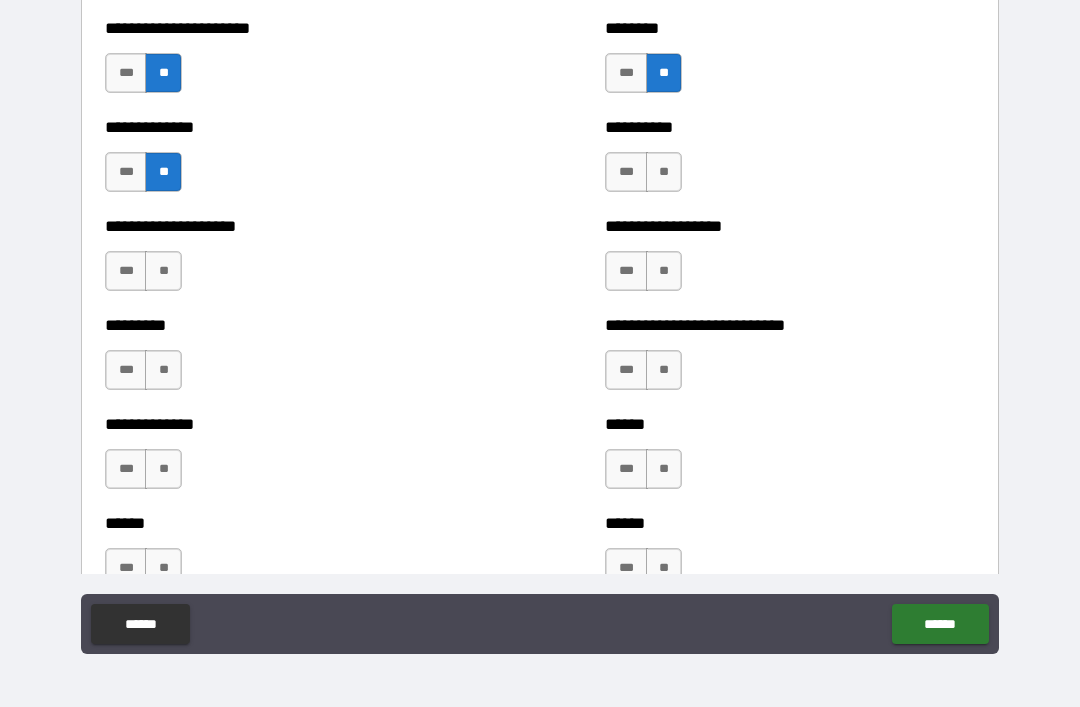 scroll, scrollTop: 3178, scrollLeft: 0, axis: vertical 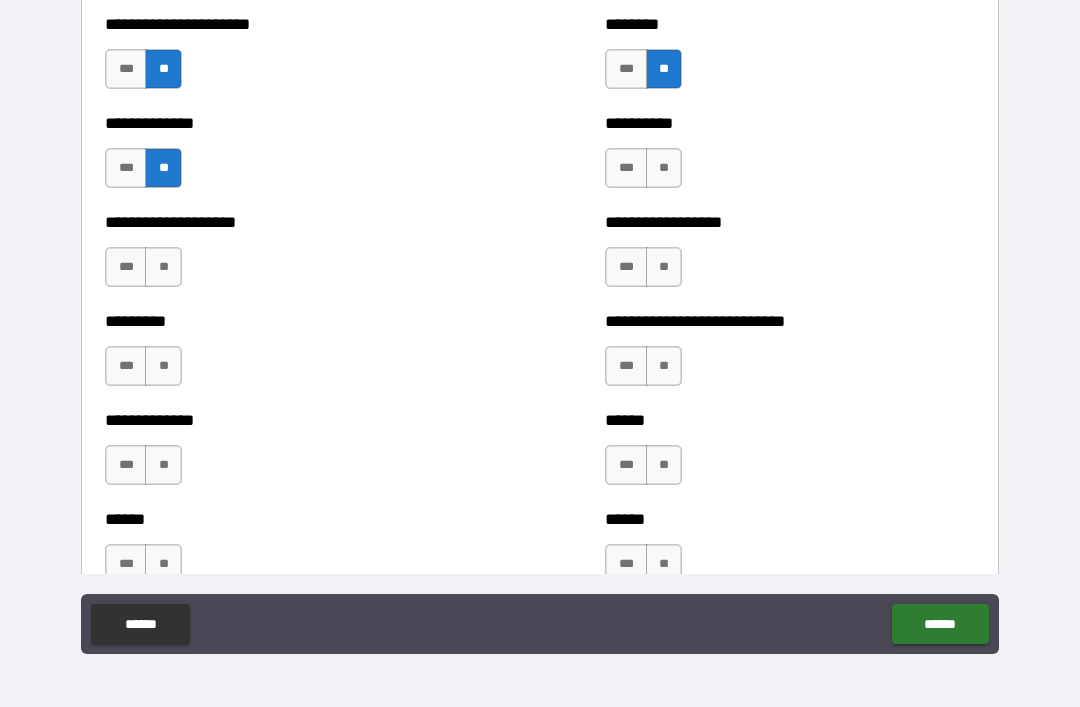 click on "**" at bounding box center (664, 168) 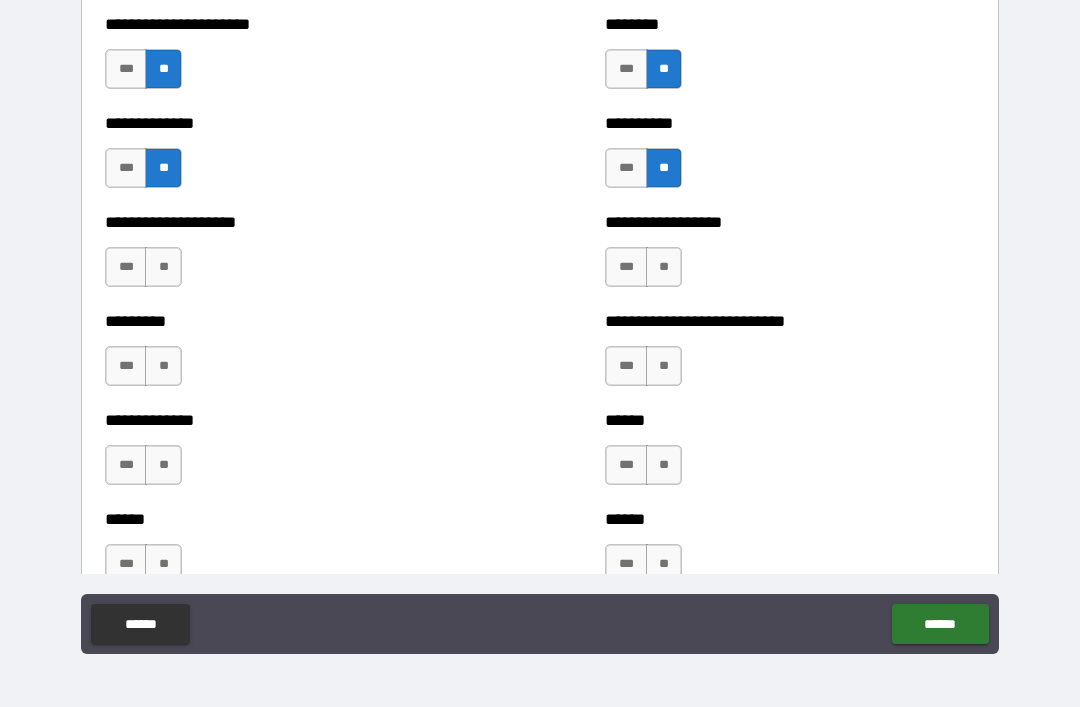 click on "**" at bounding box center (664, 267) 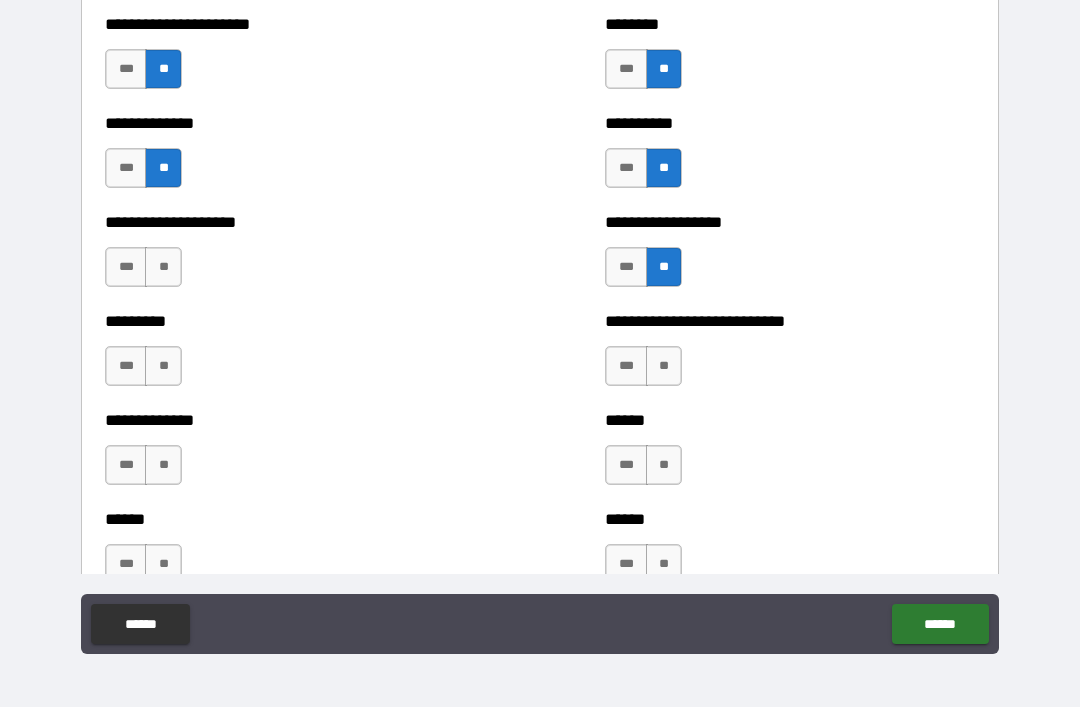 click on "**" at bounding box center (664, 366) 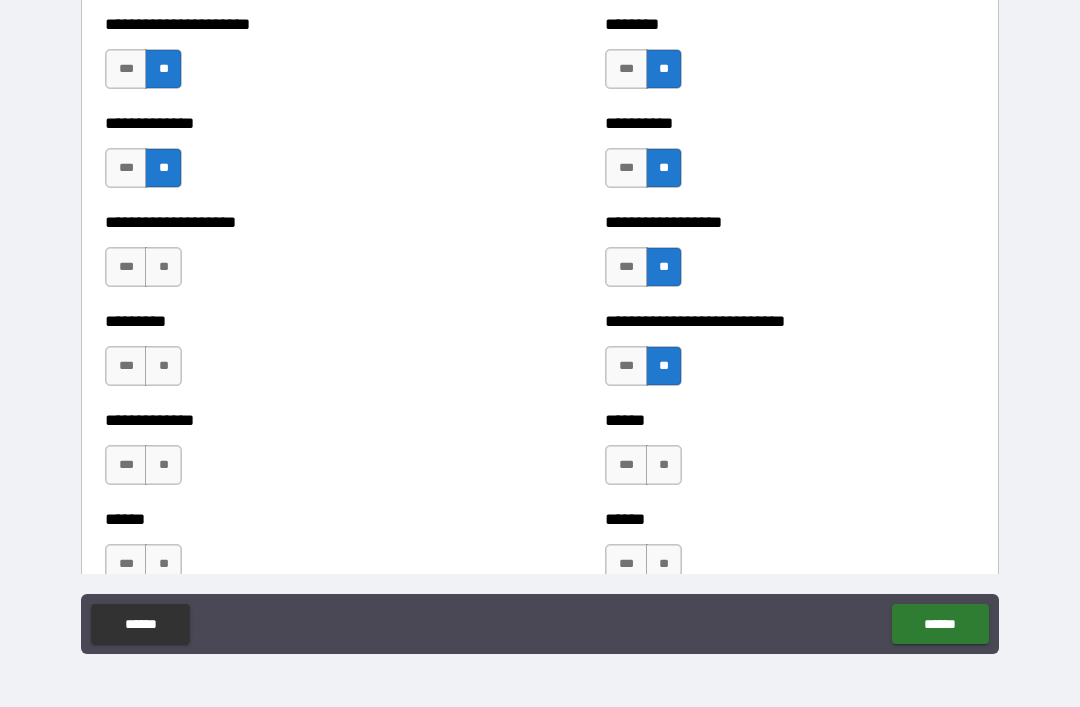 click on "**" at bounding box center [664, 465] 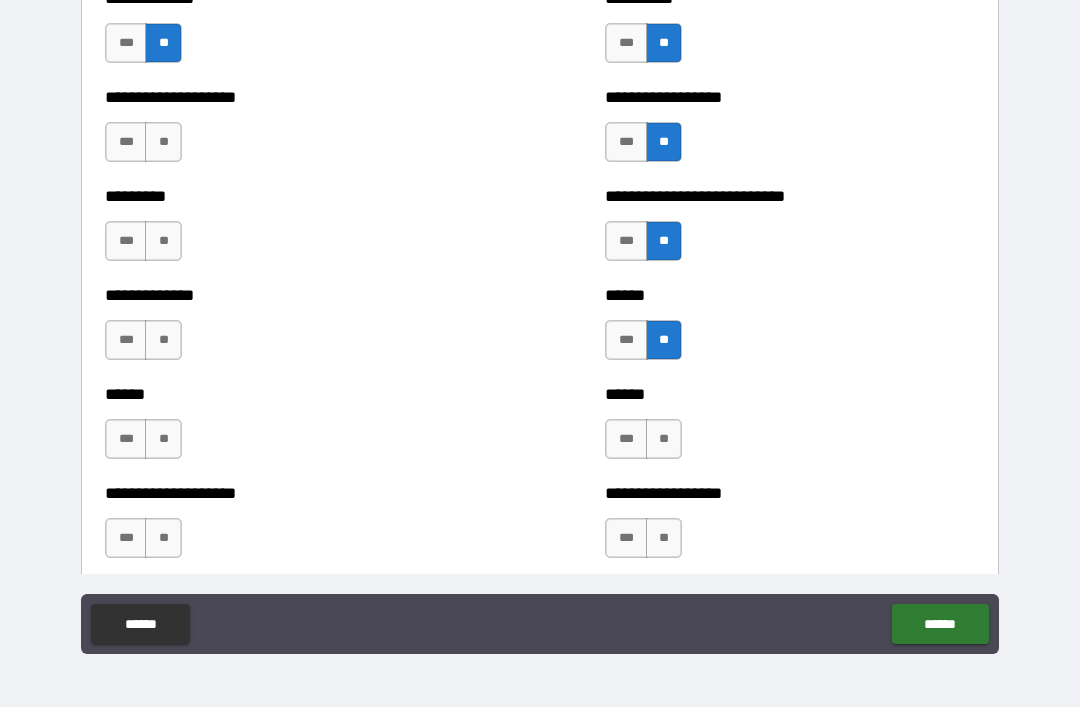 scroll, scrollTop: 3324, scrollLeft: 0, axis: vertical 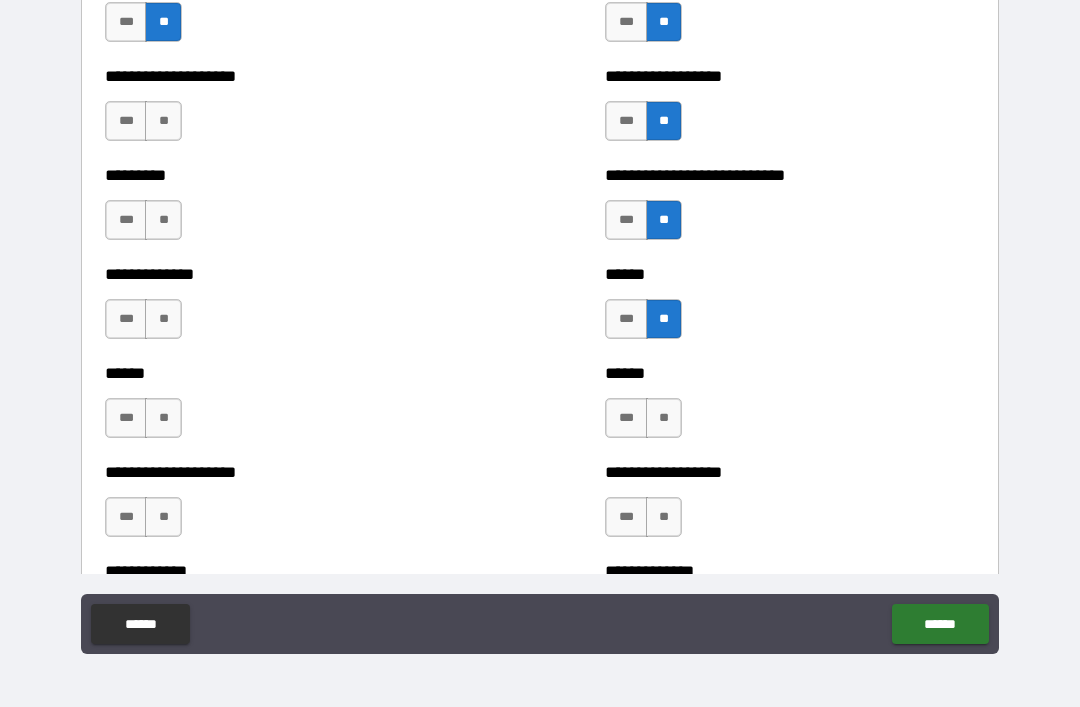 click on "**" at bounding box center [664, 418] 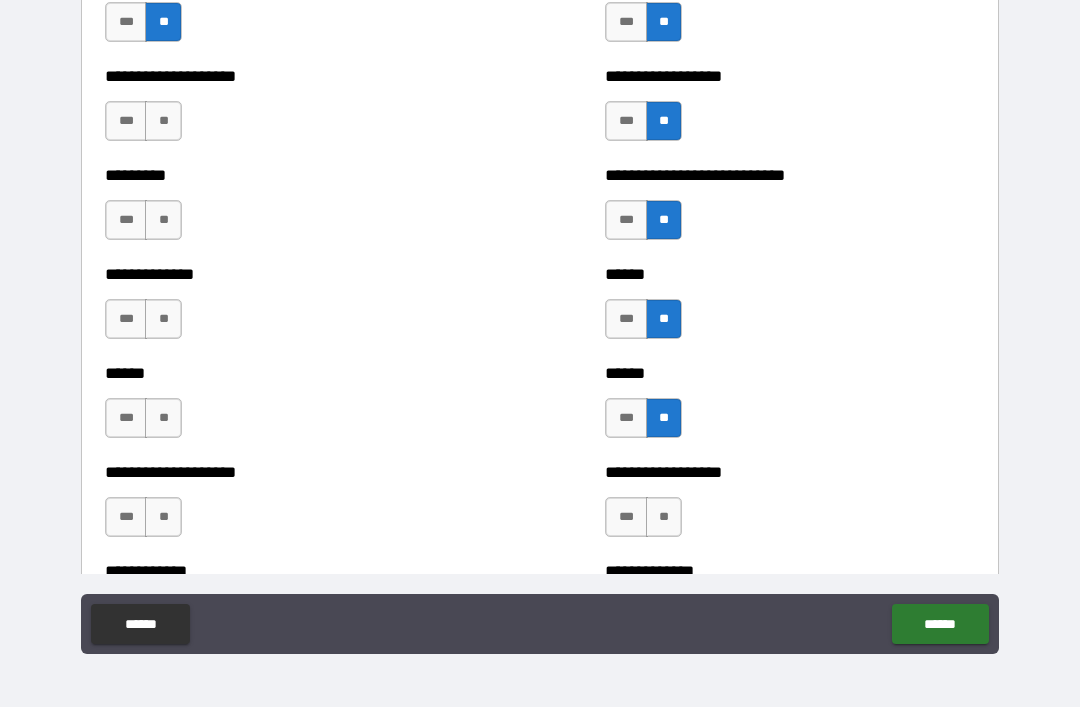 click on "**" at bounding box center (664, 517) 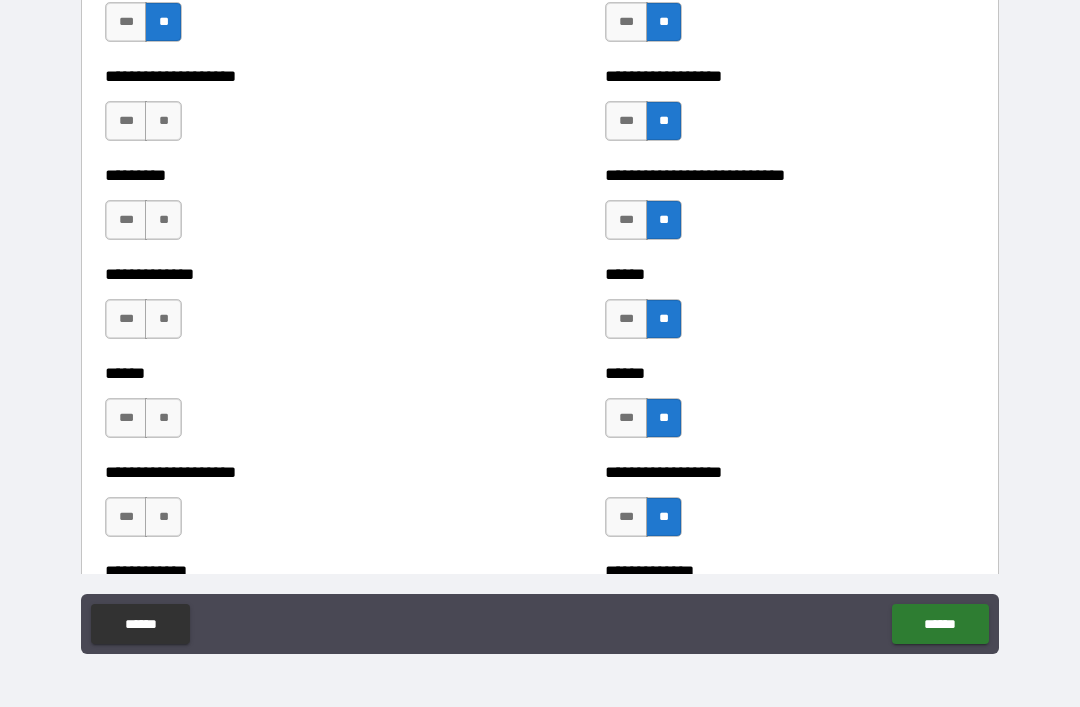 click on "**" at bounding box center [163, 121] 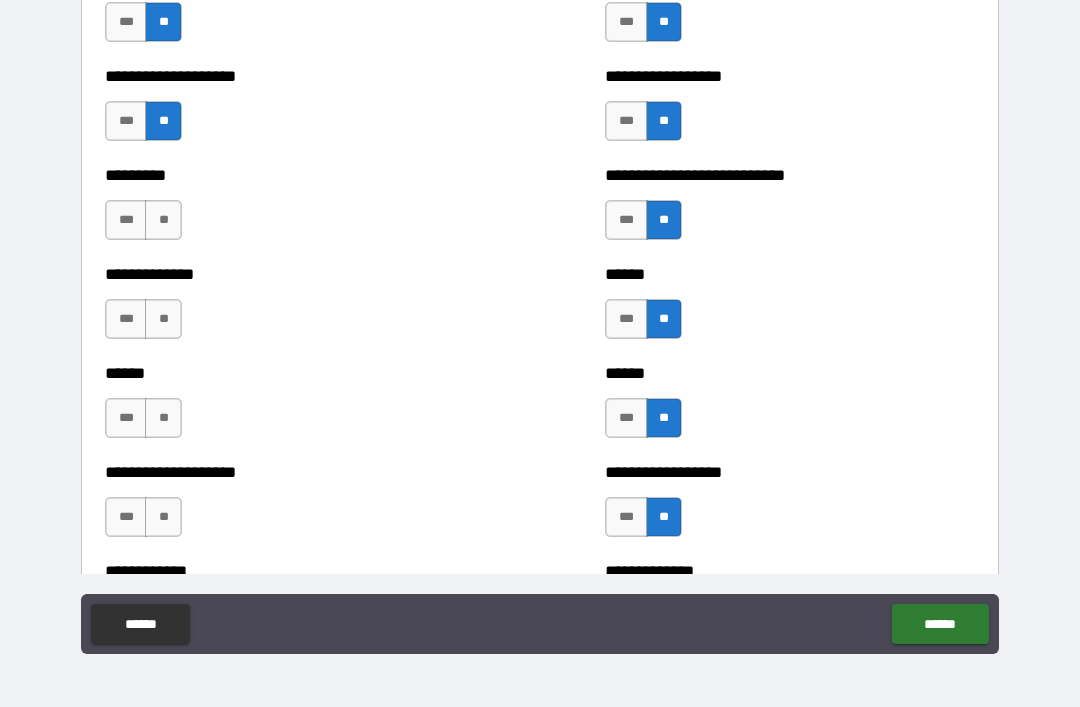 click on "**" at bounding box center (163, 220) 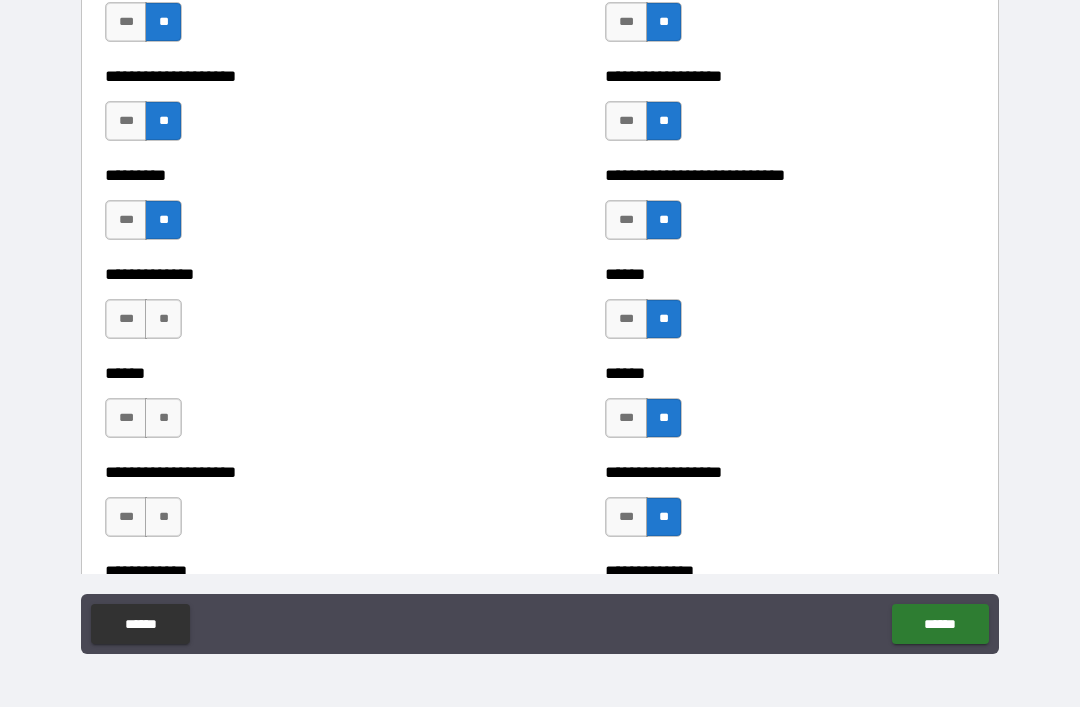 click on "**" at bounding box center [163, 319] 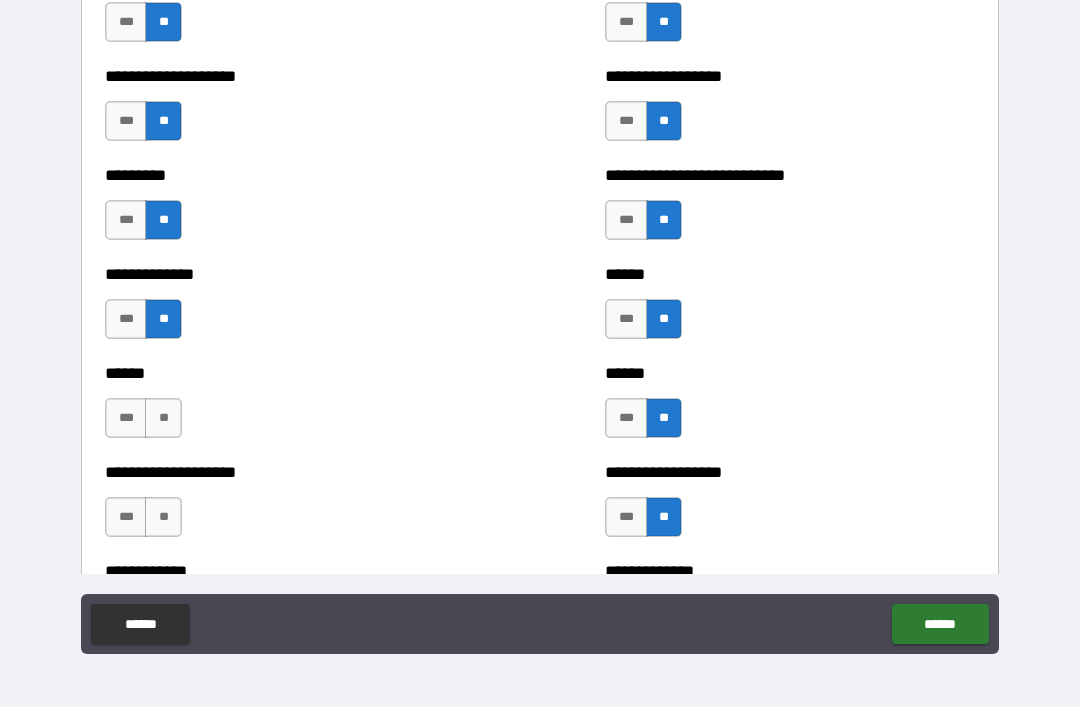 click on "**" at bounding box center [163, 418] 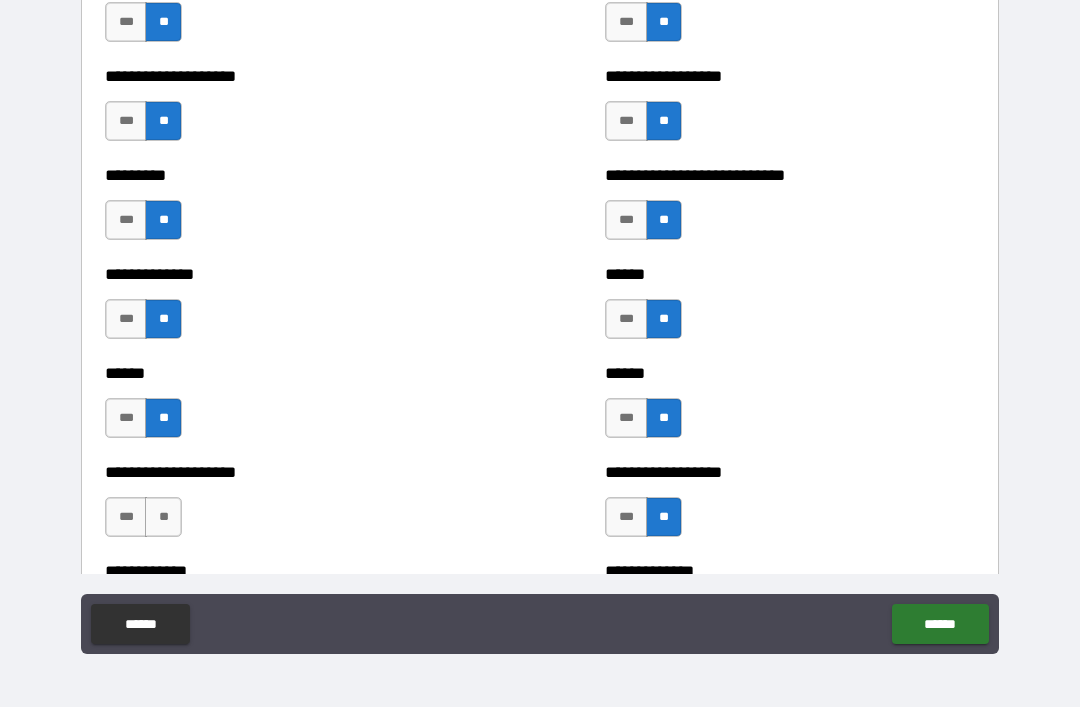 click on "**" at bounding box center (163, 517) 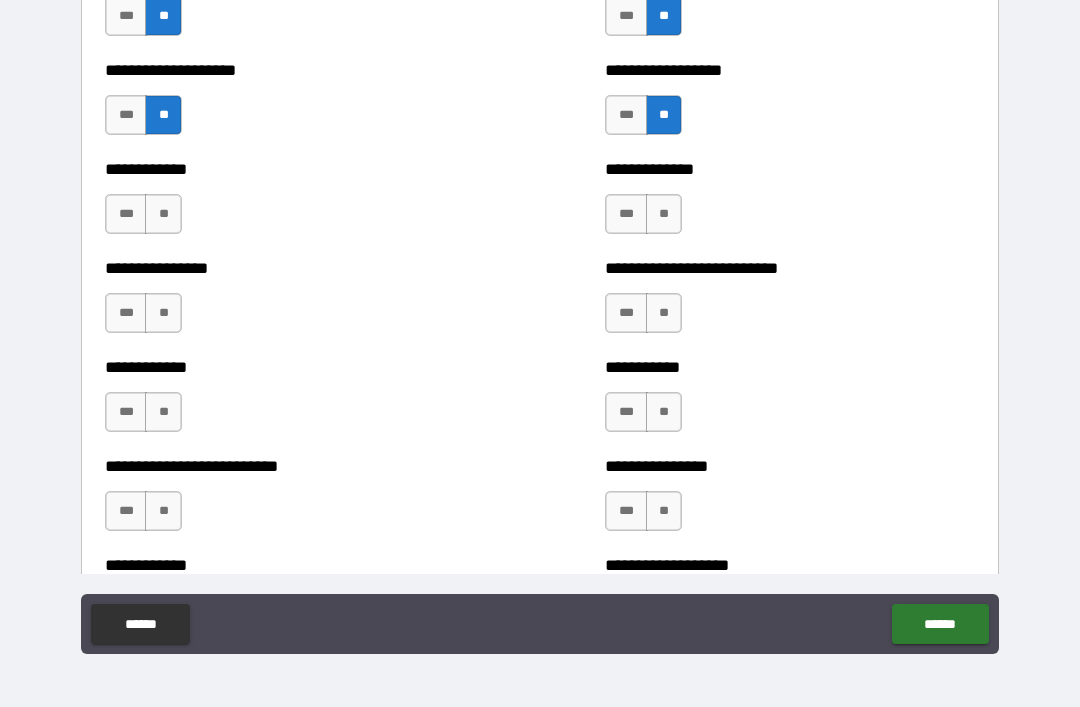 scroll, scrollTop: 3733, scrollLeft: 0, axis: vertical 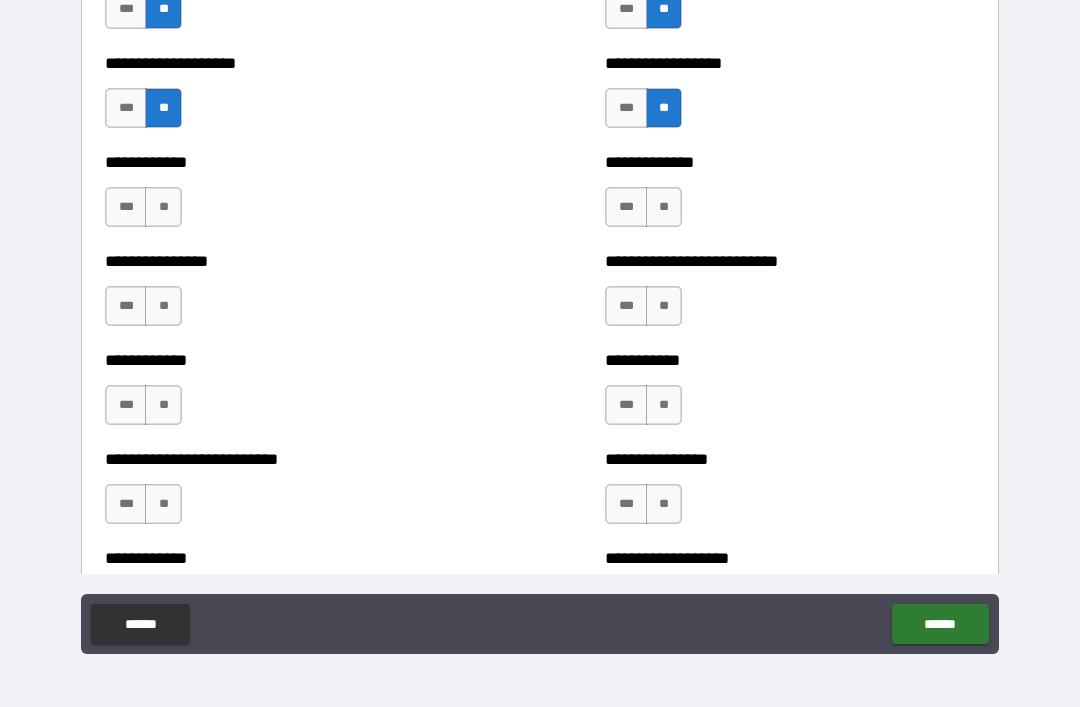 click on "**" at bounding box center [664, 207] 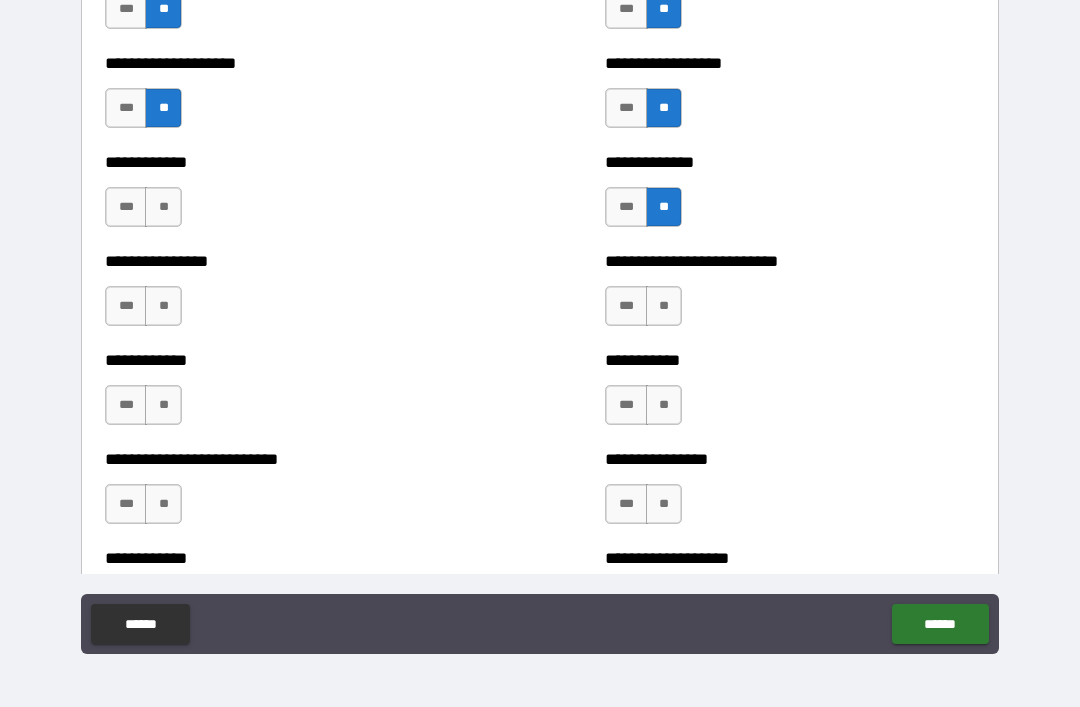 click on "***" at bounding box center (626, 306) 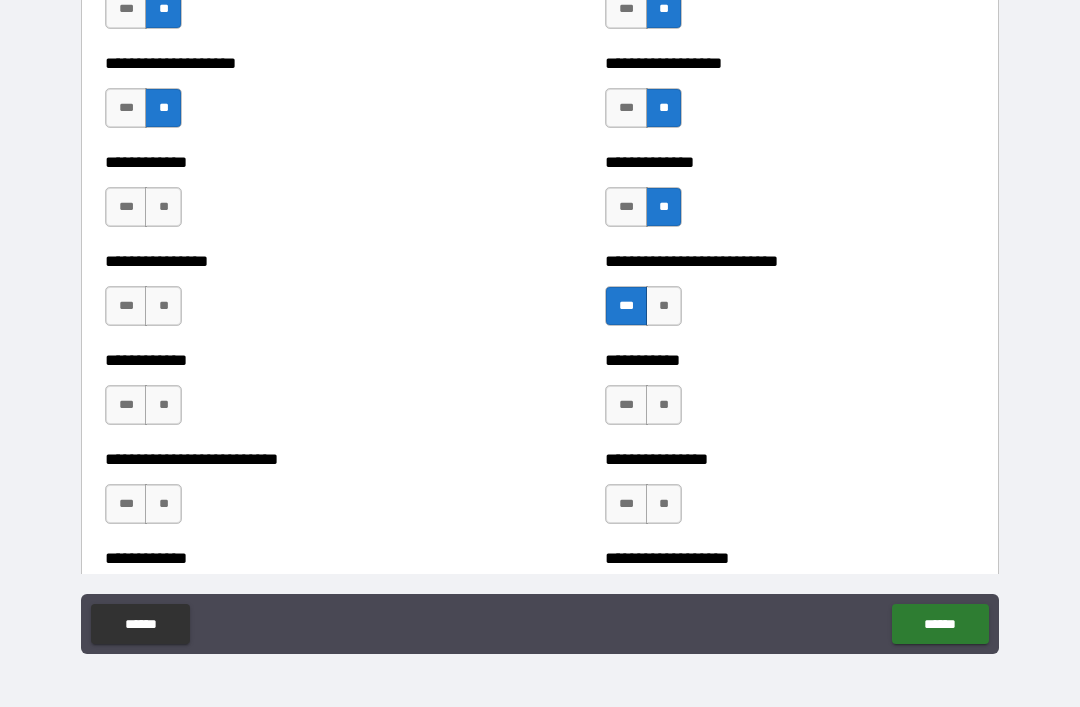 click on "**" at bounding box center (664, 405) 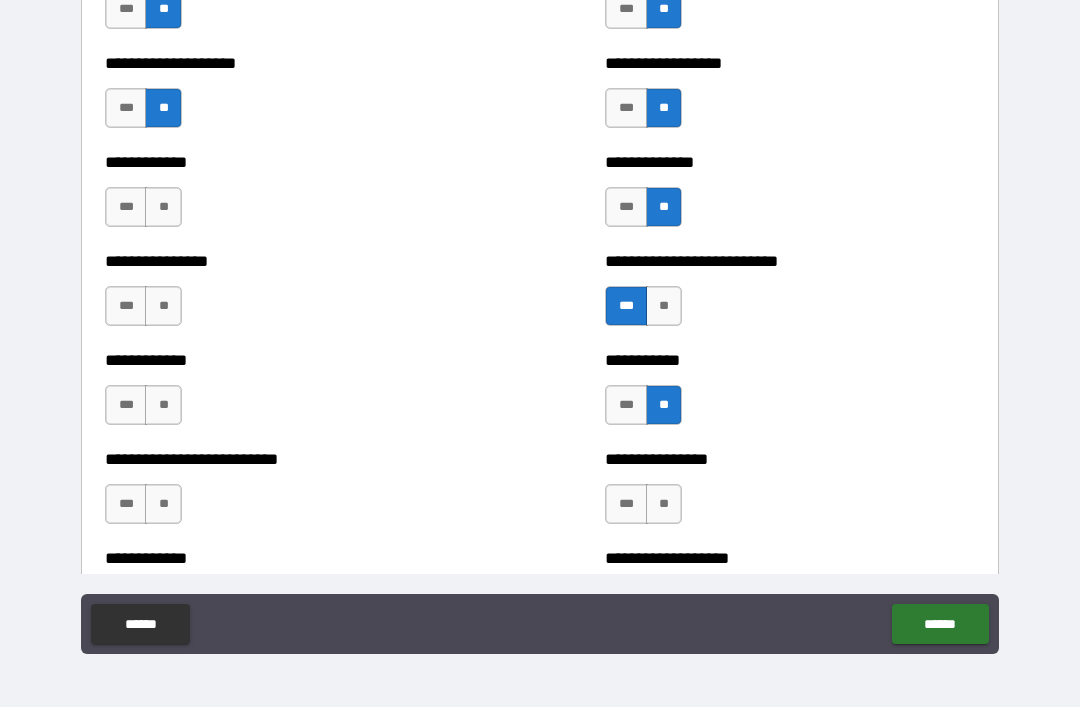 click on "**" at bounding box center (664, 504) 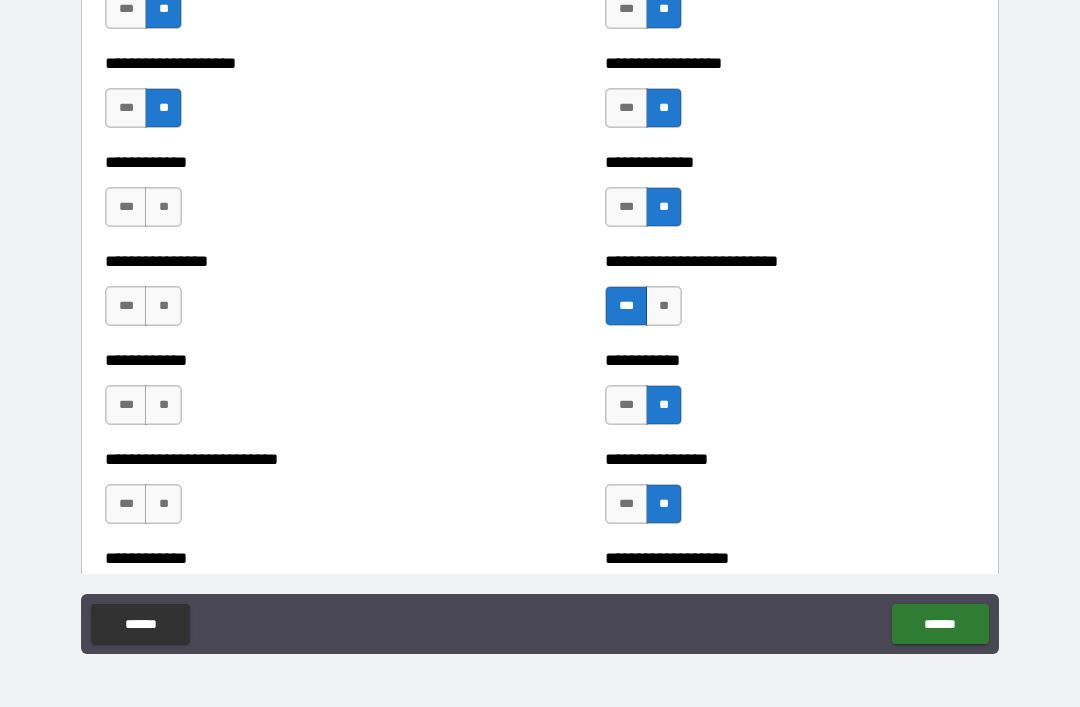 click on "**" at bounding box center (163, 207) 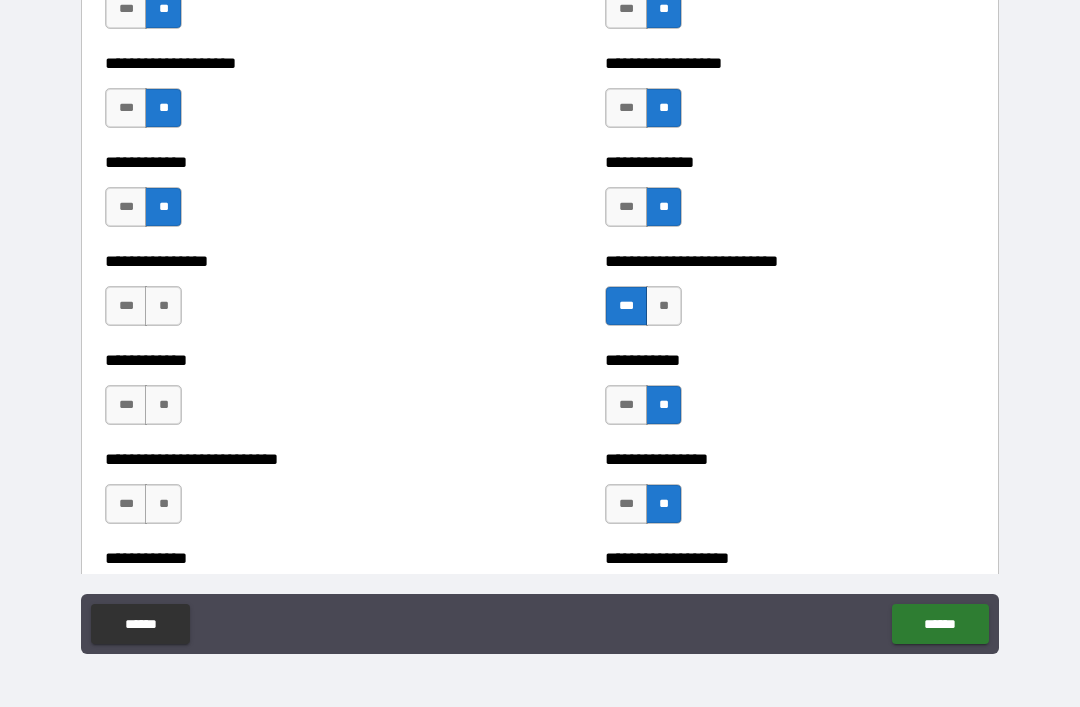 click on "**" at bounding box center (163, 306) 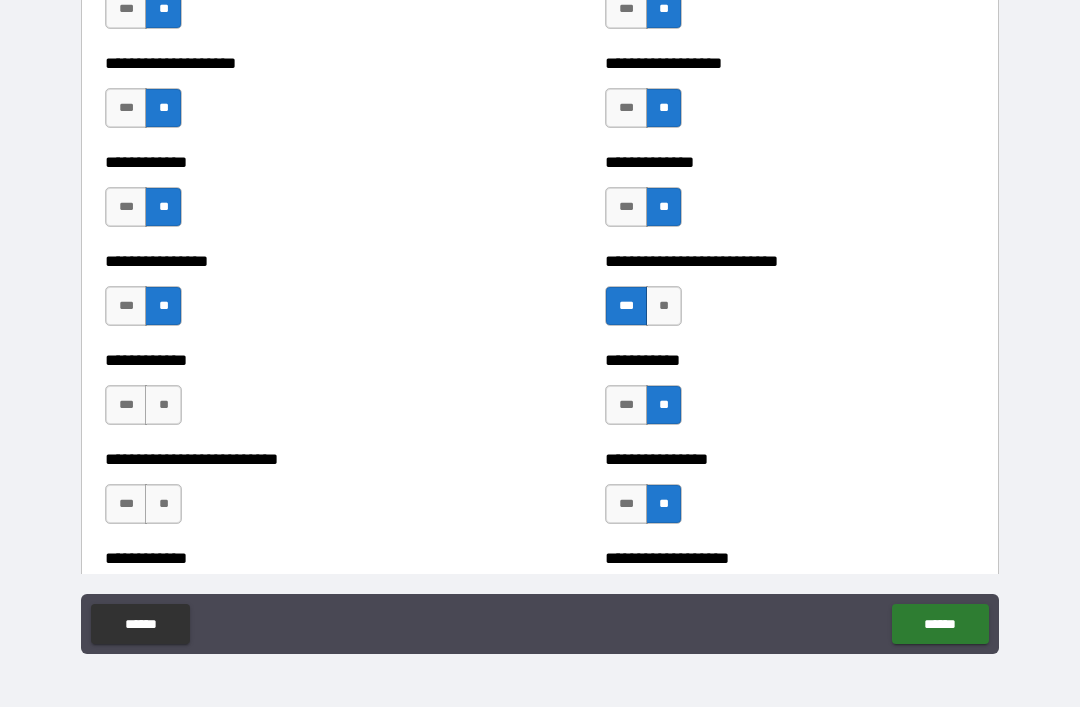 click on "**" at bounding box center [163, 405] 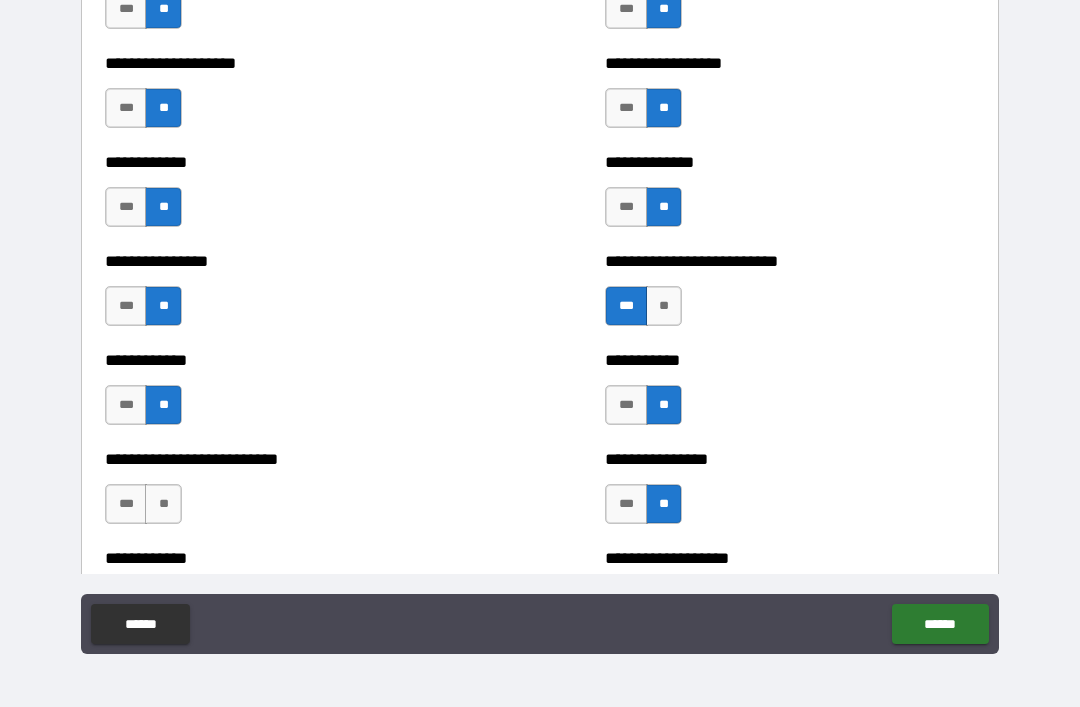 click on "**" at bounding box center [163, 504] 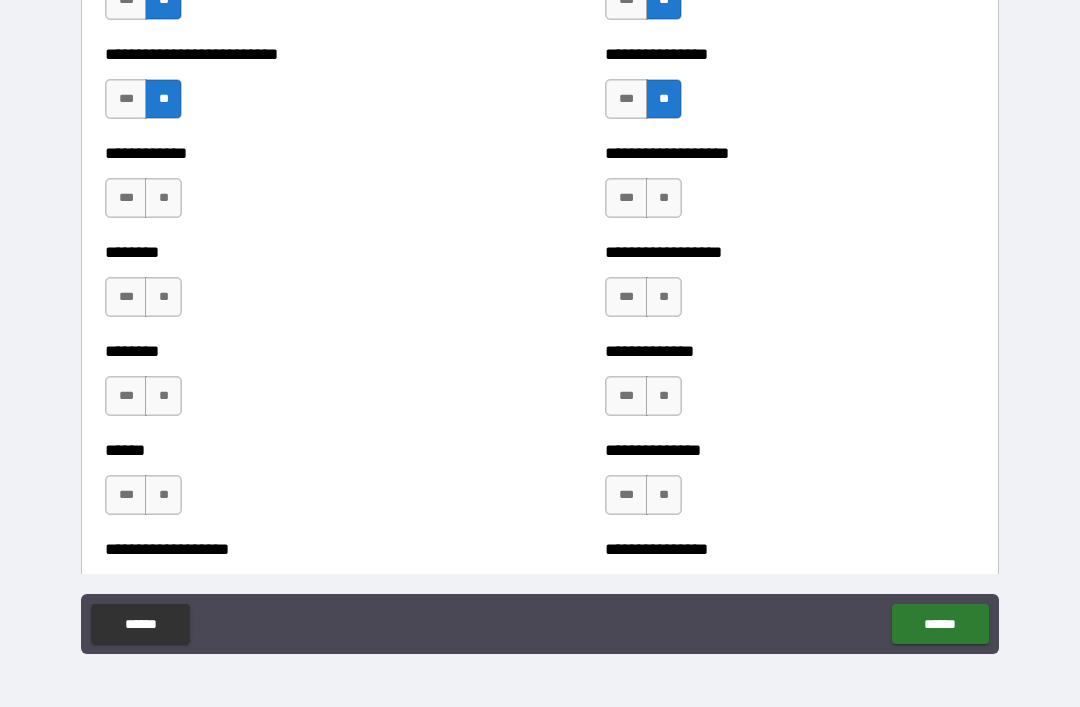 scroll, scrollTop: 4144, scrollLeft: 0, axis: vertical 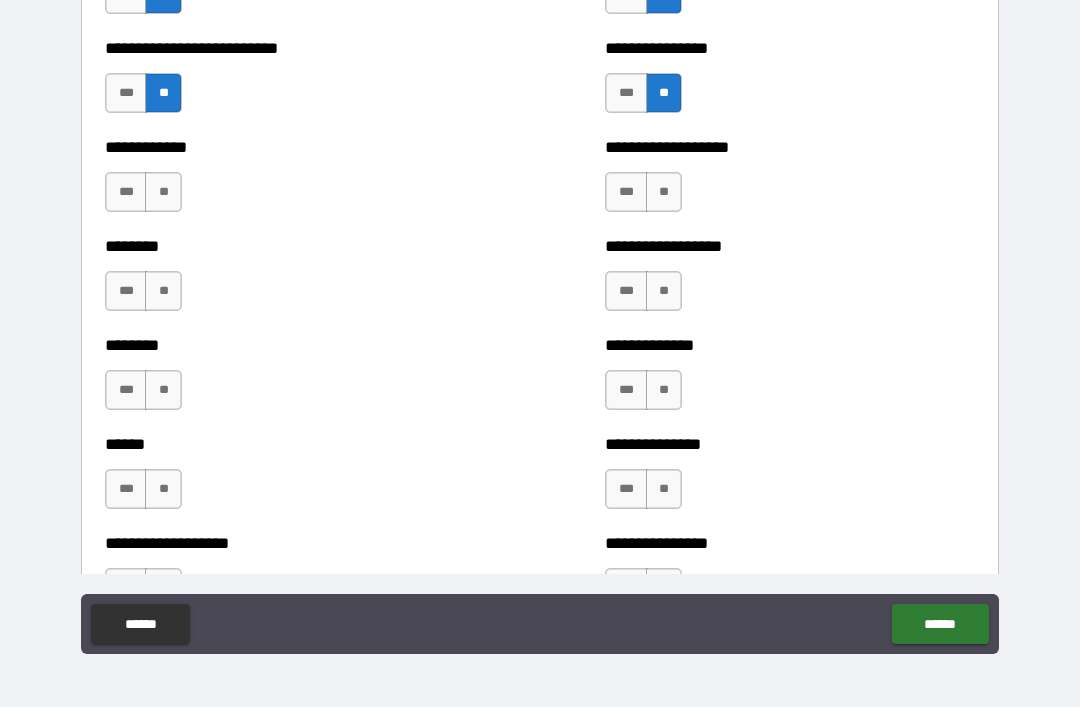 click on "**" at bounding box center [163, 192] 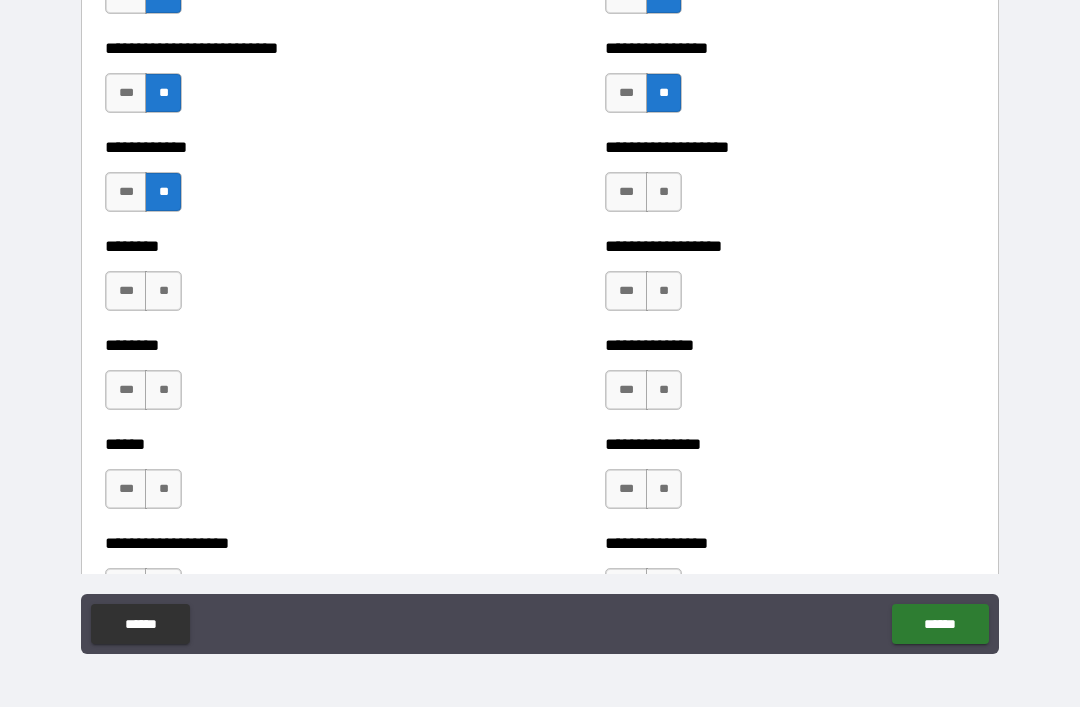 click on "**" at bounding box center [163, 291] 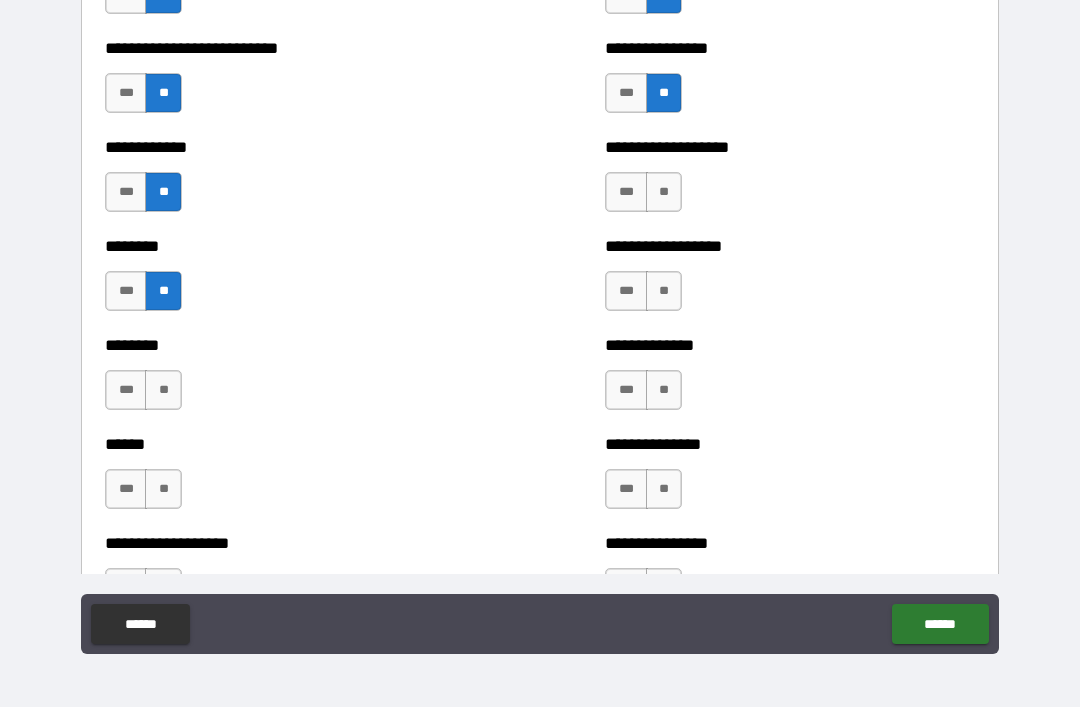 click on "**" at bounding box center (163, 390) 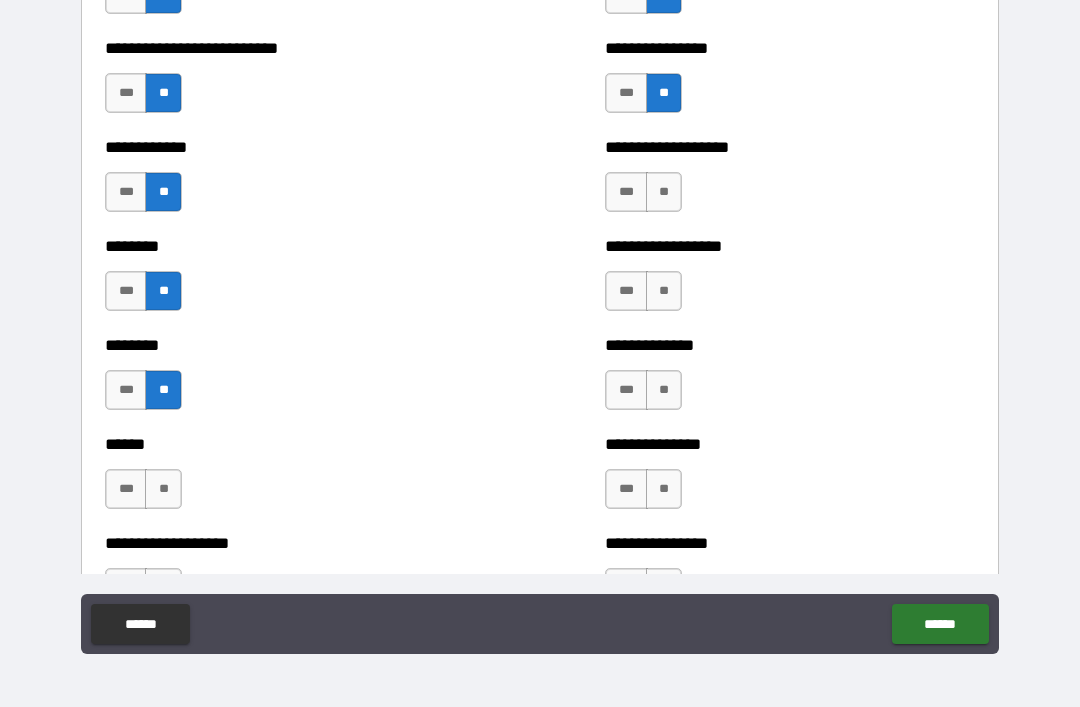 click on "**" at bounding box center (163, 489) 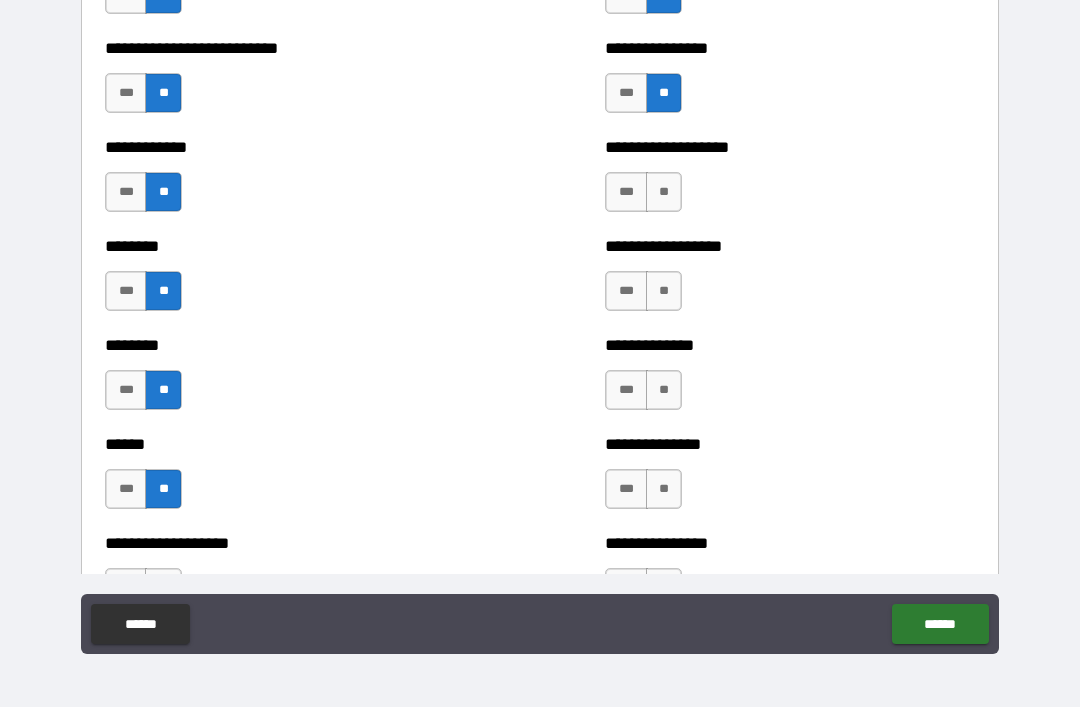 click on "**" at bounding box center [664, 192] 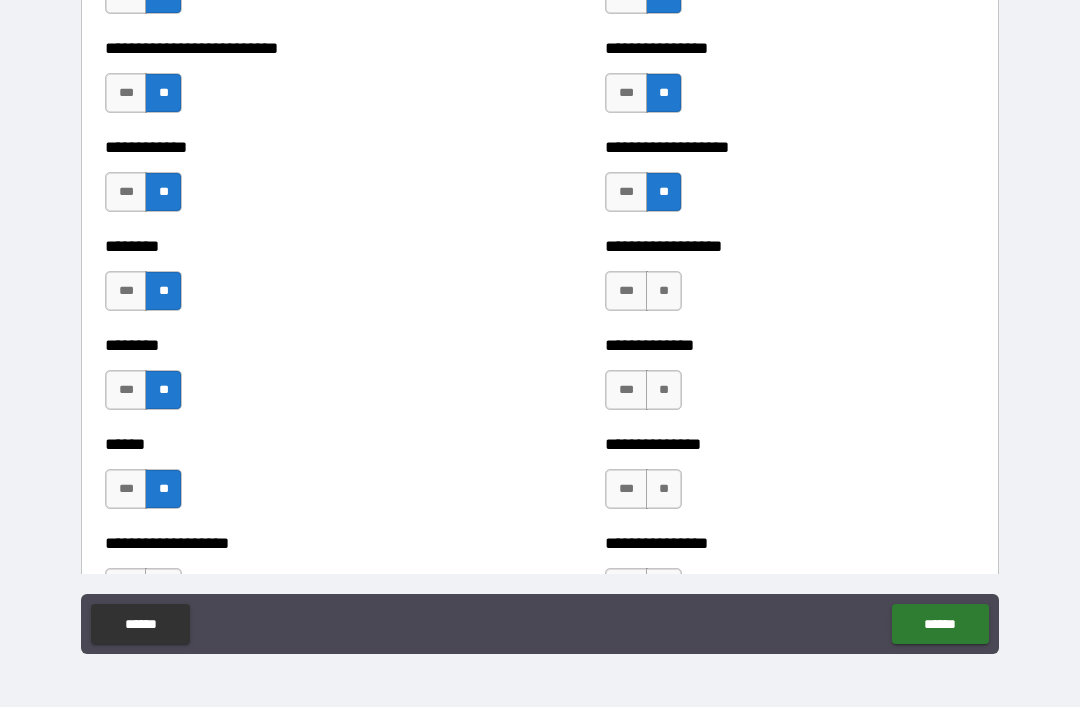 click on "***" at bounding box center [626, 291] 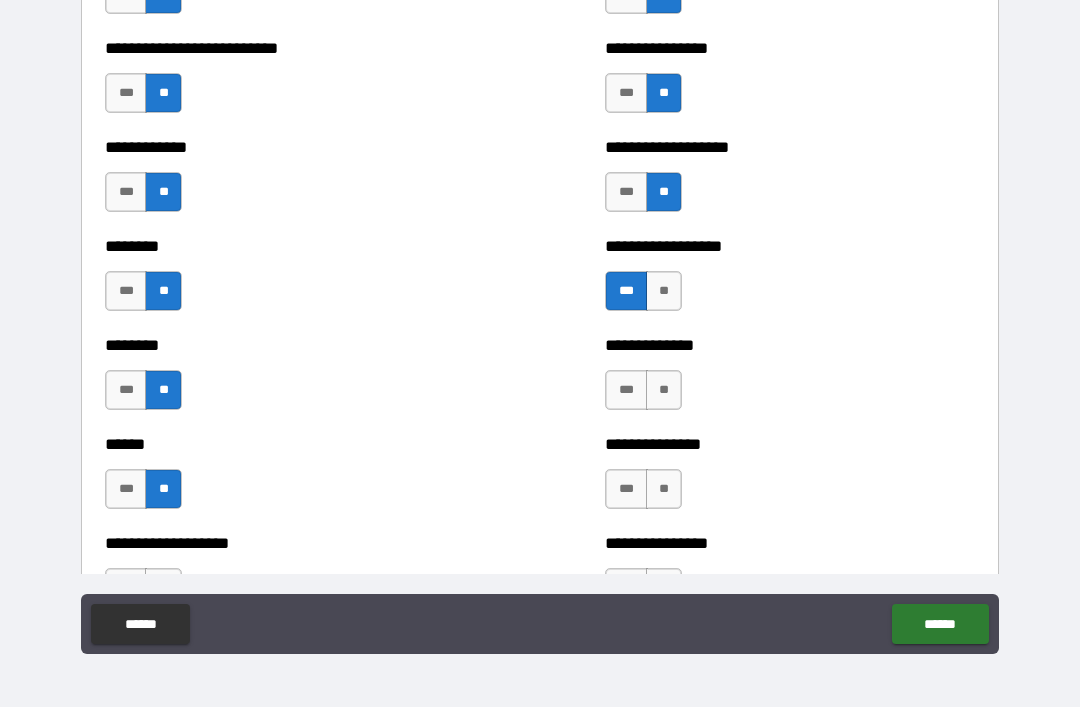 click on "**" at bounding box center [664, 390] 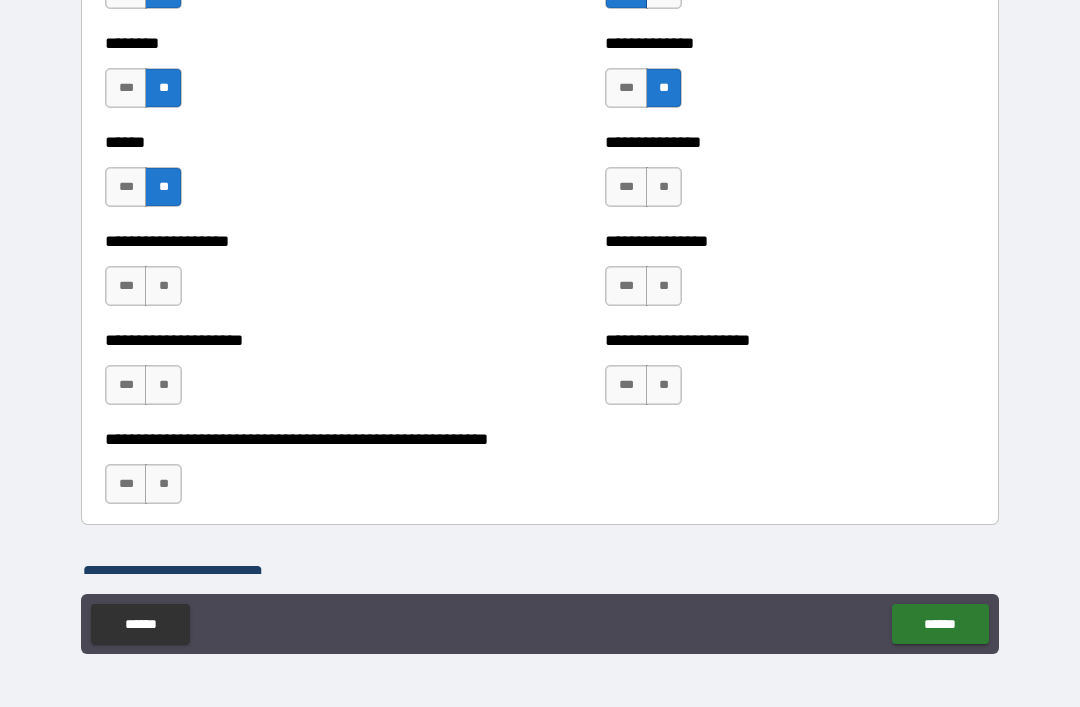 scroll, scrollTop: 4448, scrollLeft: 0, axis: vertical 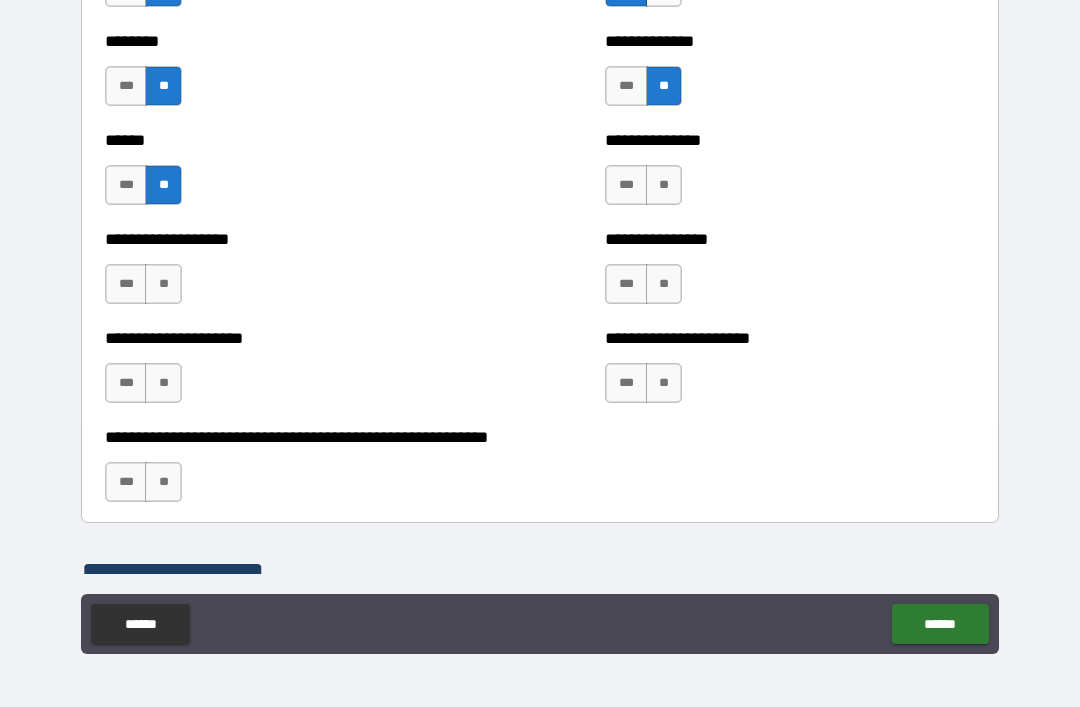 click on "**" at bounding box center (664, 185) 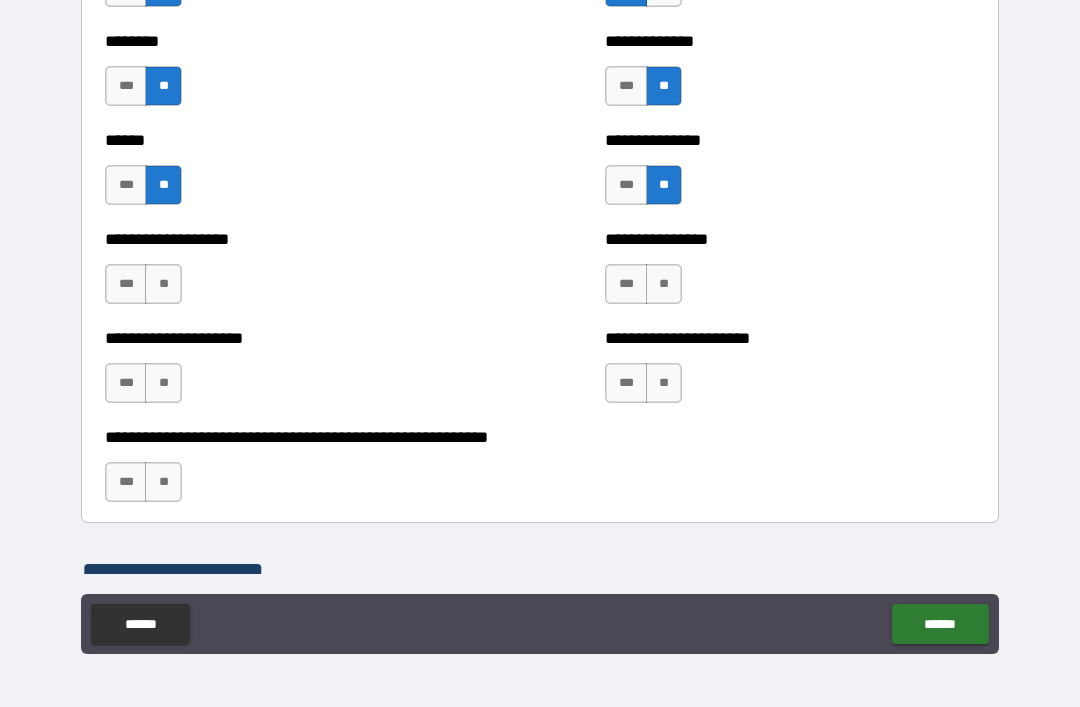 click on "**" at bounding box center (664, 284) 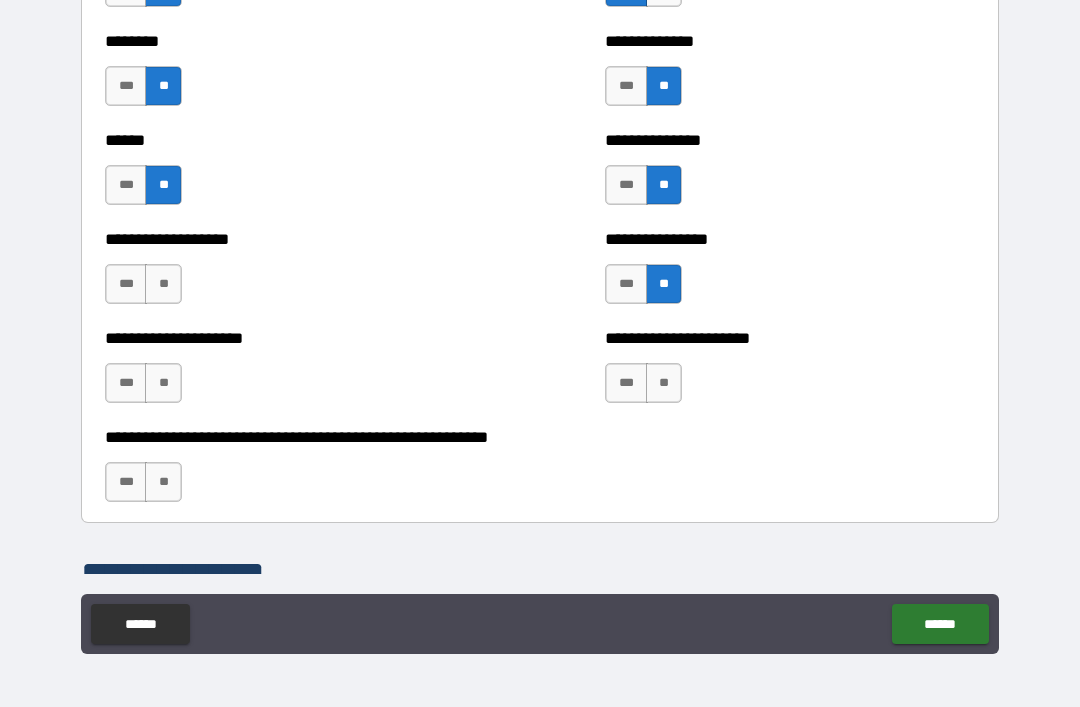 click on "**" at bounding box center (664, 383) 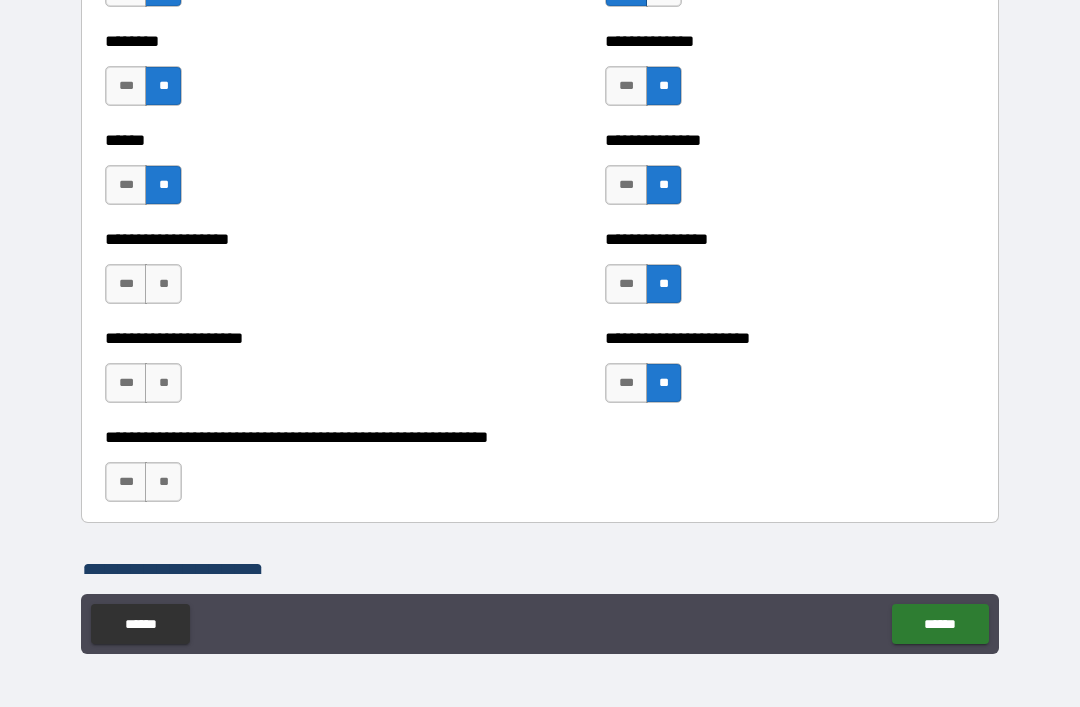click on "**" at bounding box center [163, 284] 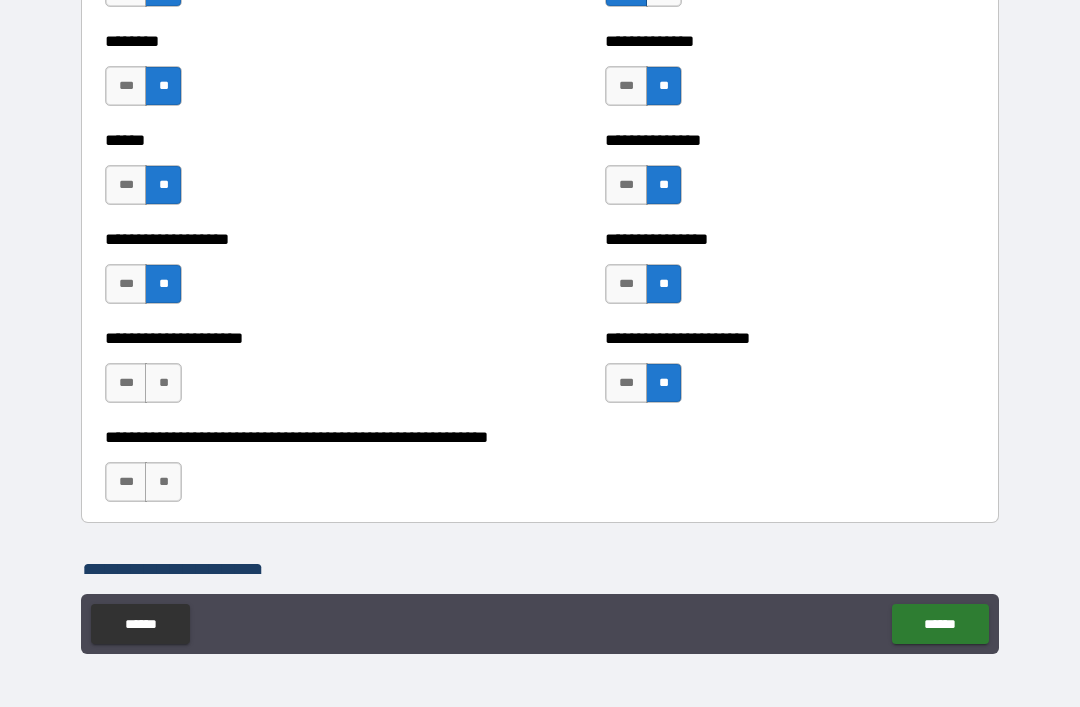 click on "**" at bounding box center [163, 383] 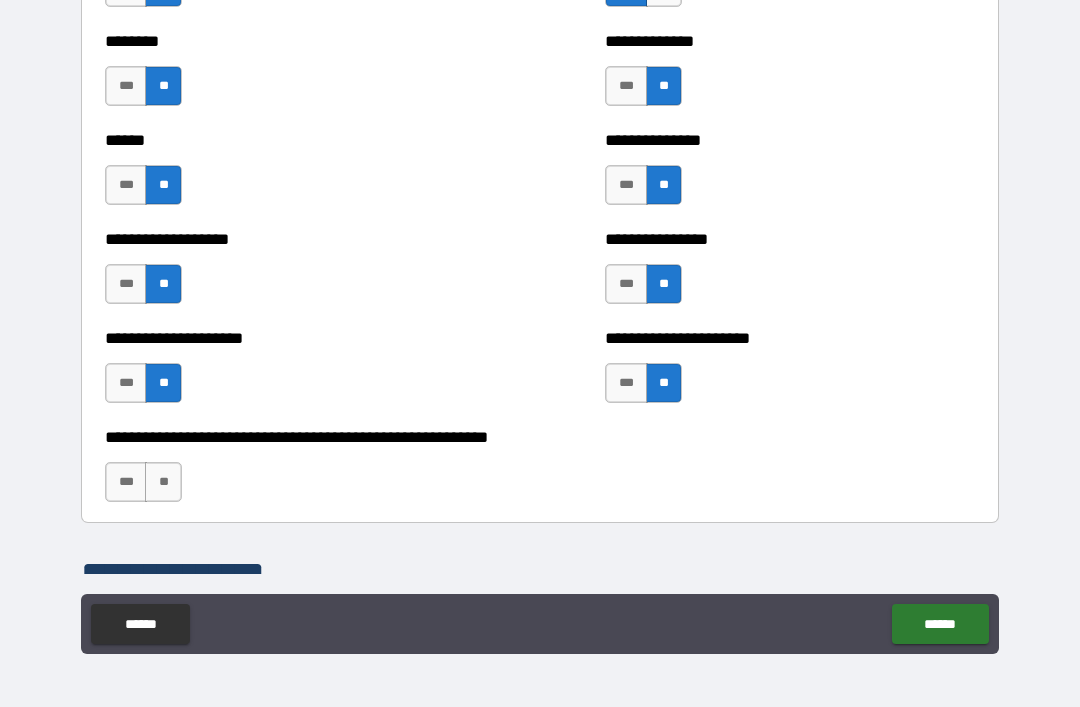 click on "**" at bounding box center (163, 482) 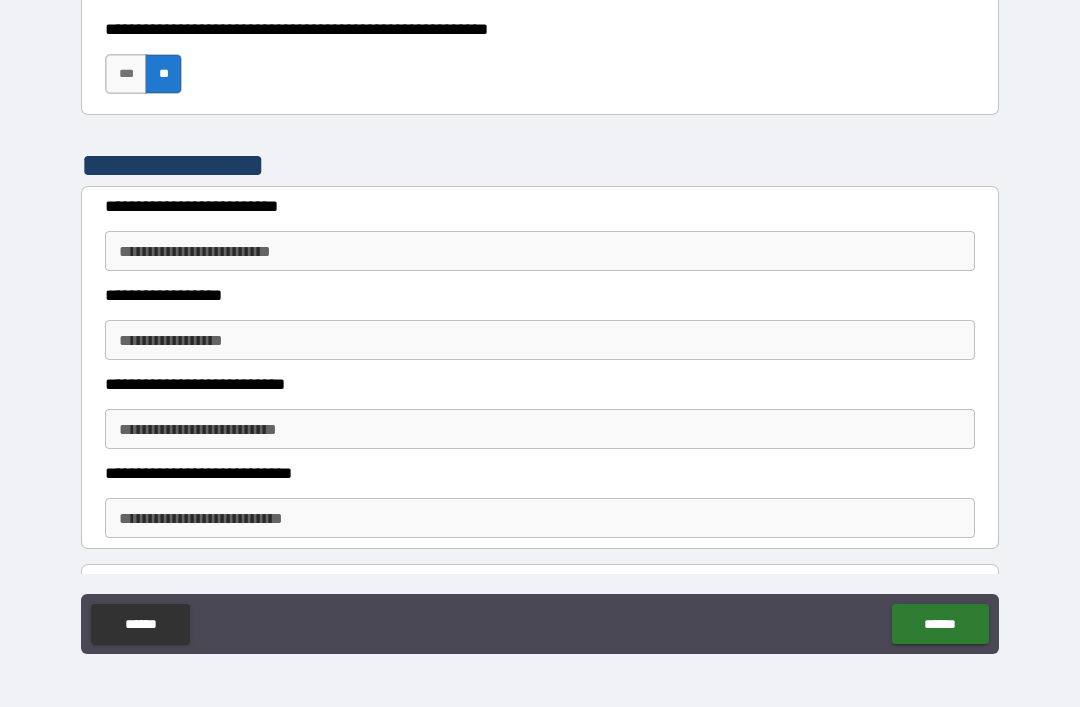 scroll, scrollTop: 4860, scrollLeft: 0, axis: vertical 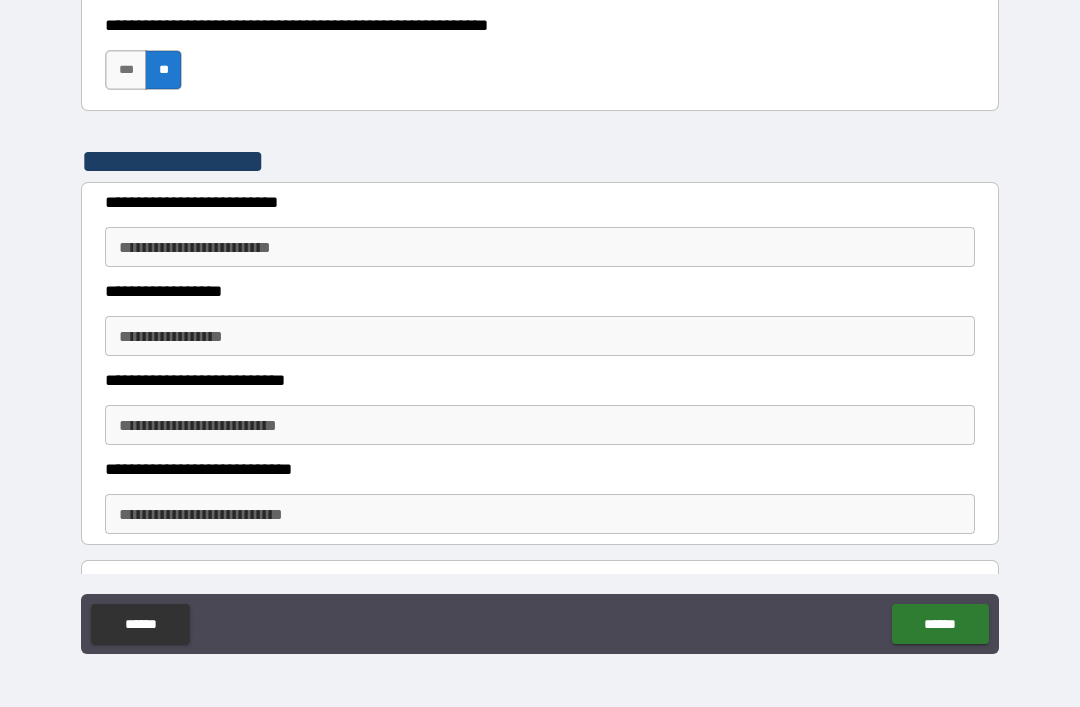 click on "**********" at bounding box center [540, 247] 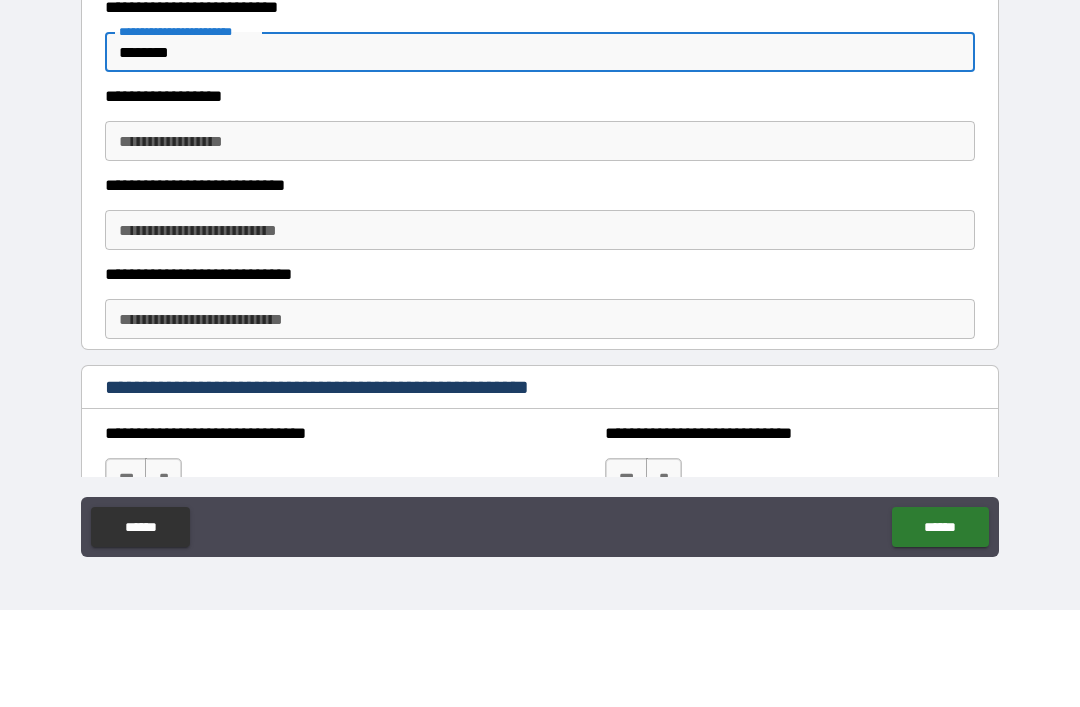 scroll, scrollTop: 4966, scrollLeft: 0, axis: vertical 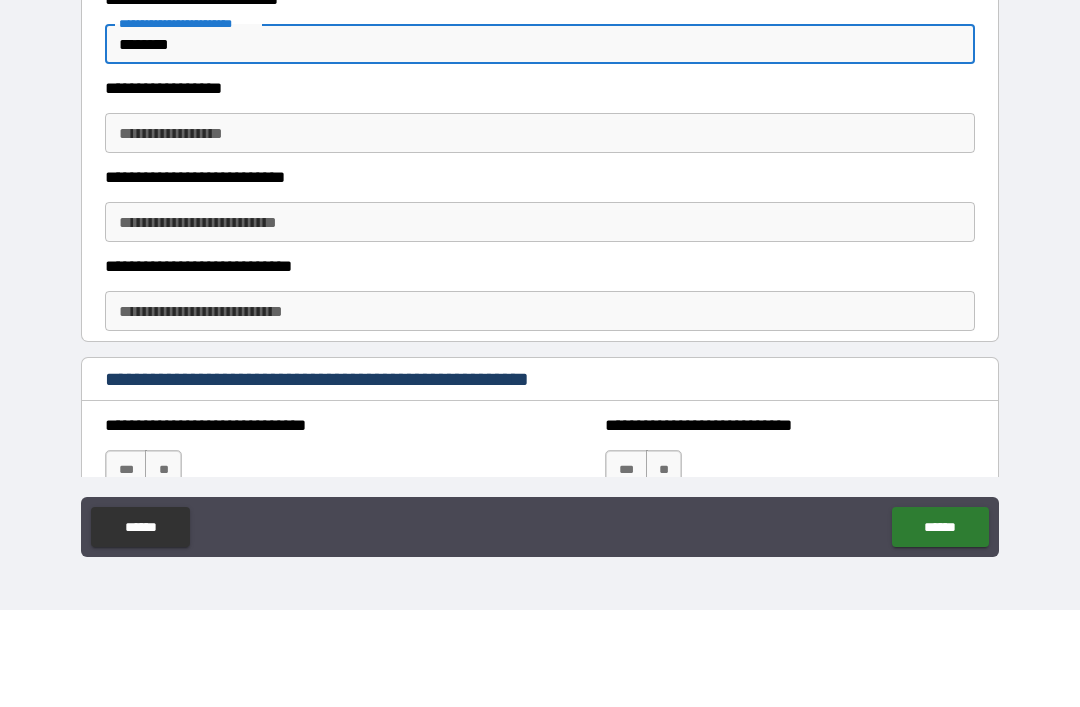 type on "********" 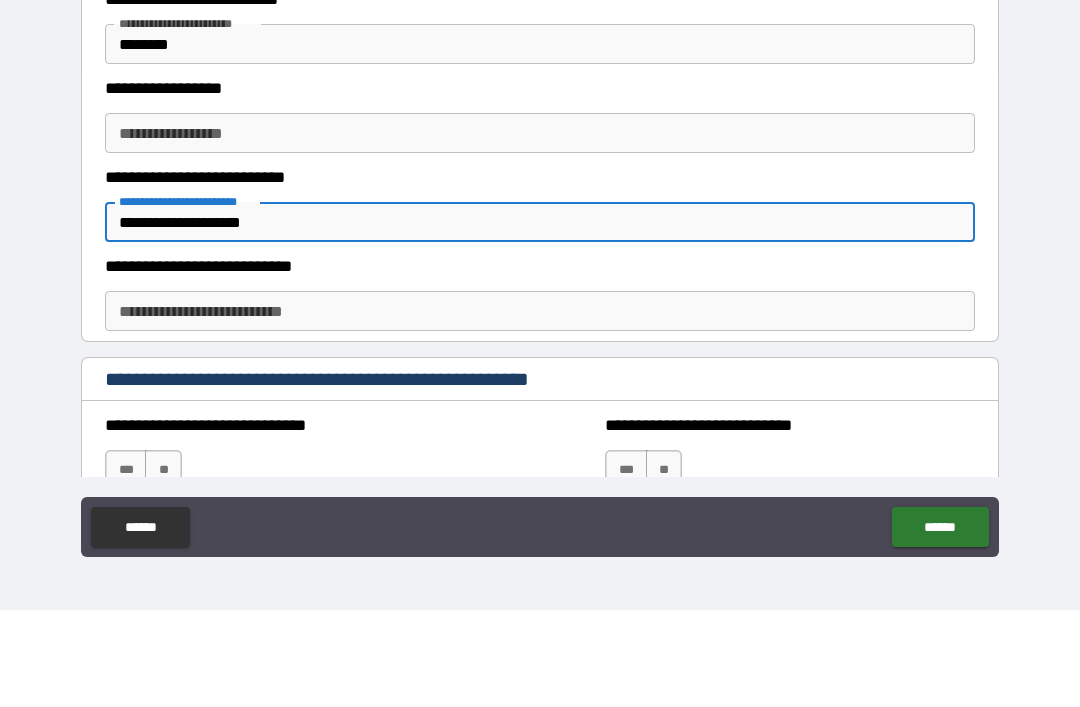 type on "**********" 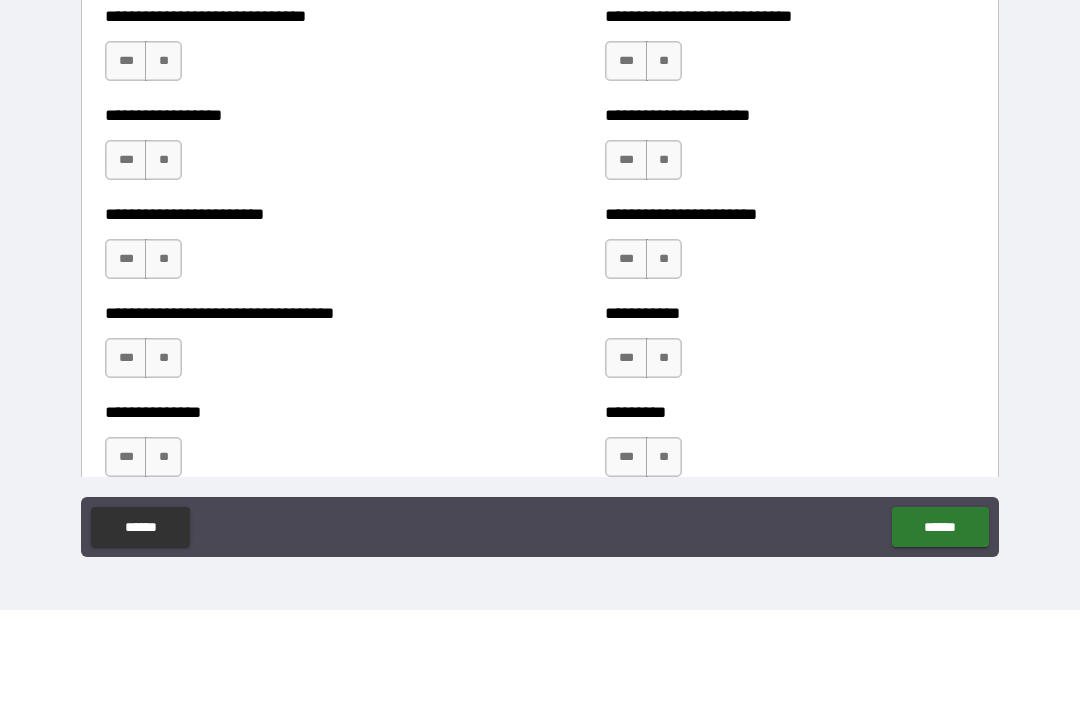 scroll, scrollTop: 5372, scrollLeft: 0, axis: vertical 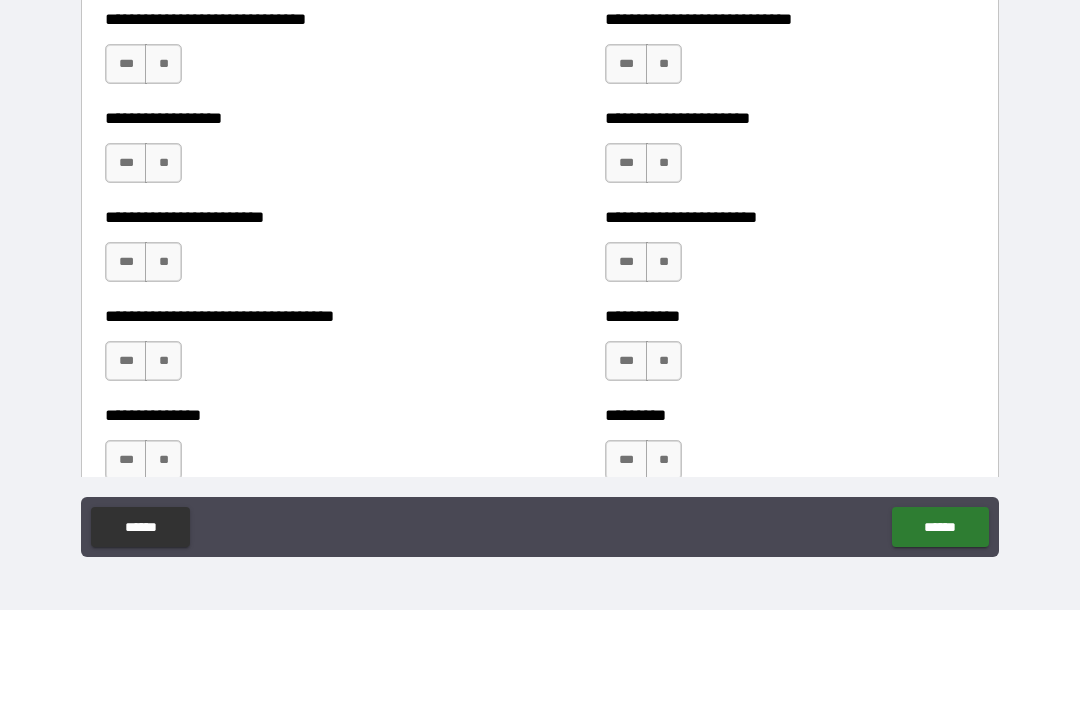 type on "****" 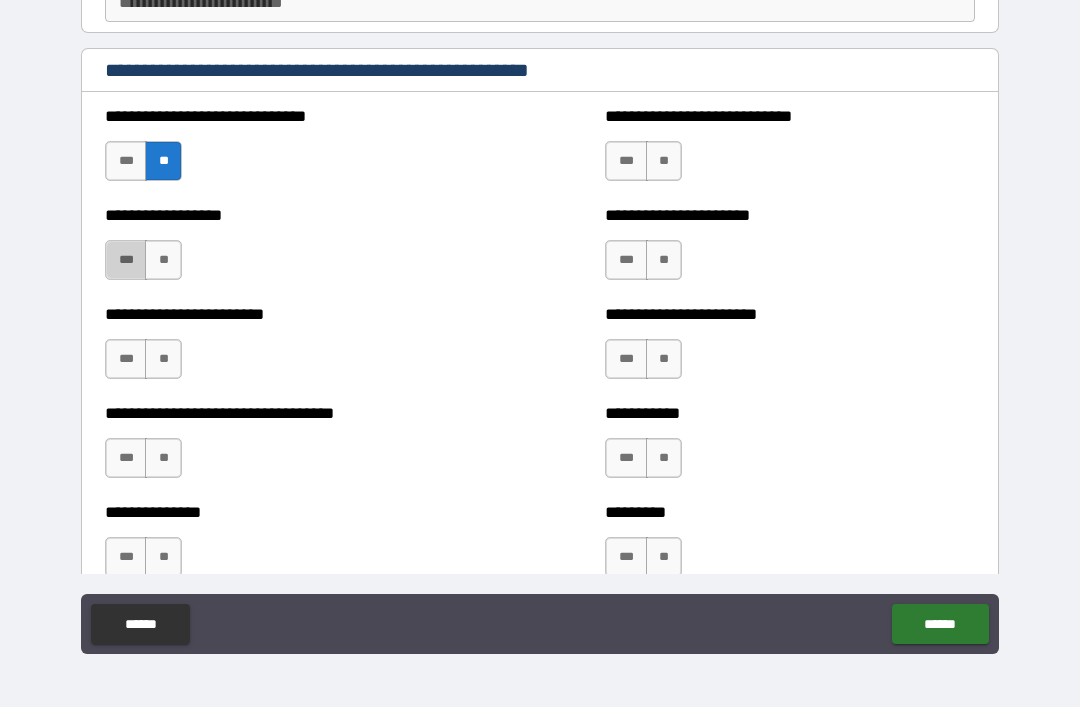 click on "***" at bounding box center [126, 260] 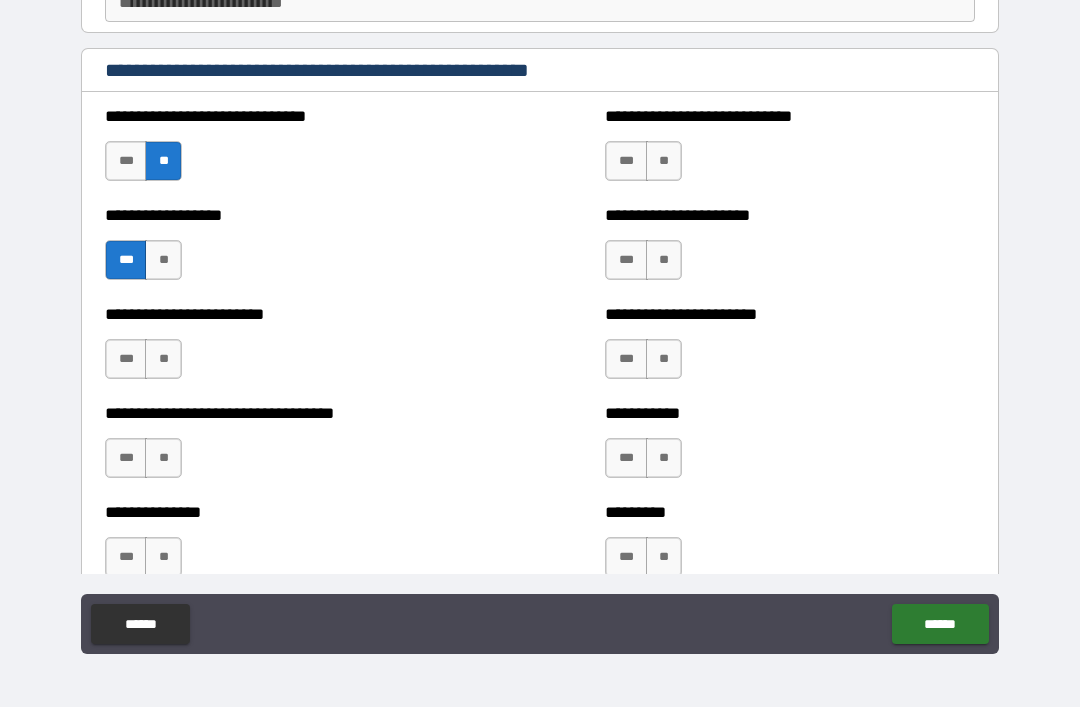 click on "**" at bounding box center (163, 359) 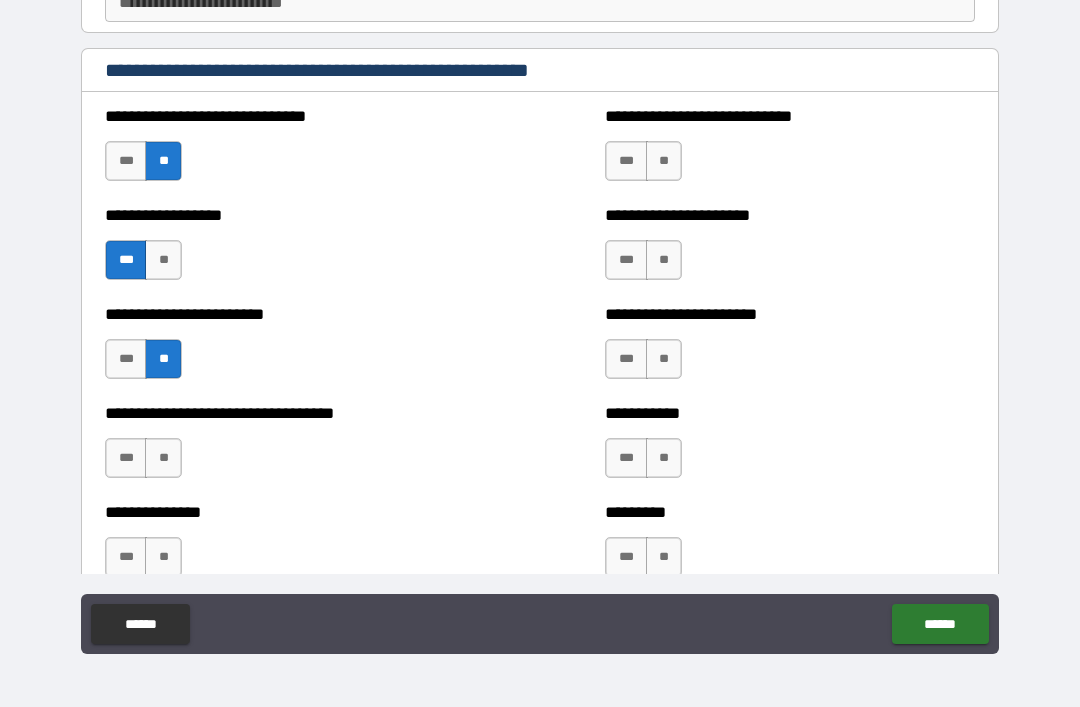 click on "**" at bounding box center (163, 458) 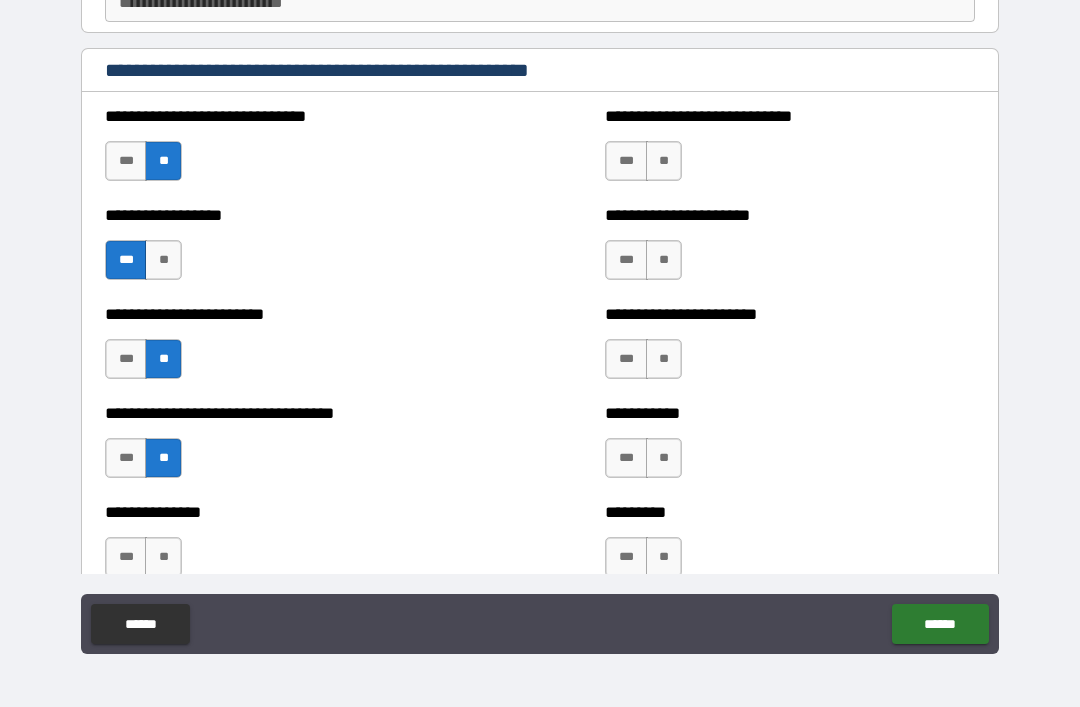 click on "**" at bounding box center (163, 557) 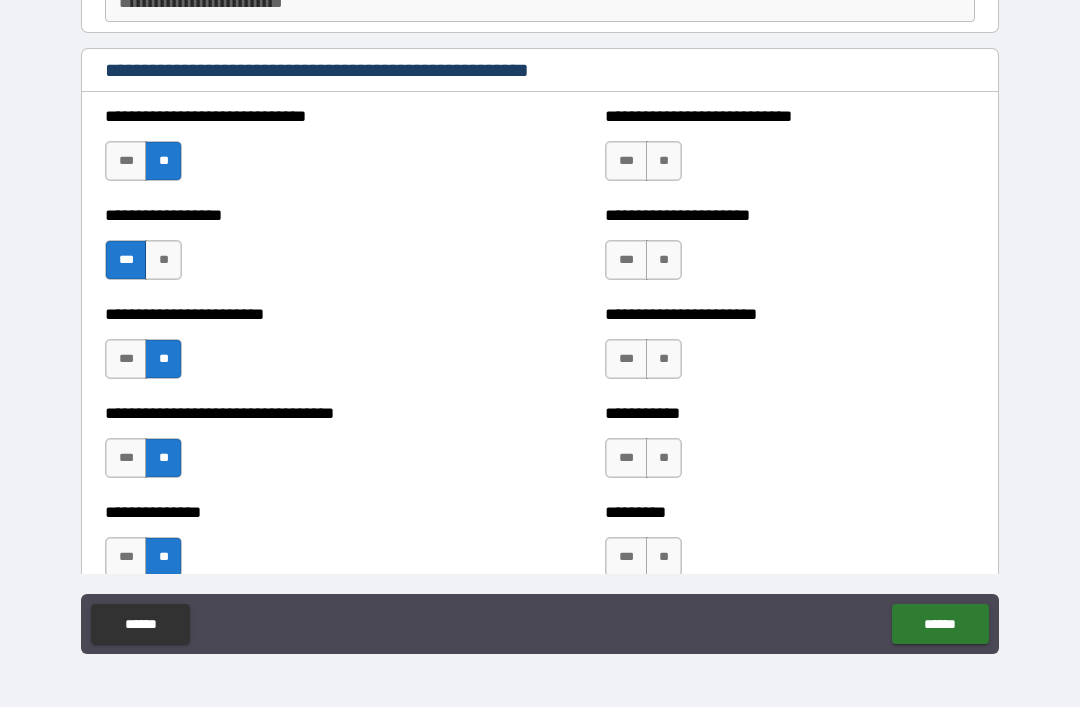 click on "***" at bounding box center (626, 161) 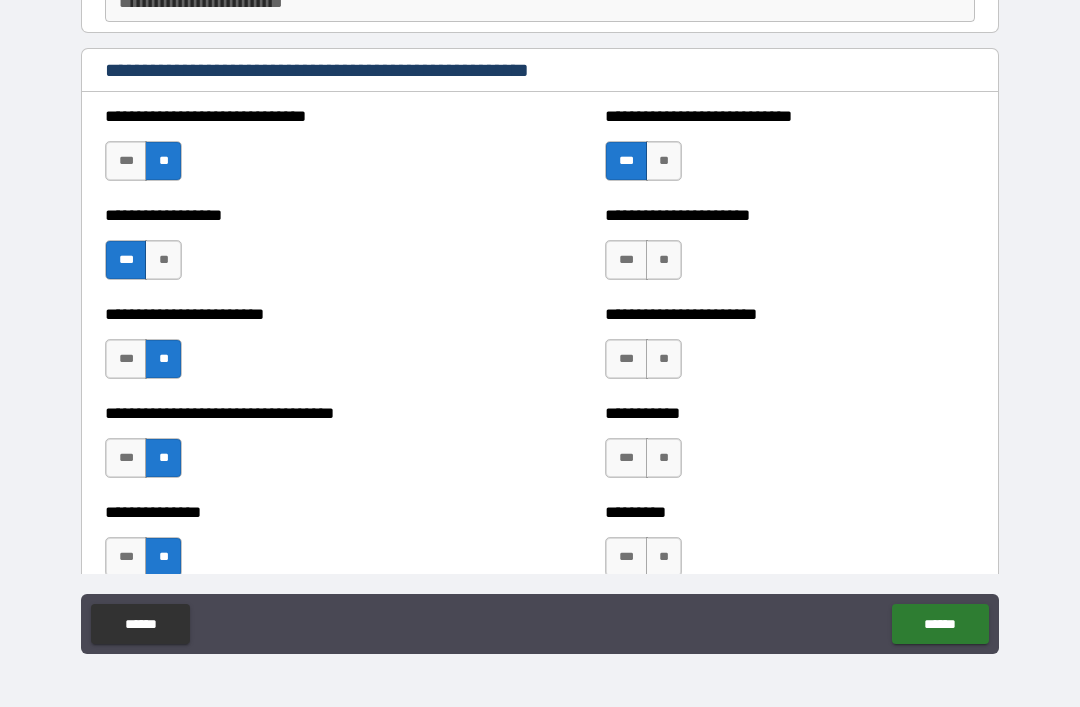 click on "***" at bounding box center (626, 260) 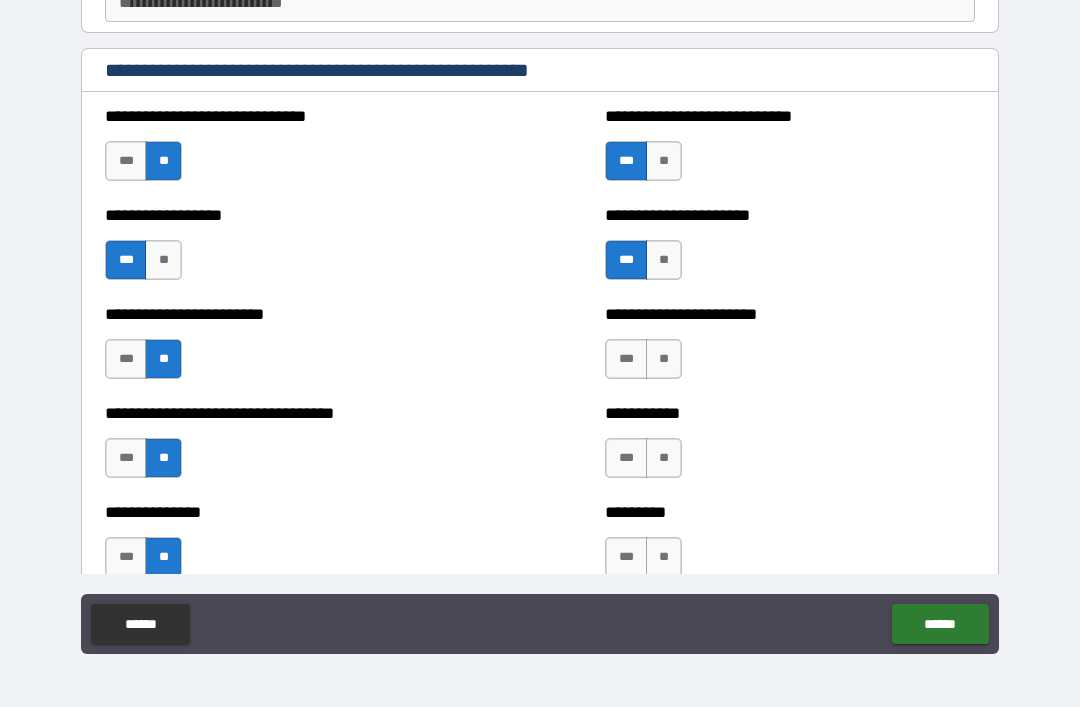 click on "**" at bounding box center [664, 359] 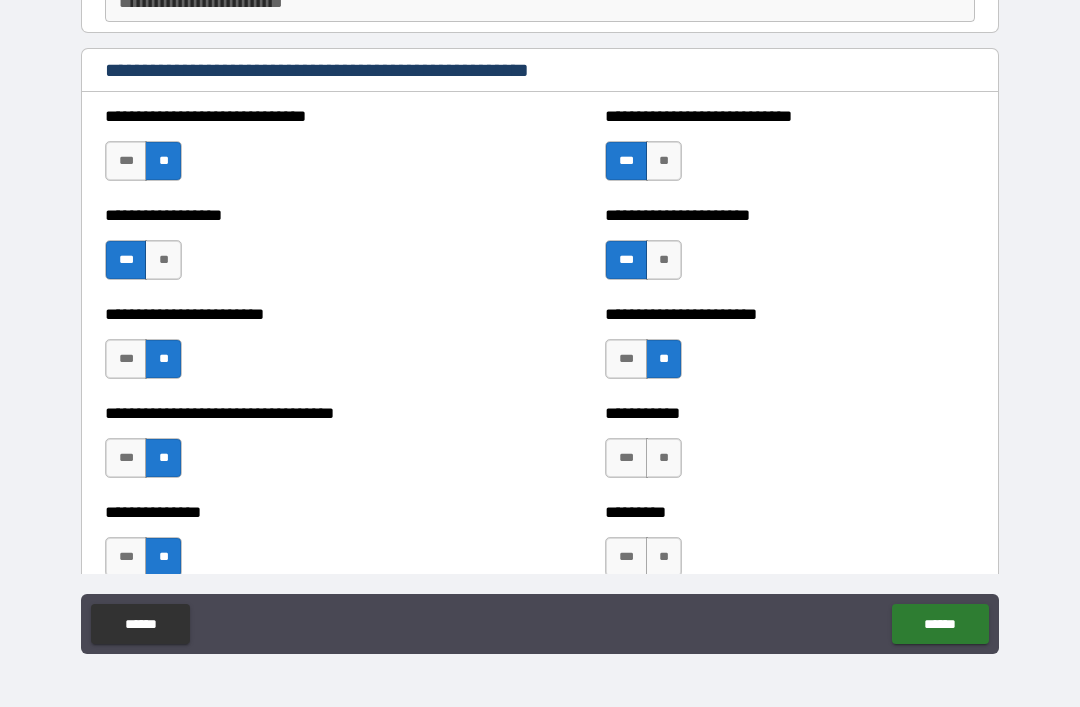 click on "**" at bounding box center [664, 458] 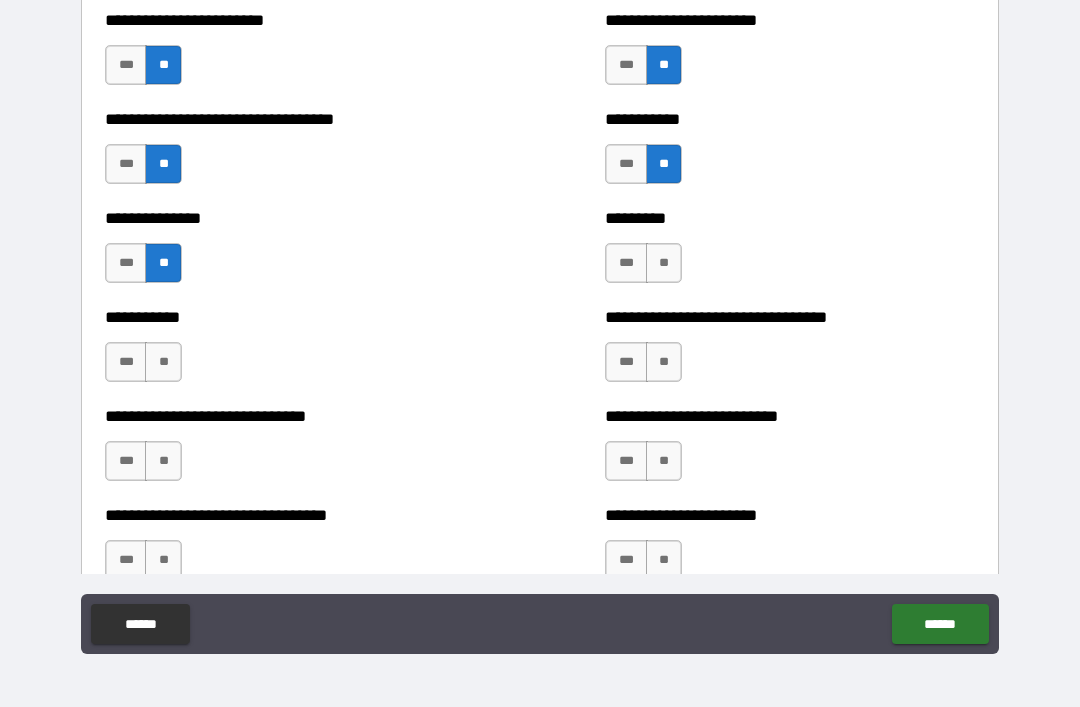 scroll, scrollTop: 5666, scrollLeft: 0, axis: vertical 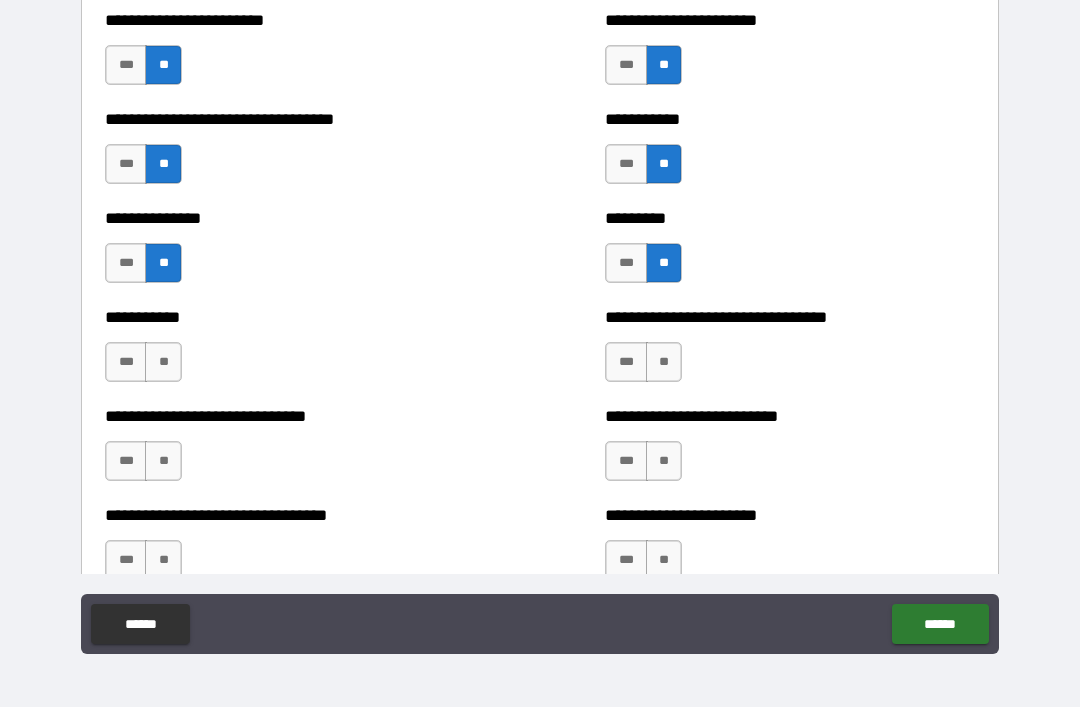 click on "***" at bounding box center [626, 362] 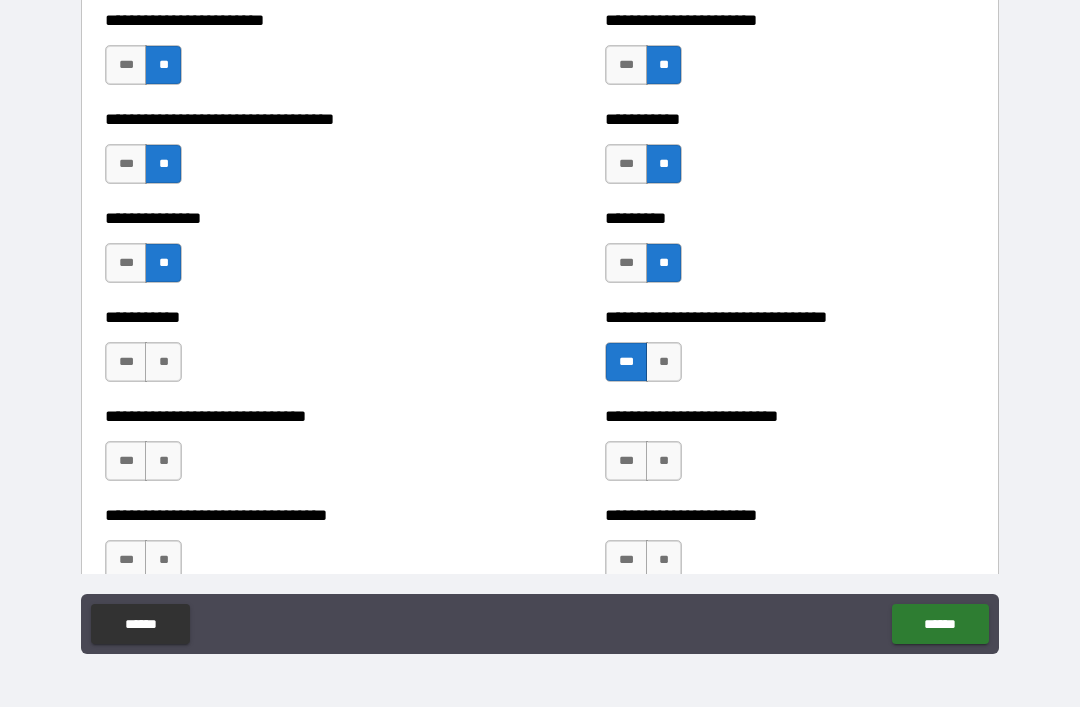 click on "**" at bounding box center (664, 461) 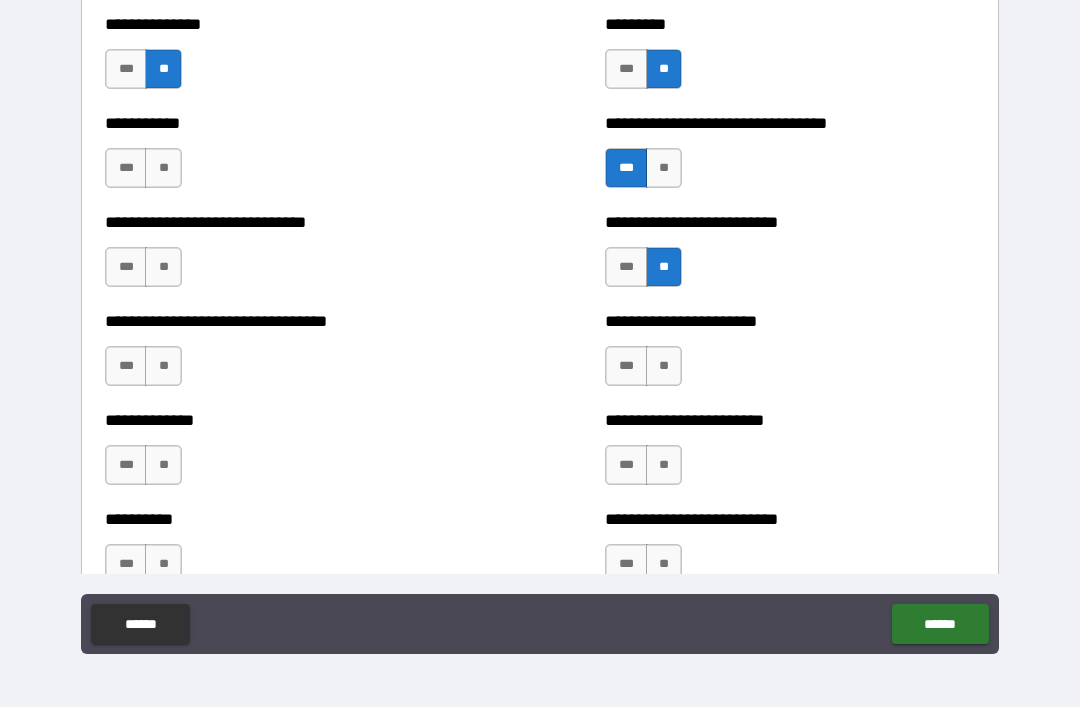 scroll, scrollTop: 5867, scrollLeft: 0, axis: vertical 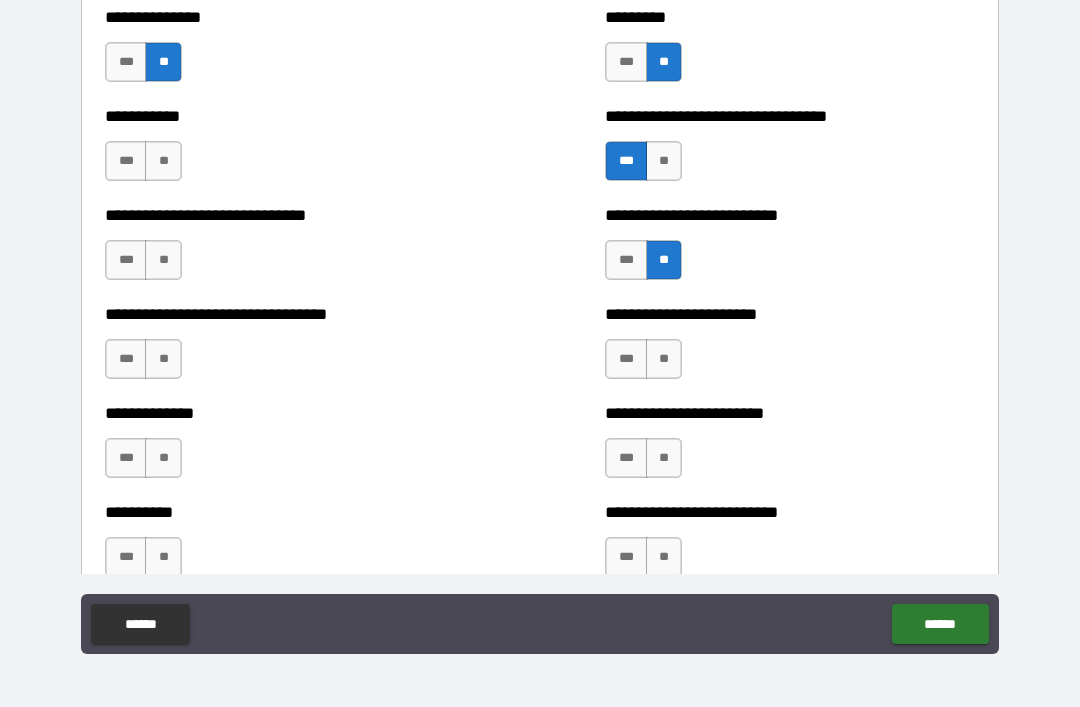 click on "**" at bounding box center [664, 359] 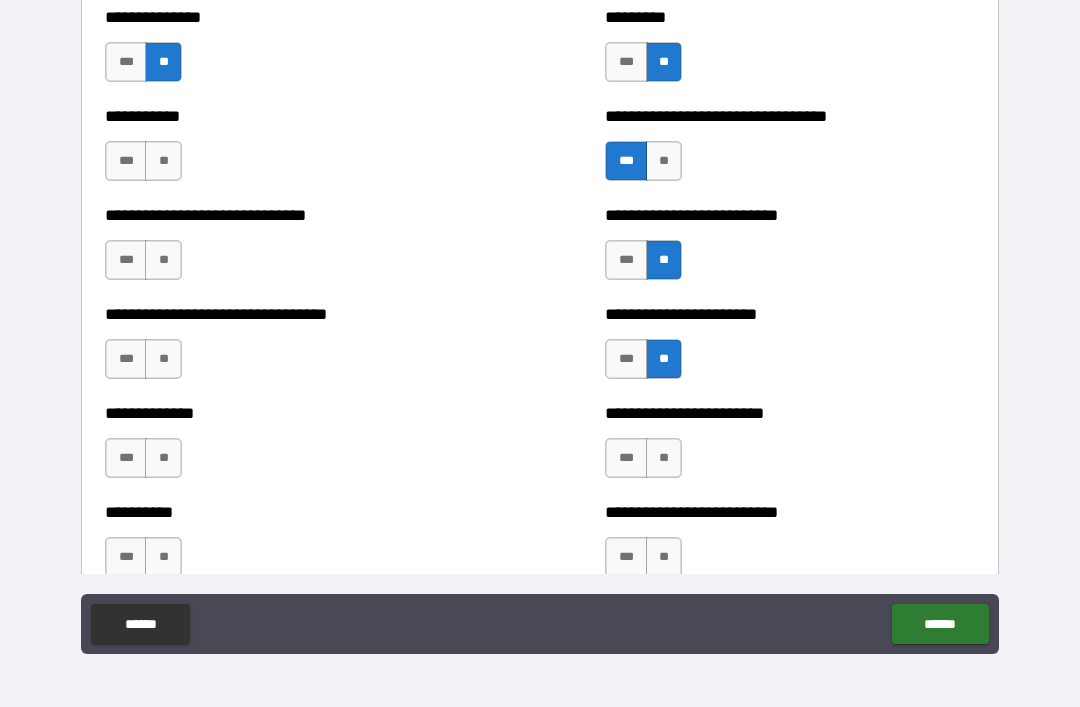 click on "**" at bounding box center [664, 458] 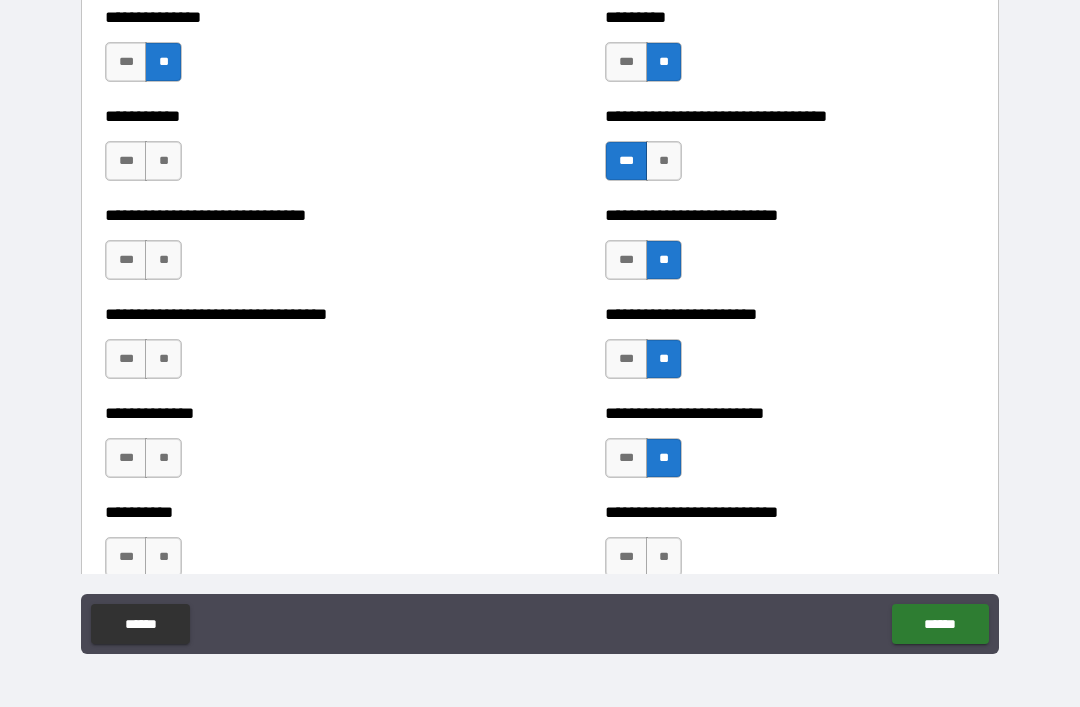 click on "**" at bounding box center [664, 557] 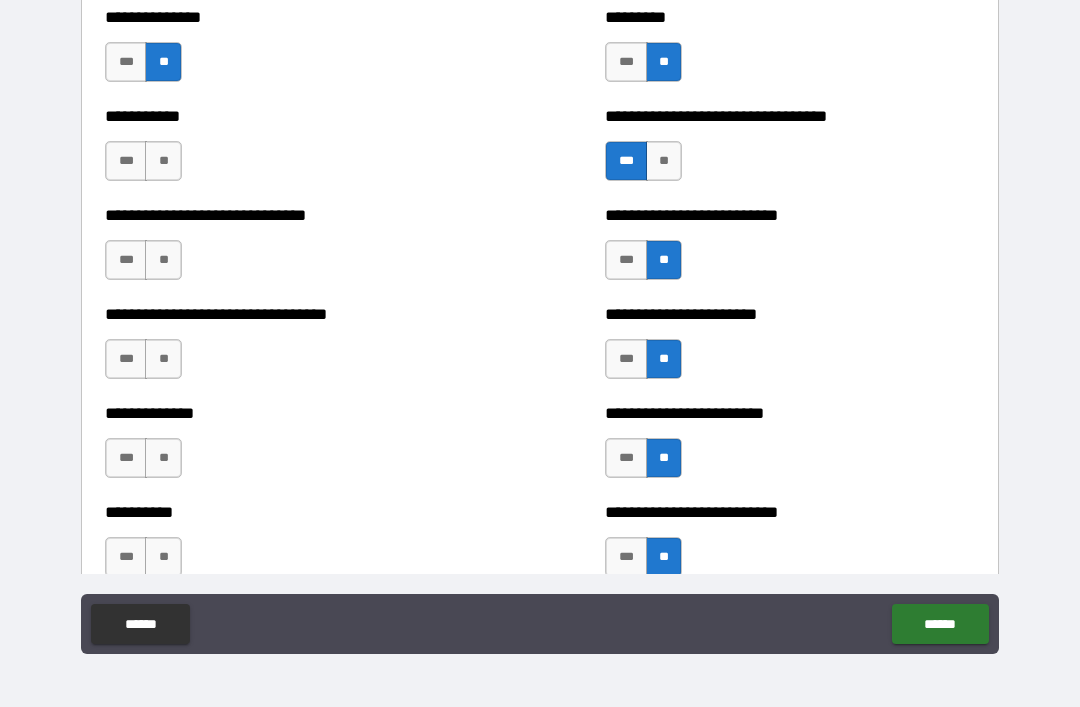 click on "**" at bounding box center [163, 161] 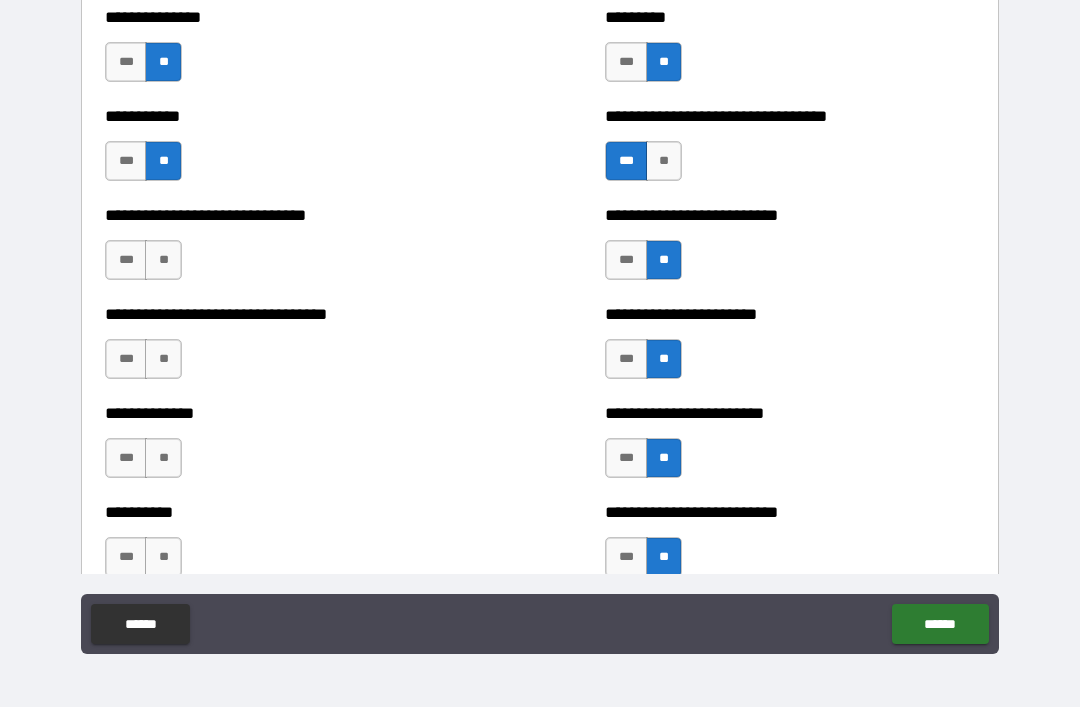 click on "**" at bounding box center [163, 260] 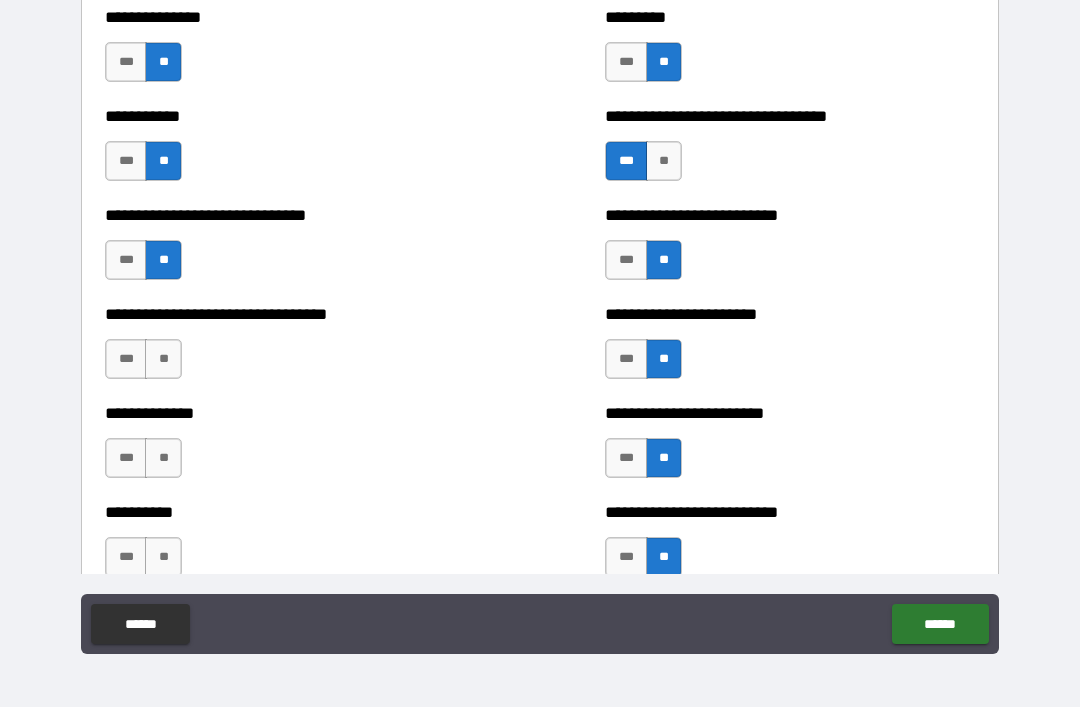 click on "**" at bounding box center [163, 359] 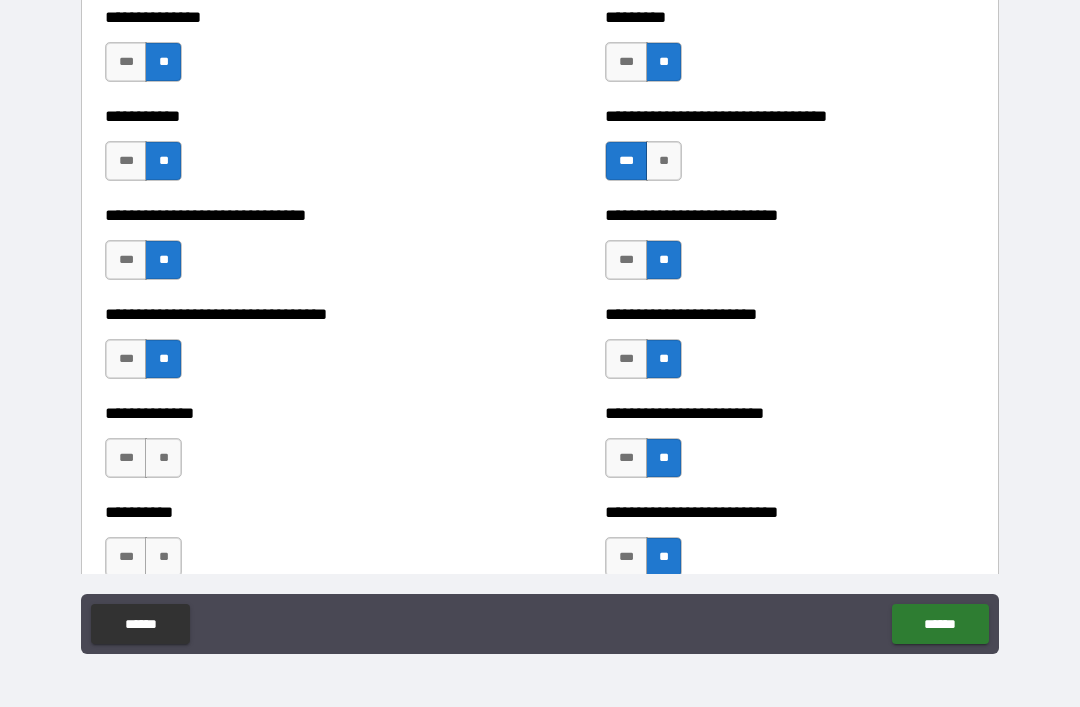 click on "**" at bounding box center [163, 458] 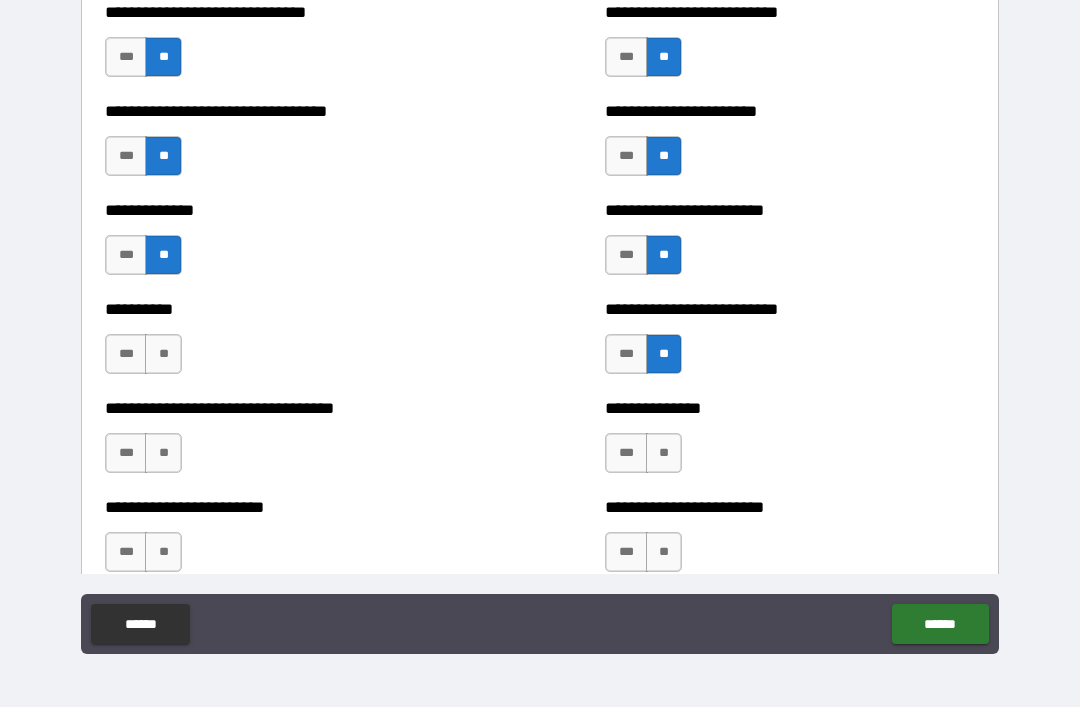 scroll, scrollTop: 6107, scrollLeft: 0, axis: vertical 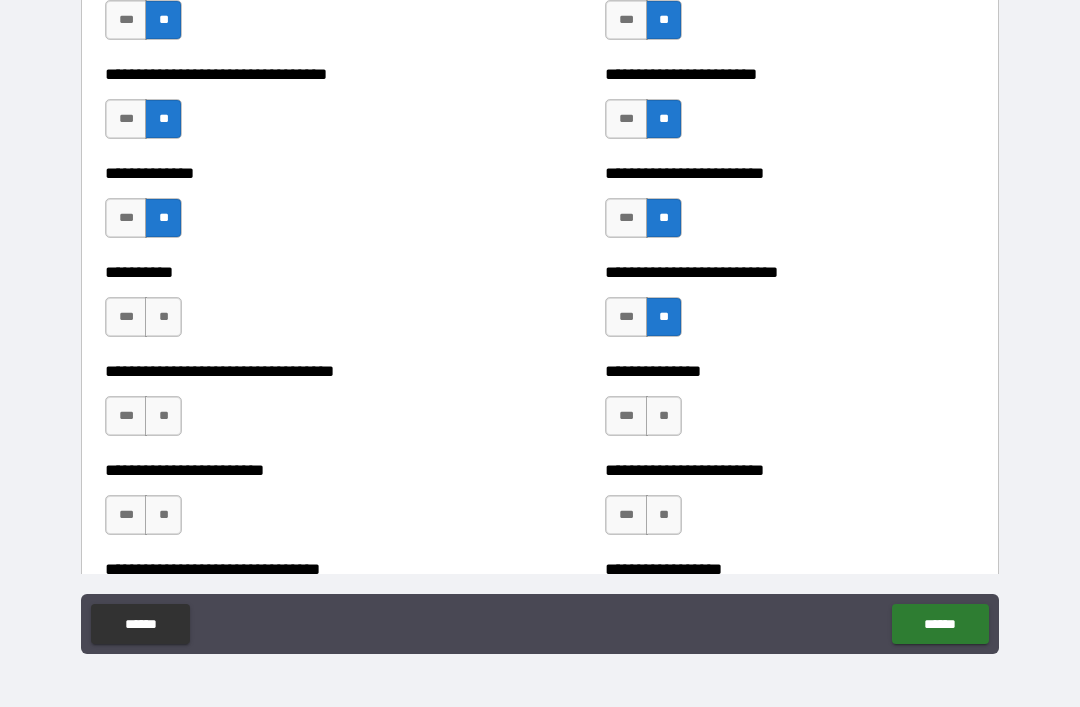 click on "**" at bounding box center (163, 317) 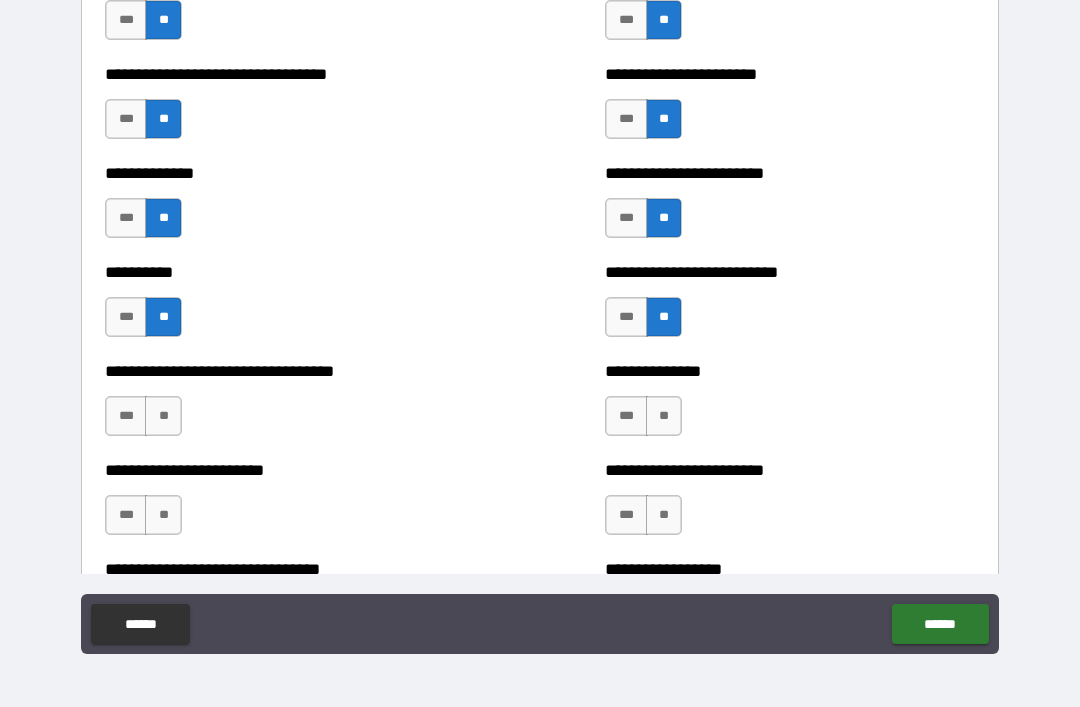 click on "**" at bounding box center [163, 416] 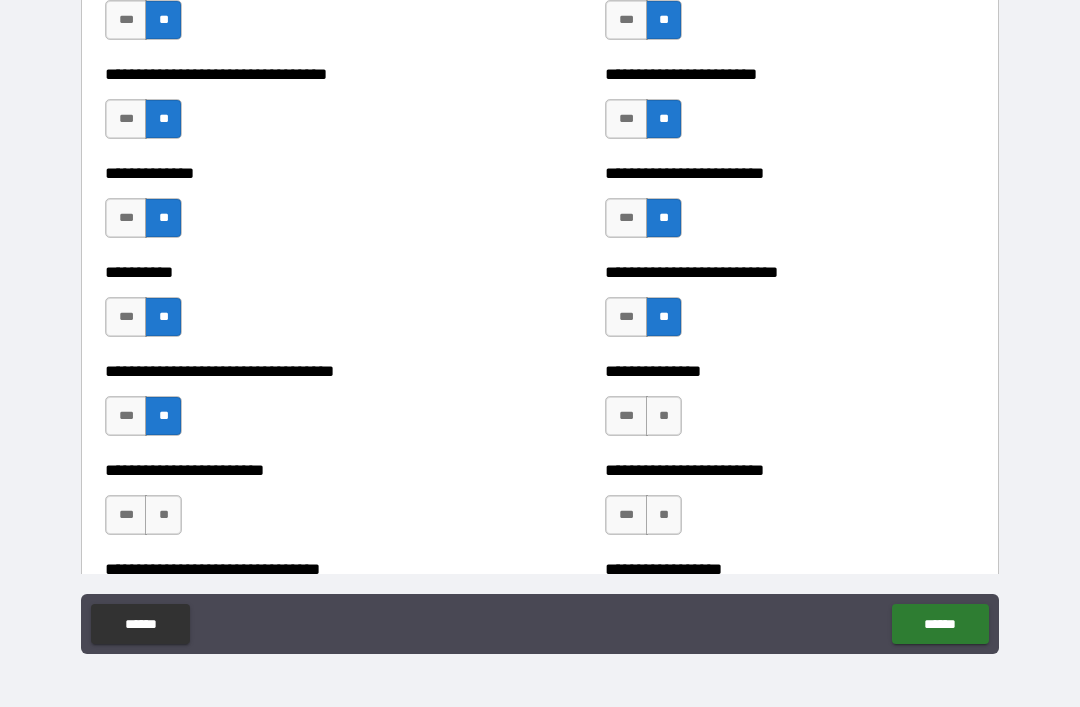 click on "***" at bounding box center (126, 515) 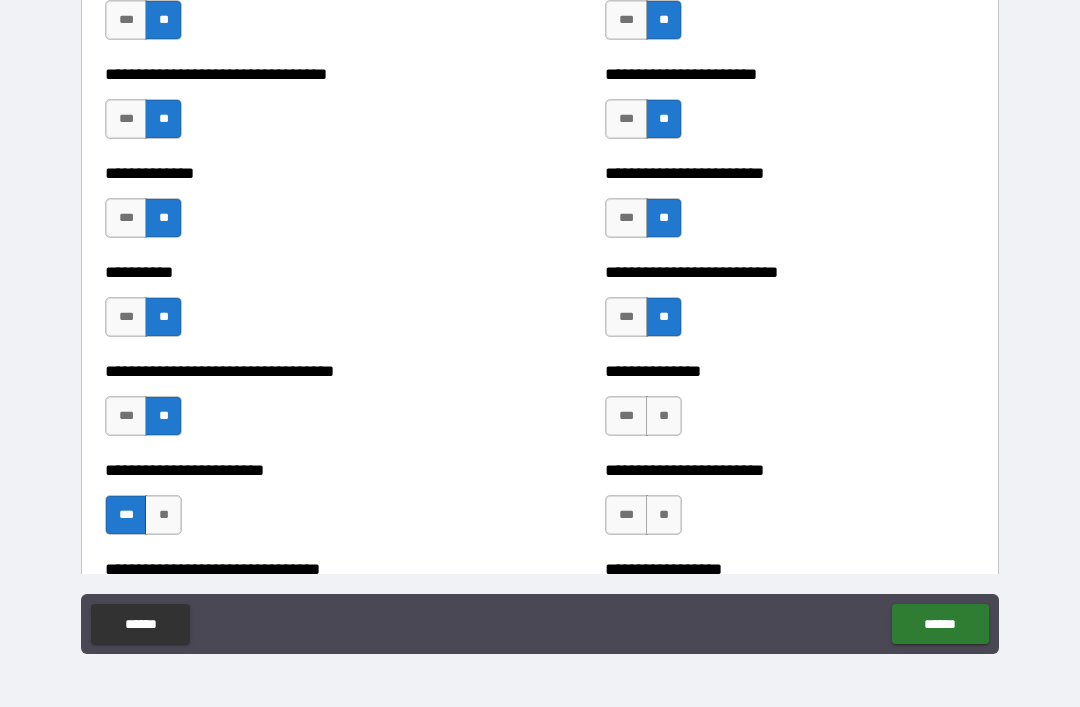 click on "**" at bounding box center (664, 416) 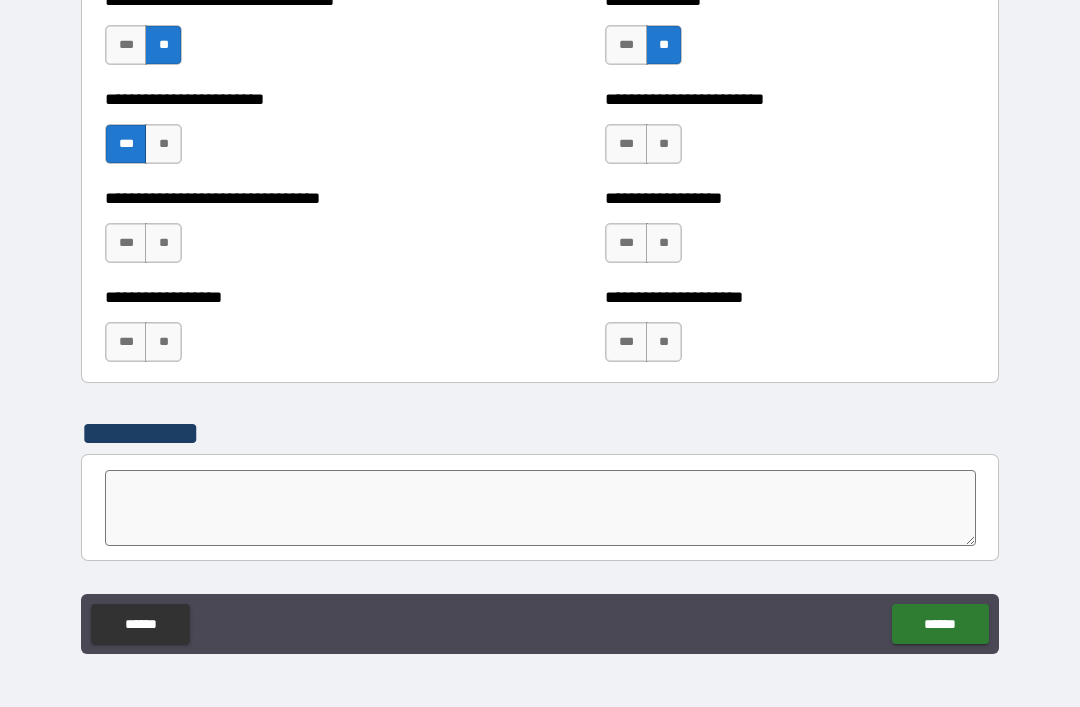 scroll, scrollTop: 6498, scrollLeft: 0, axis: vertical 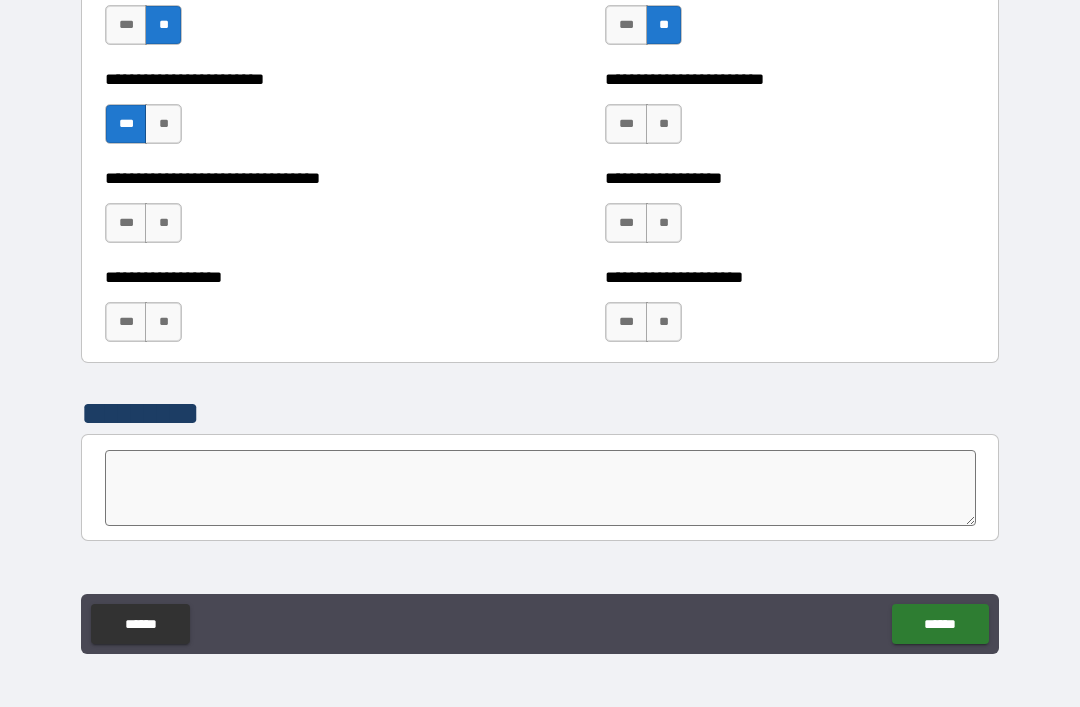 click on "**" at bounding box center [664, 124] 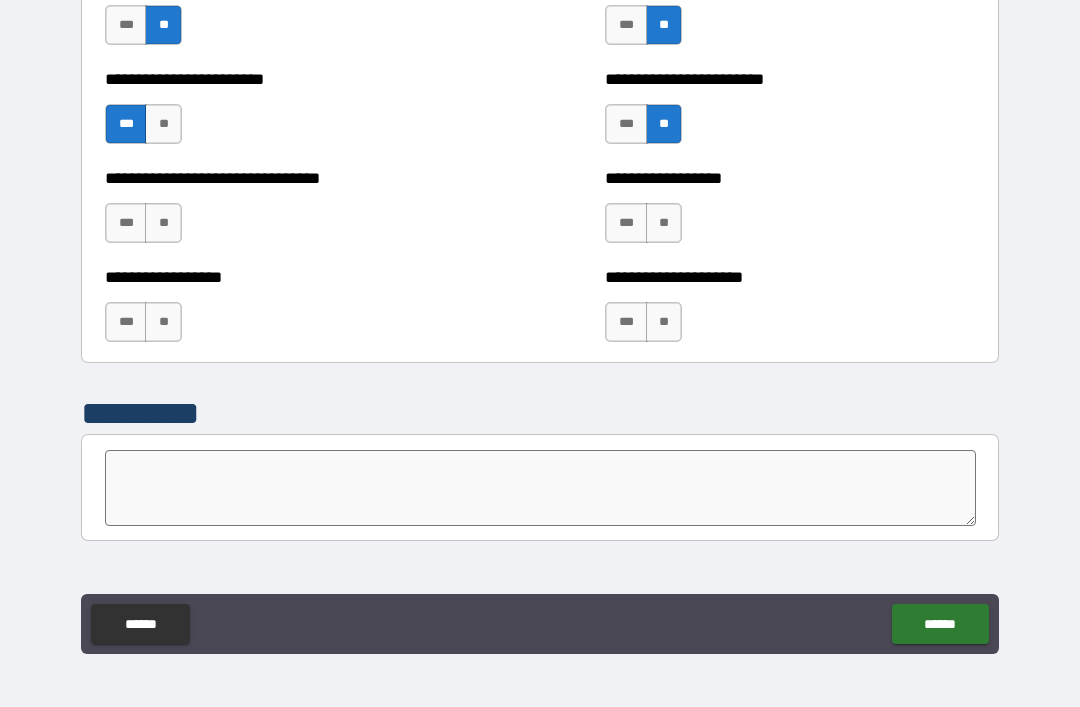 click on "**" at bounding box center [664, 223] 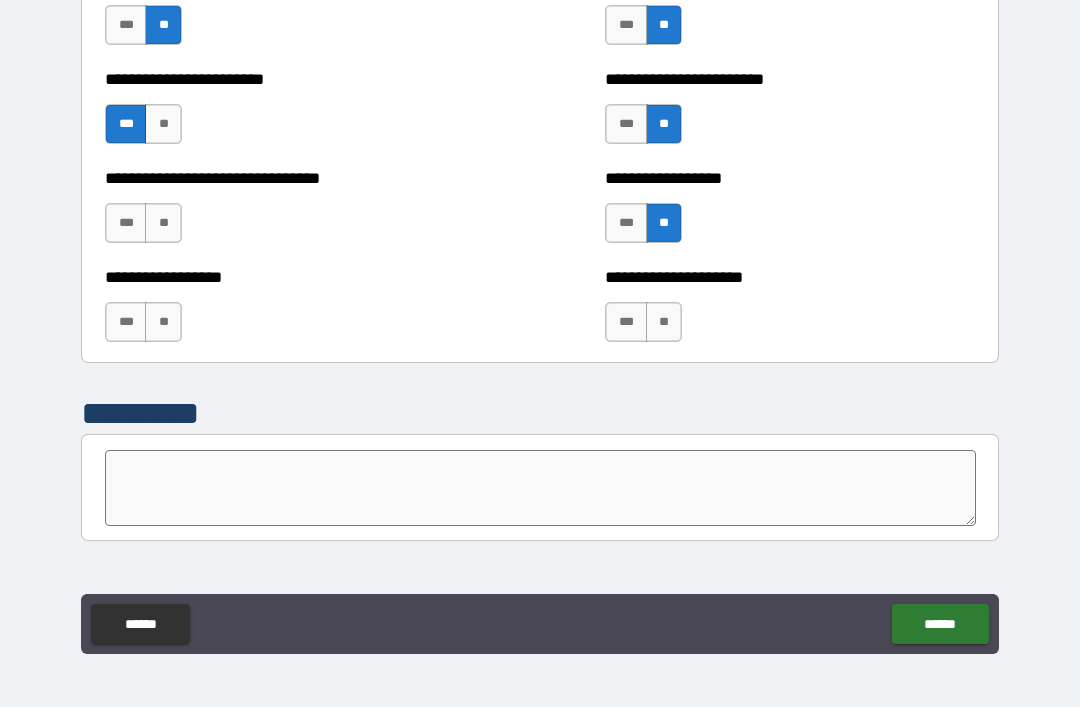 click on "**" at bounding box center [664, 322] 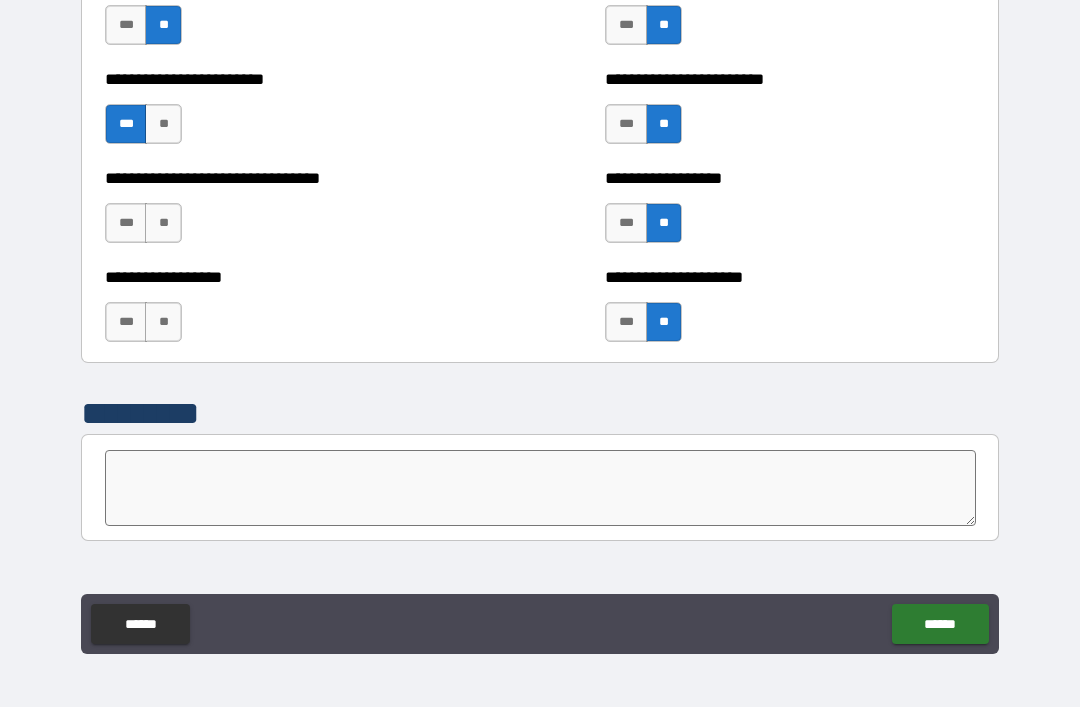 click on "**" at bounding box center [163, 223] 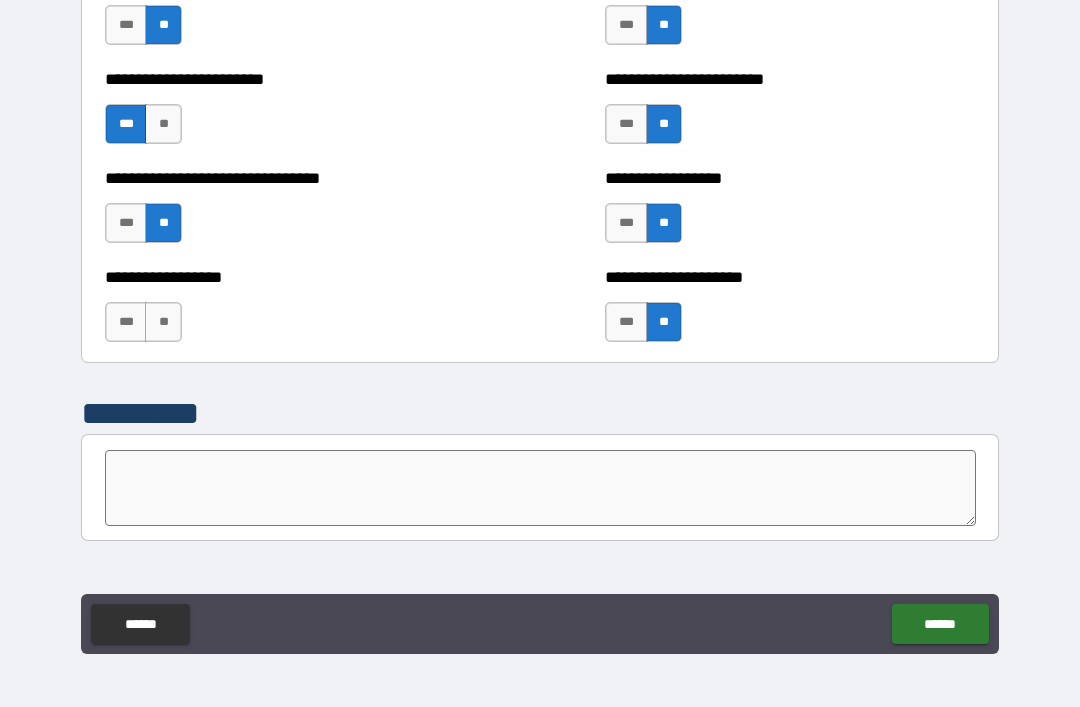 click on "**" at bounding box center [163, 322] 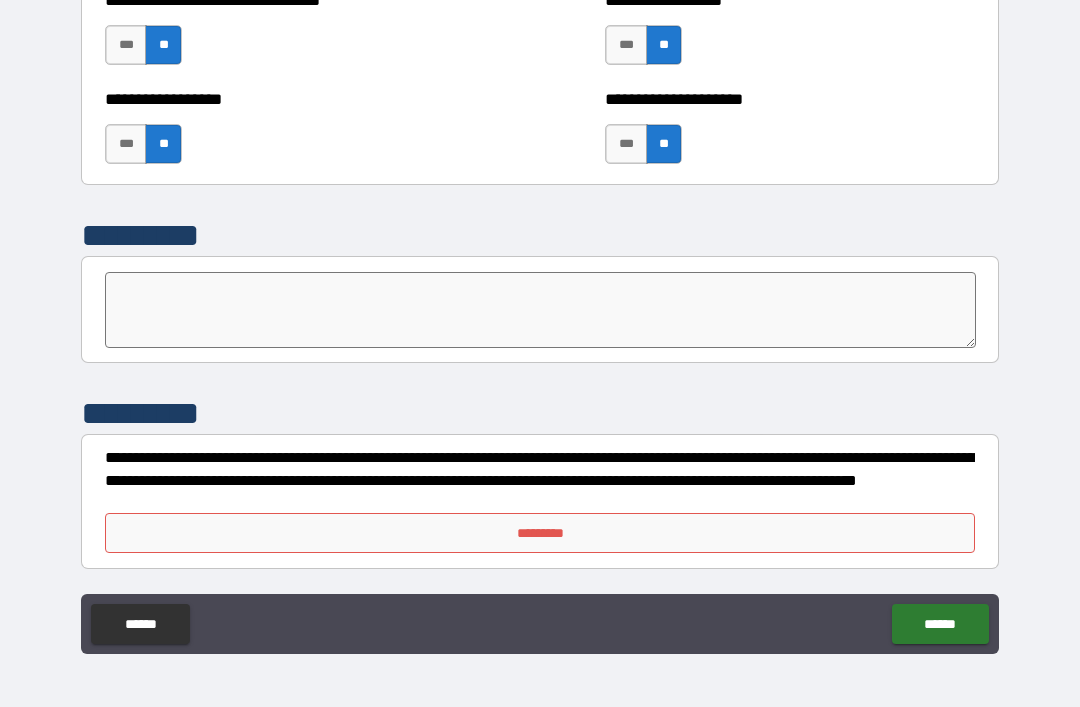 scroll, scrollTop: 6676, scrollLeft: 0, axis: vertical 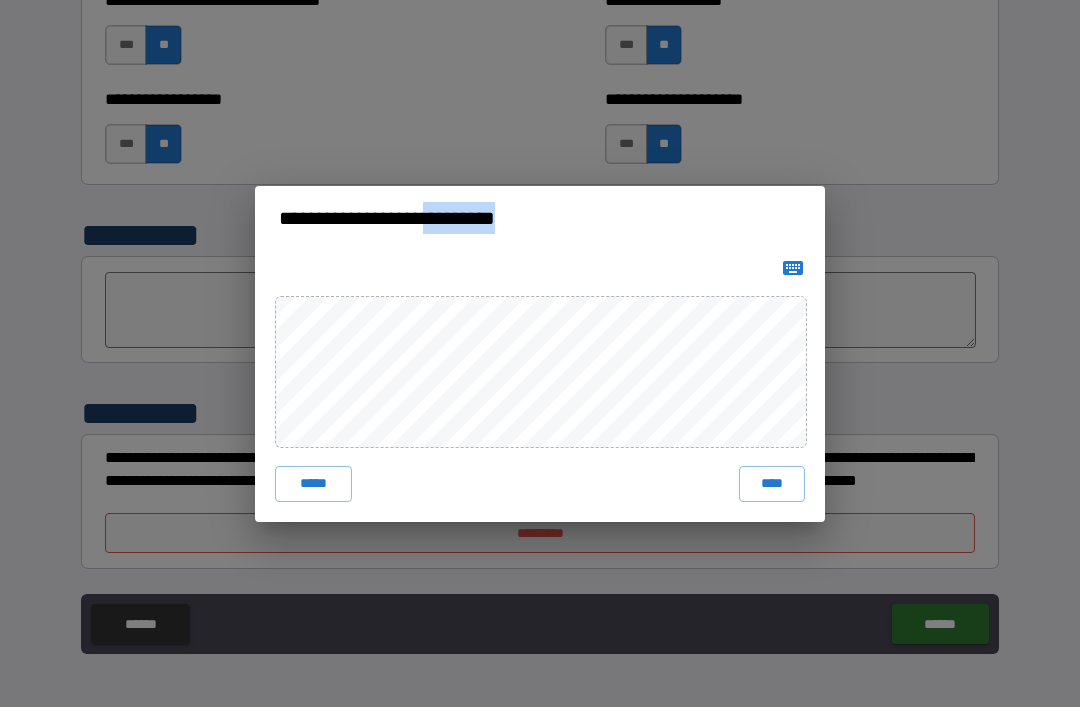 click on "****" at bounding box center (772, 484) 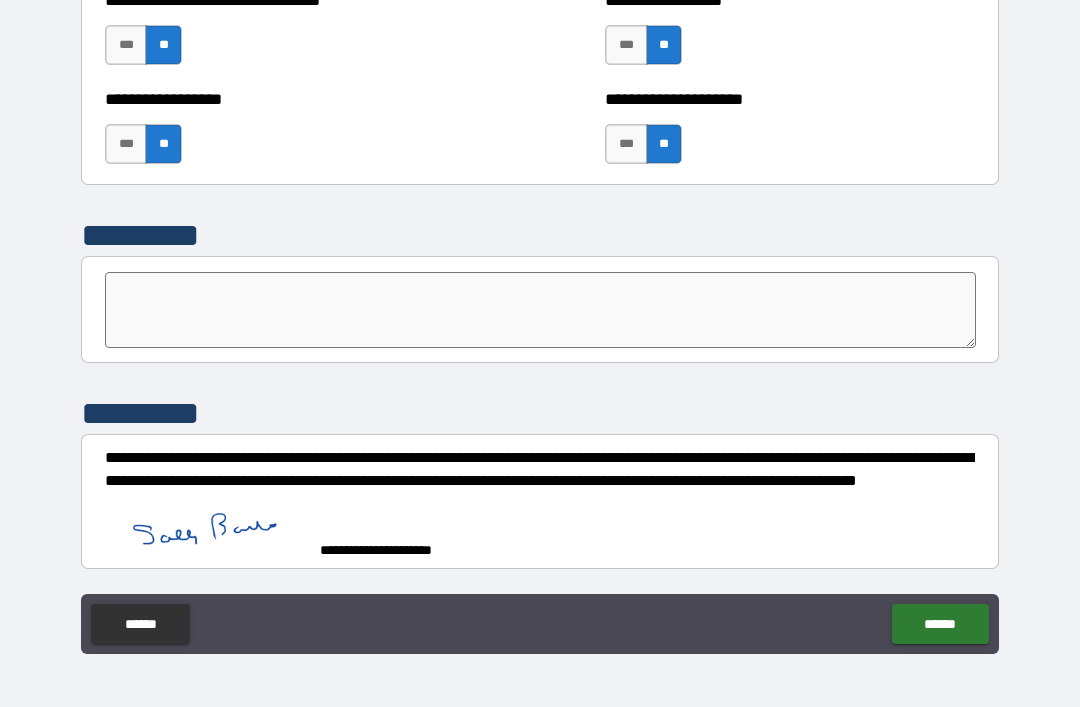 scroll, scrollTop: 6666, scrollLeft: 0, axis: vertical 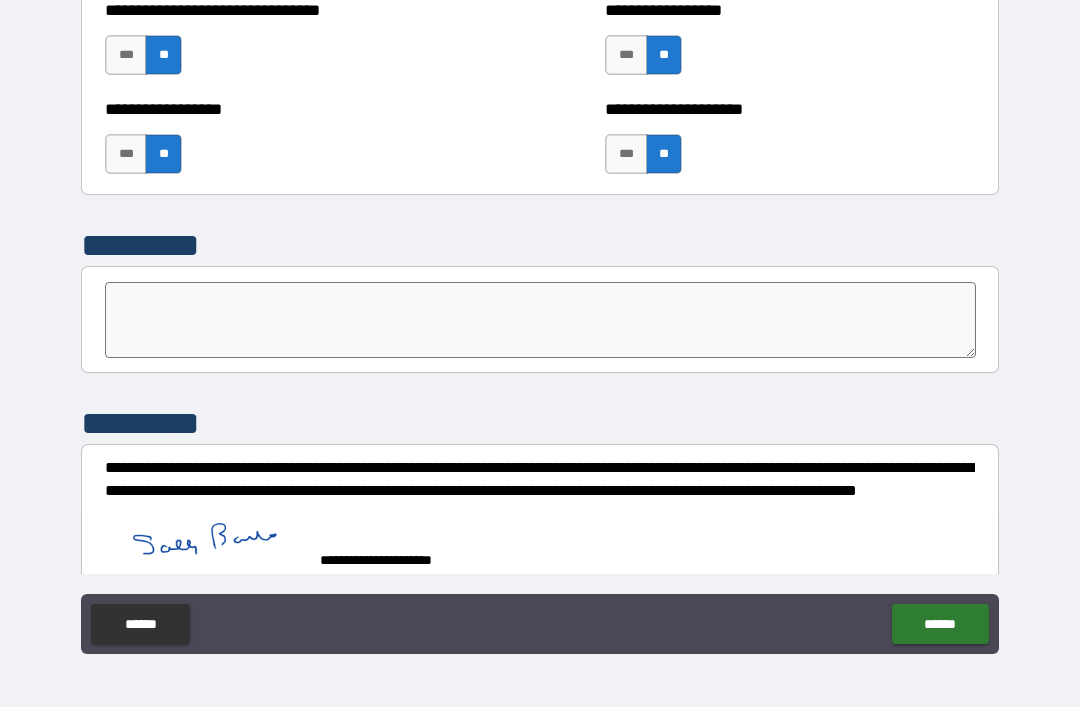 click on "******" at bounding box center [940, 624] 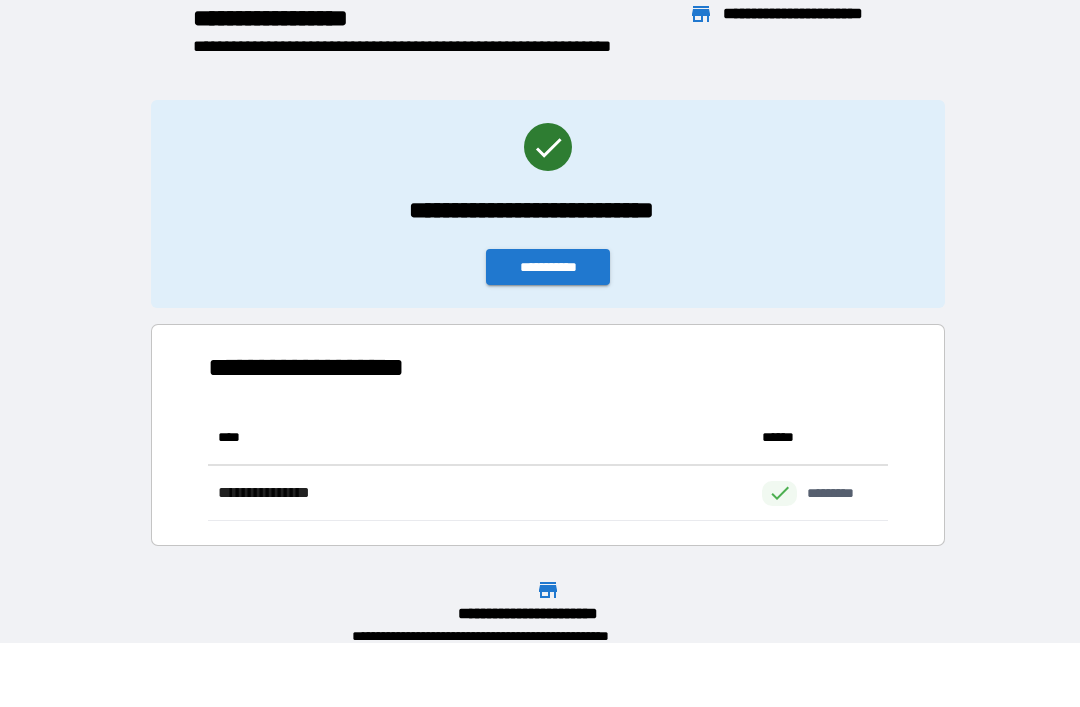 scroll, scrollTop: 1, scrollLeft: 1, axis: both 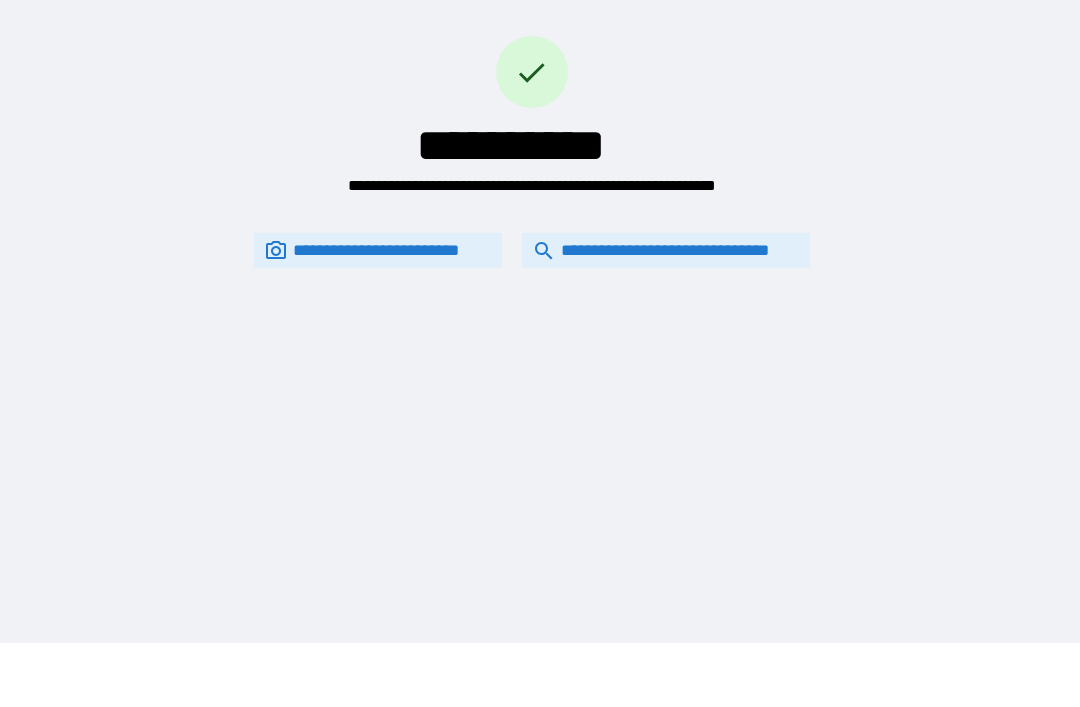 click on "**********" at bounding box center [666, 250] 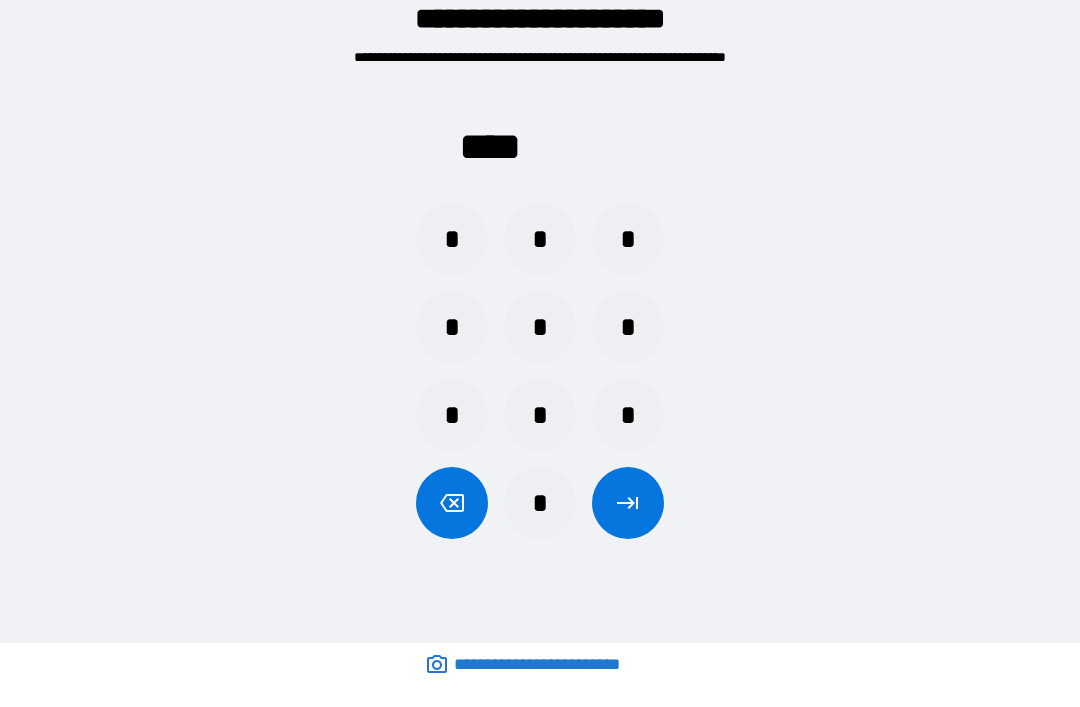 click on "*" at bounding box center (540, 327) 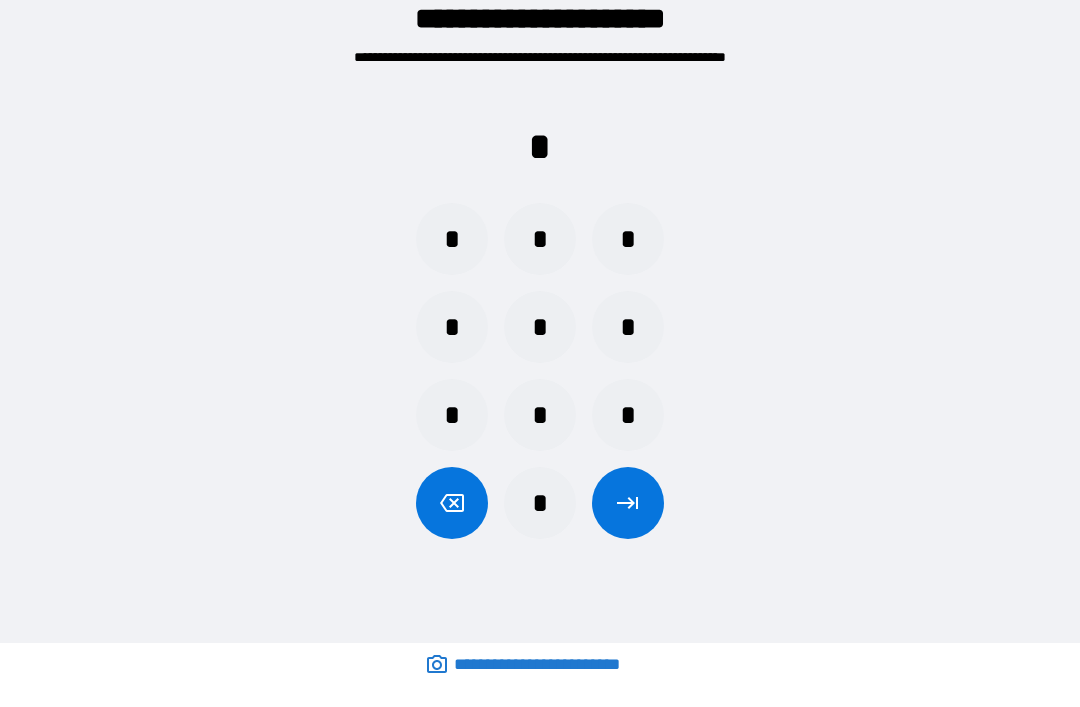 click on "*" at bounding box center (452, 327) 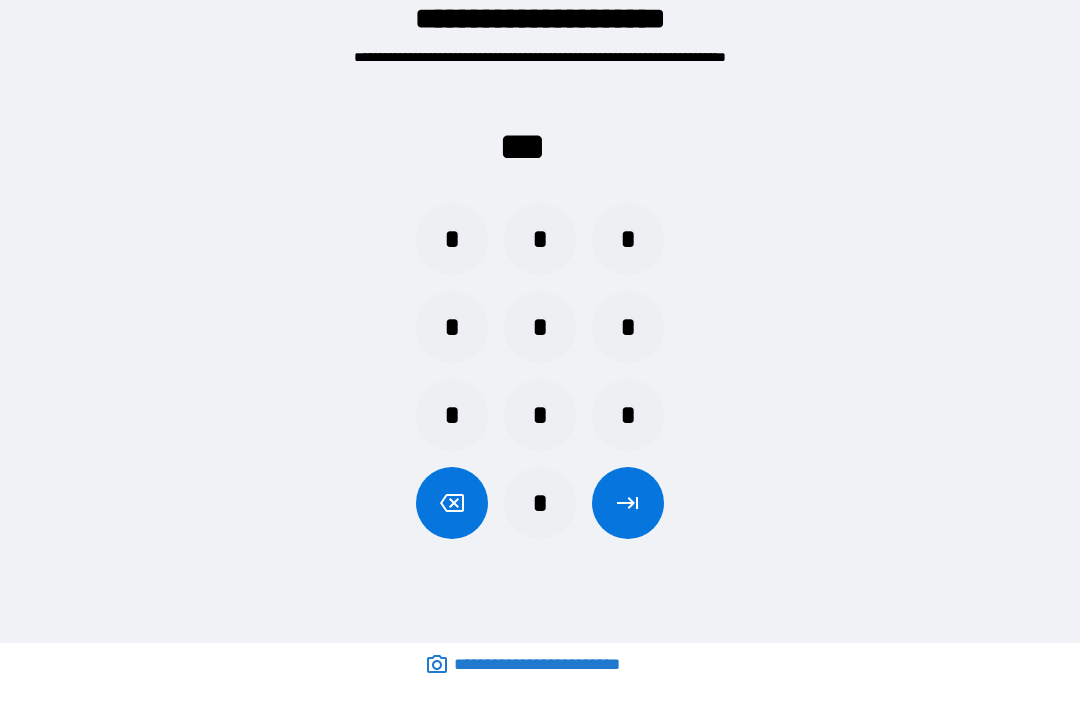 click on "*" at bounding box center [452, 239] 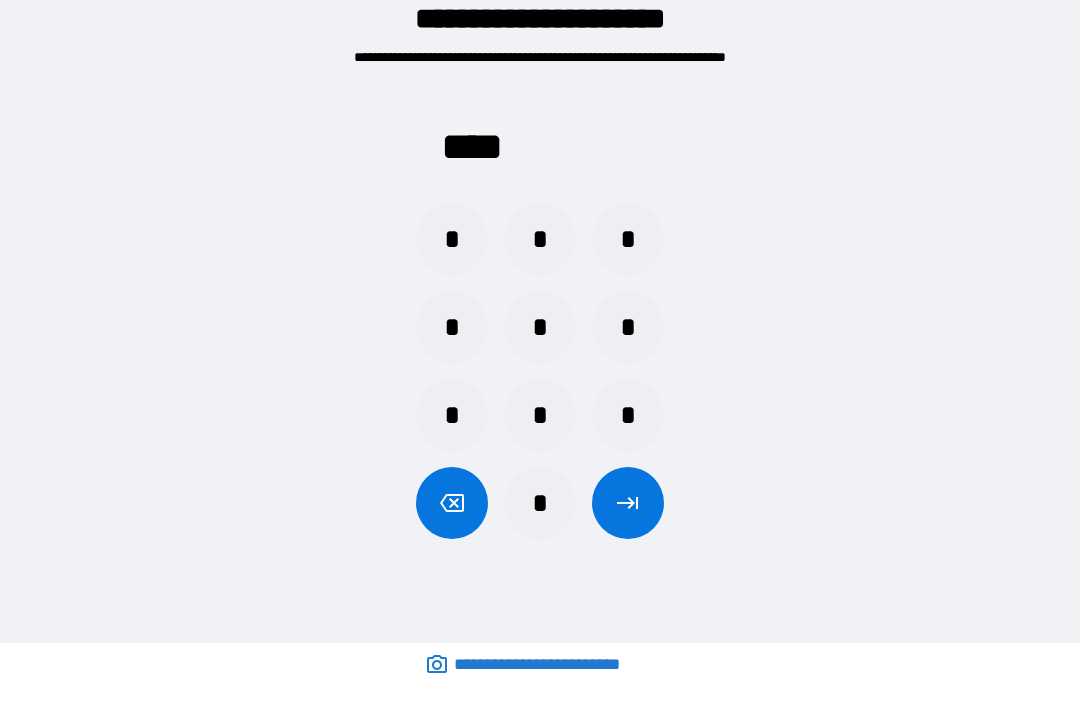 click 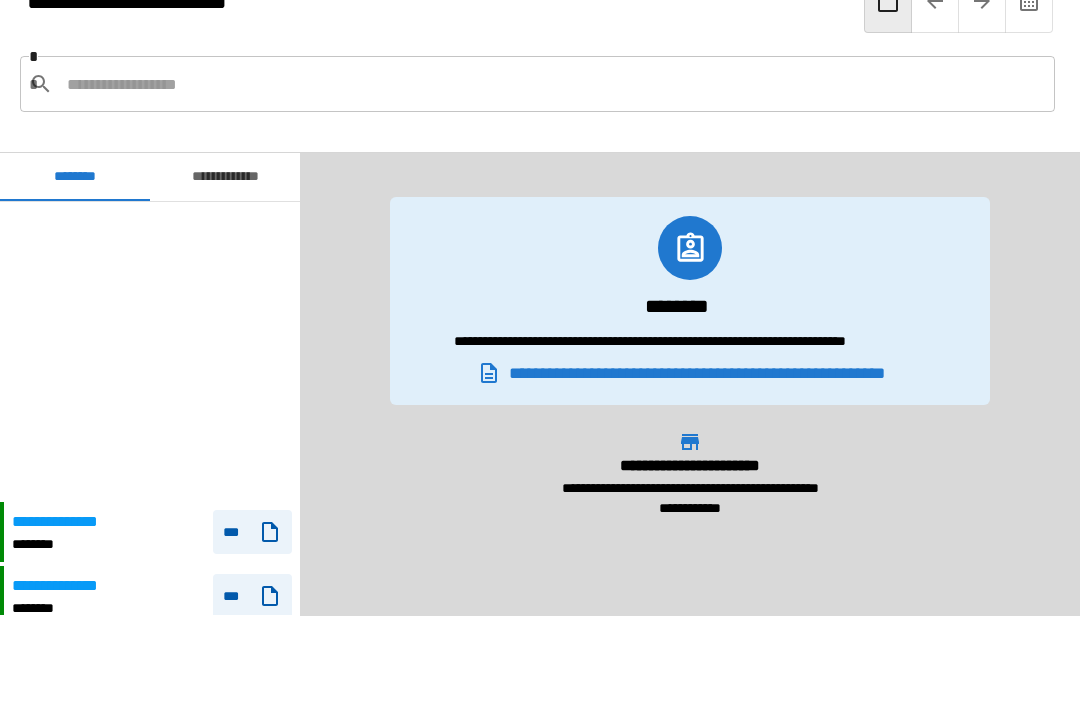 scroll, scrollTop: 300, scrollLeft: 0, axis: vertical 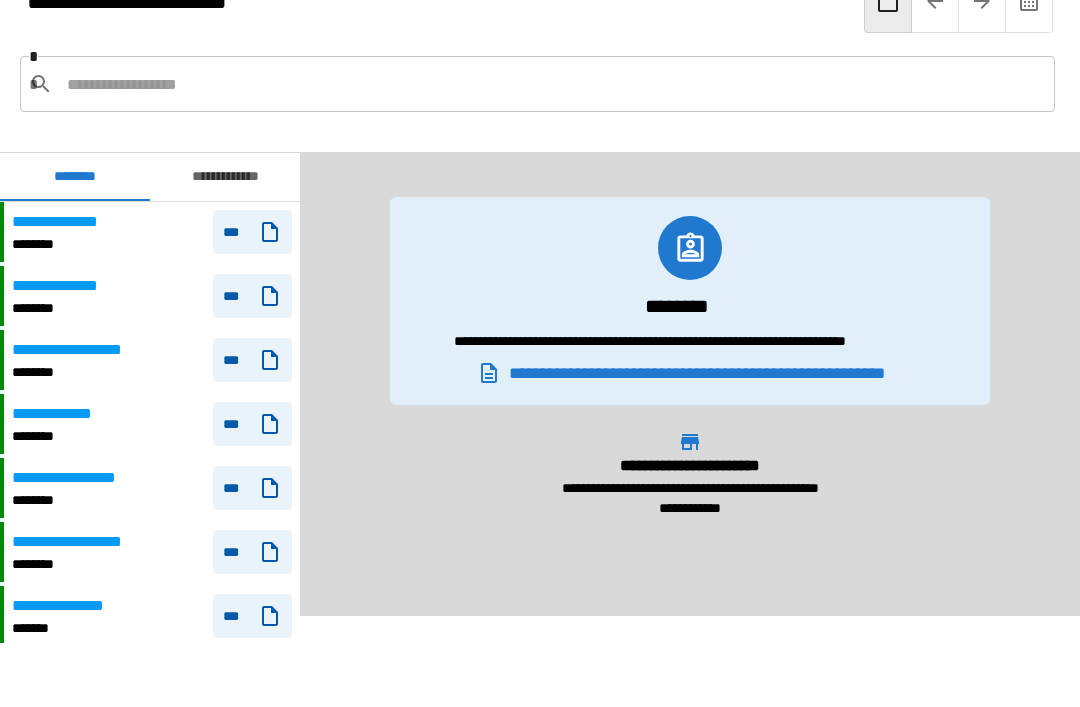 click on "**********" at bounding box center (75, 350) 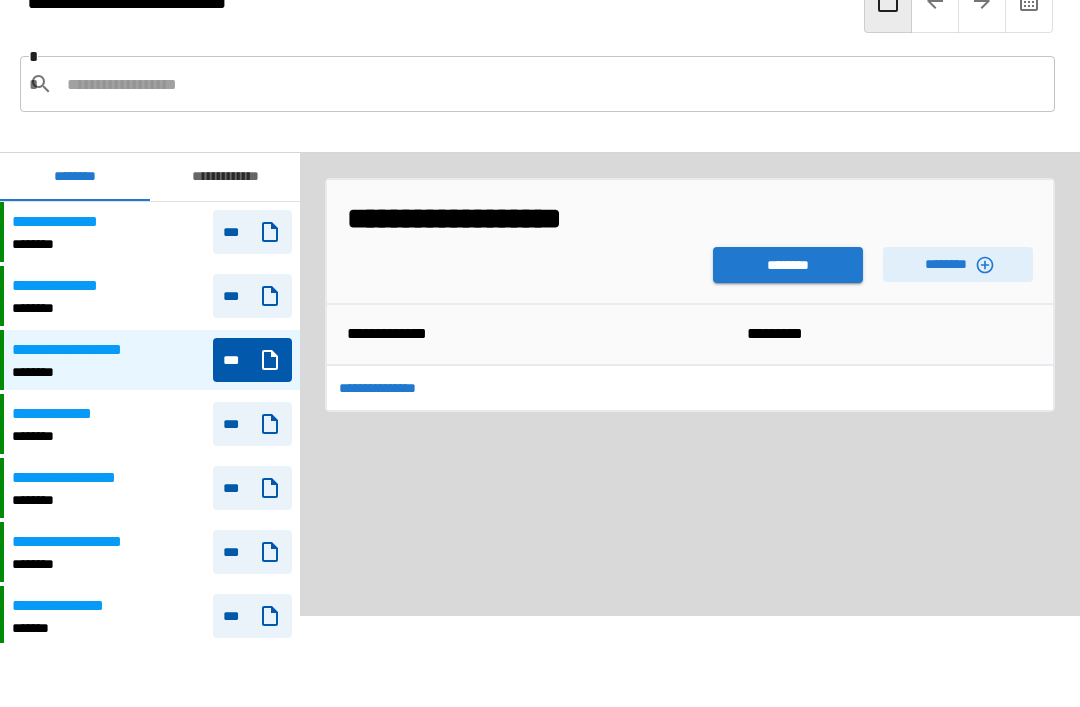 click on "********" at bounding box center (788, 265) 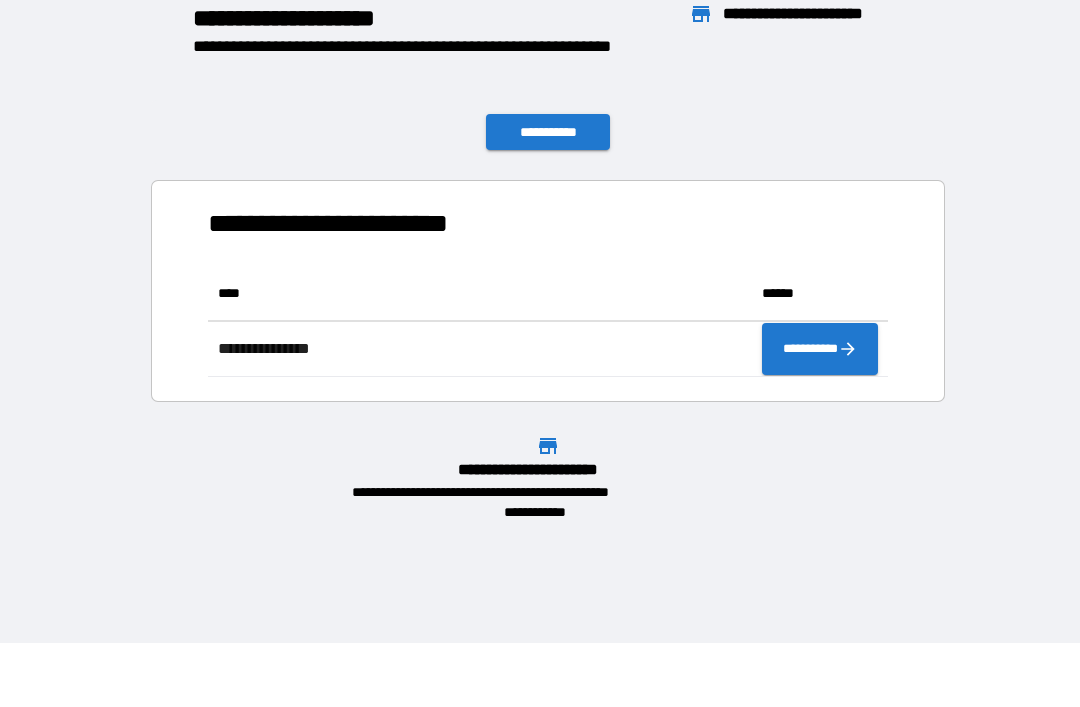 scroll, scrollTop: 111, scrollLeft: 680, axis: both 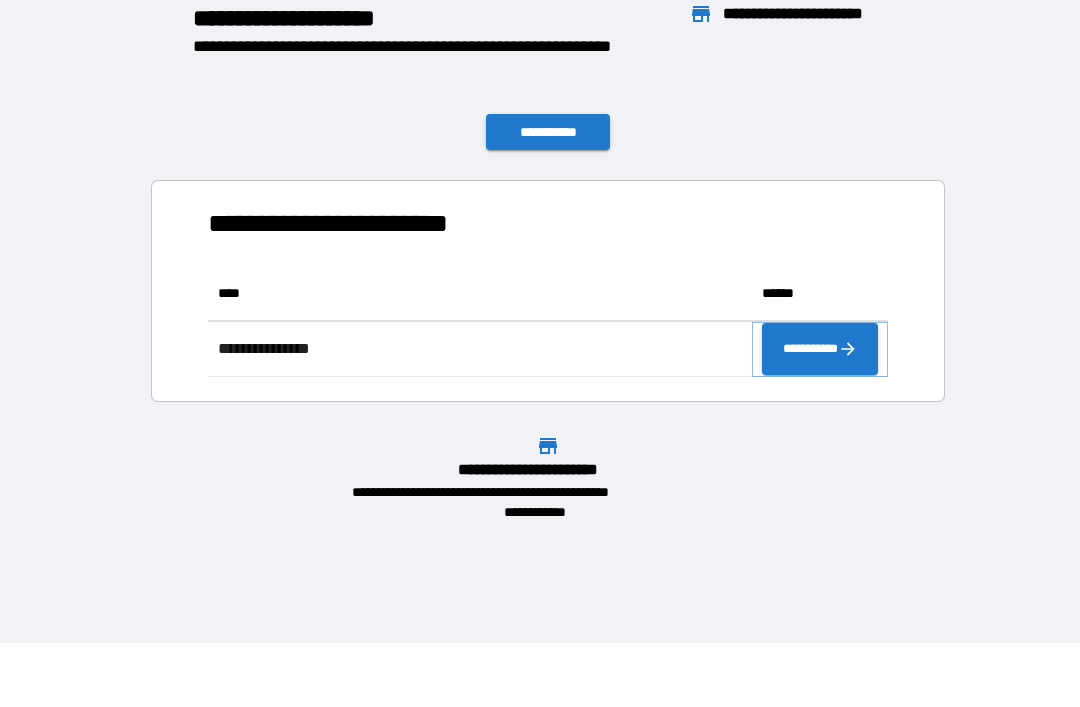 click 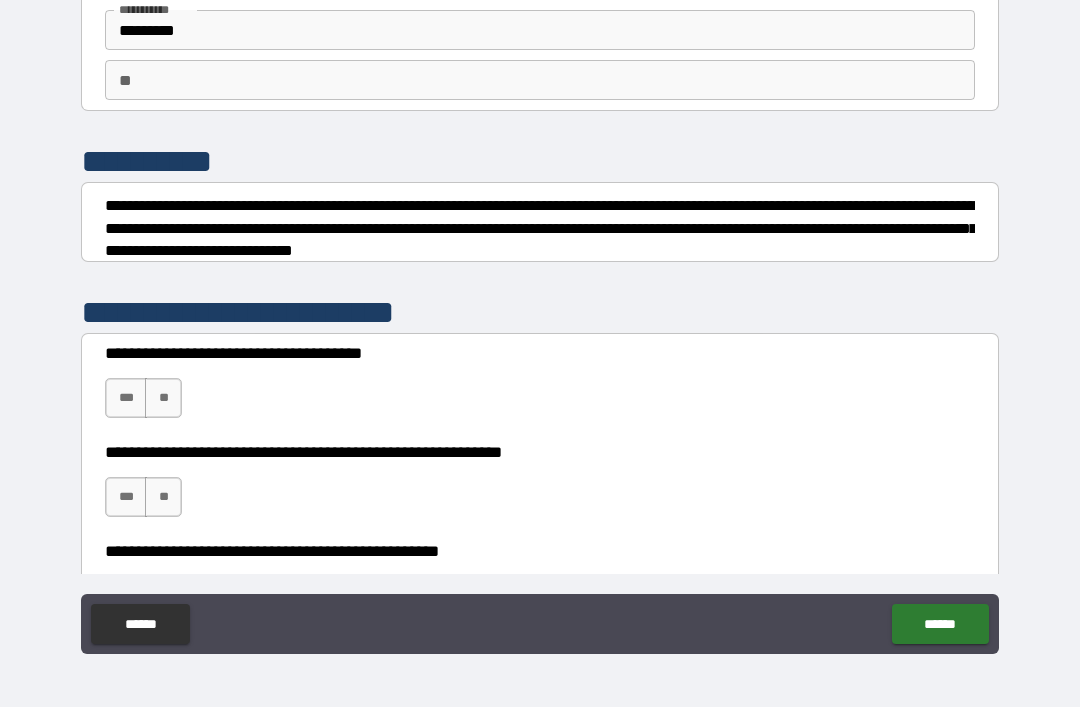 scroll, scrollTop: 123, scrollLeft: 0, axis: vertical 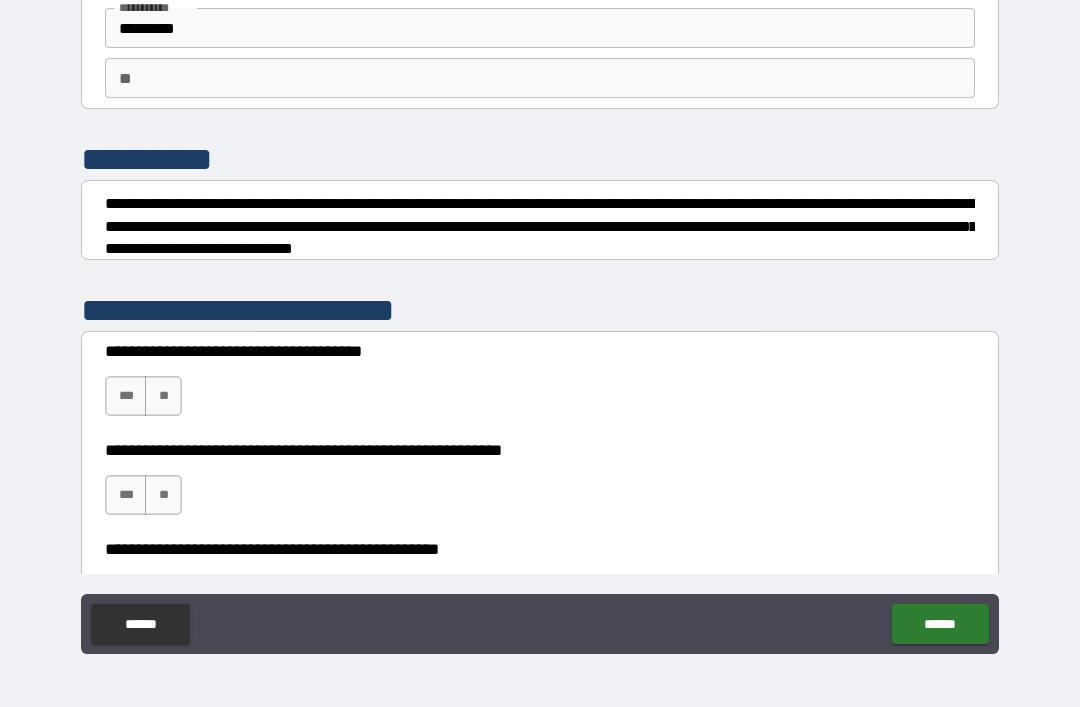 click on "**" at bounding box center (163, 396) 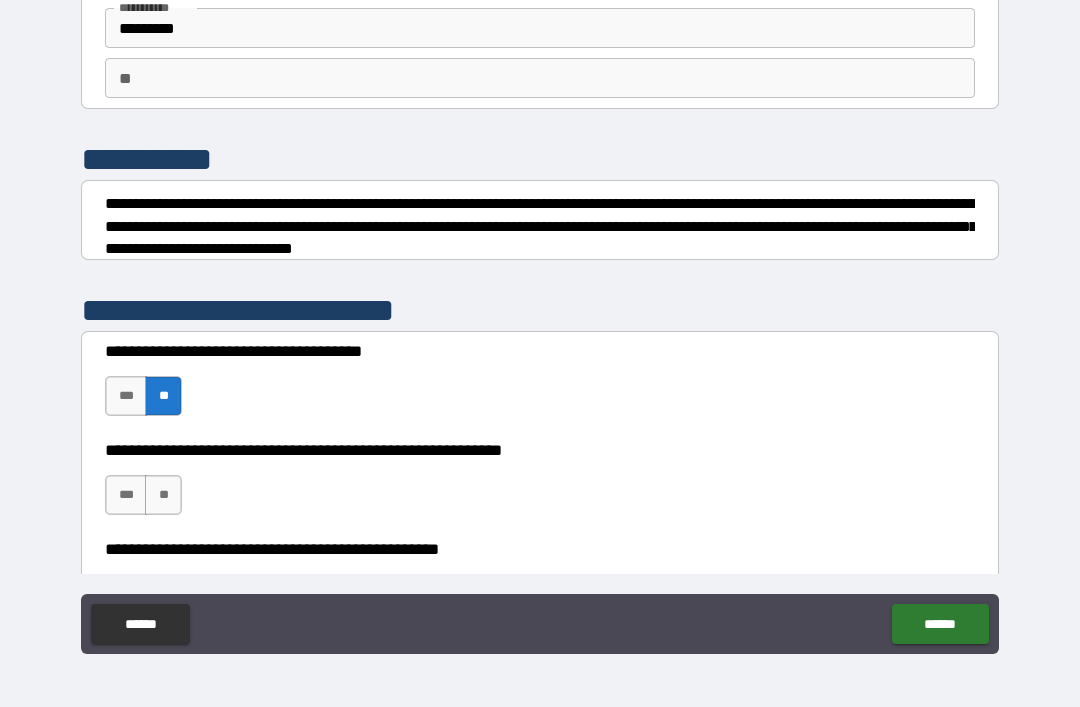 click on "***" at bounding box center (126, 495) 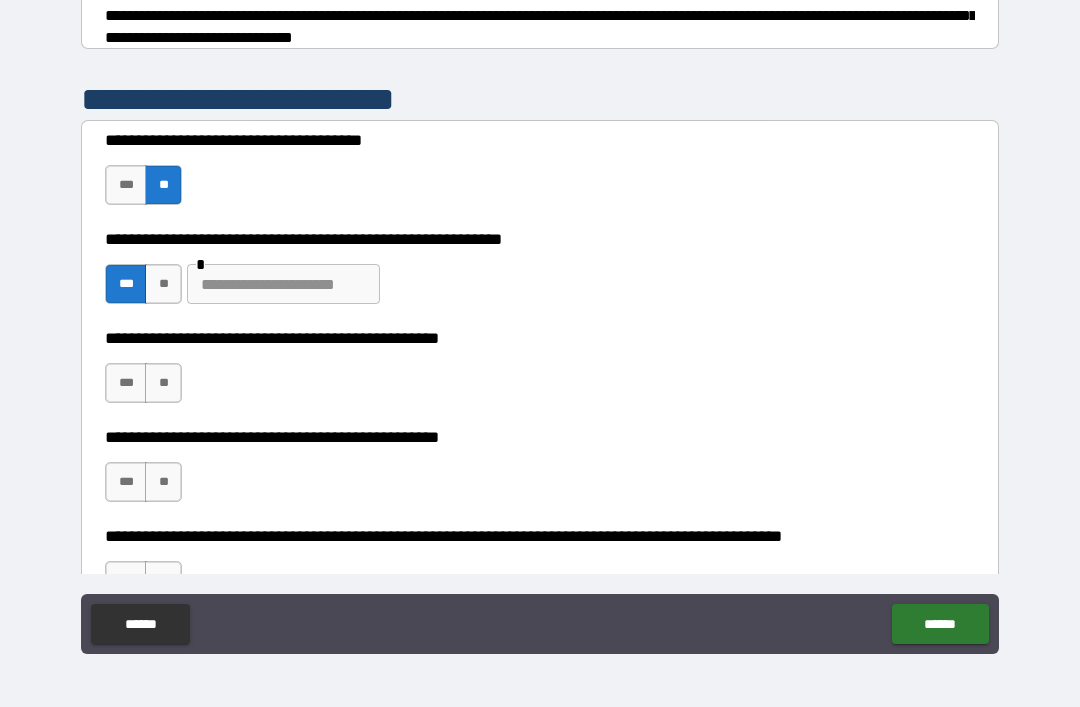 scroll, scrollTop: 333, scrollLeft: 0, axis: vertical 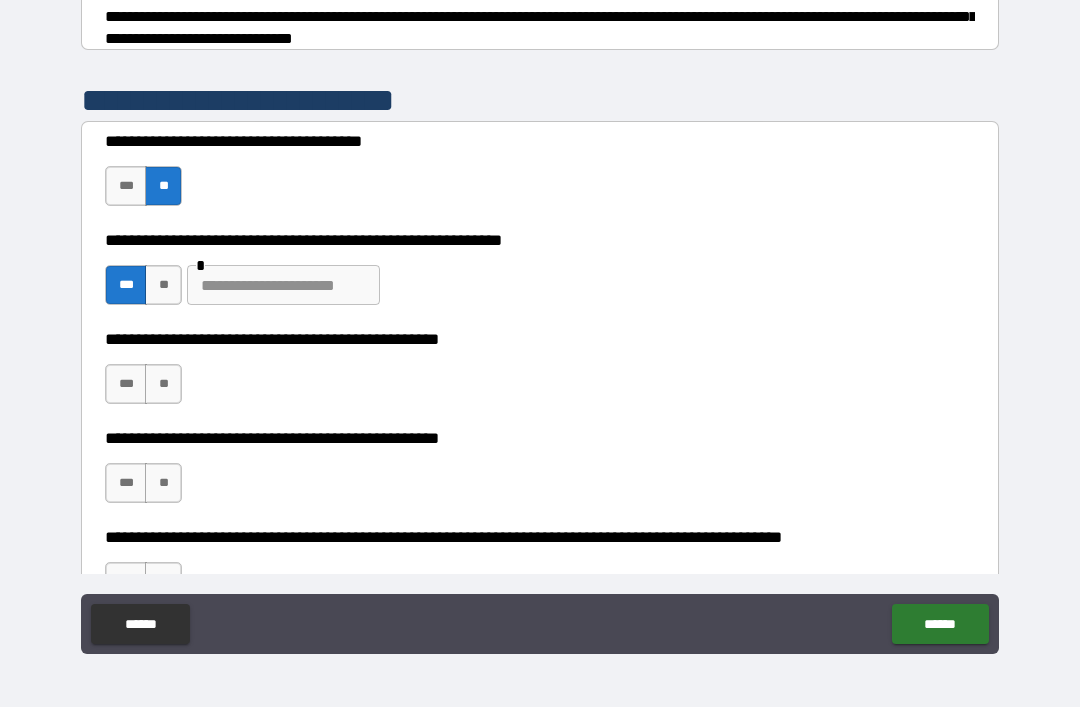 click on "**" at bounding box center (163, 384) 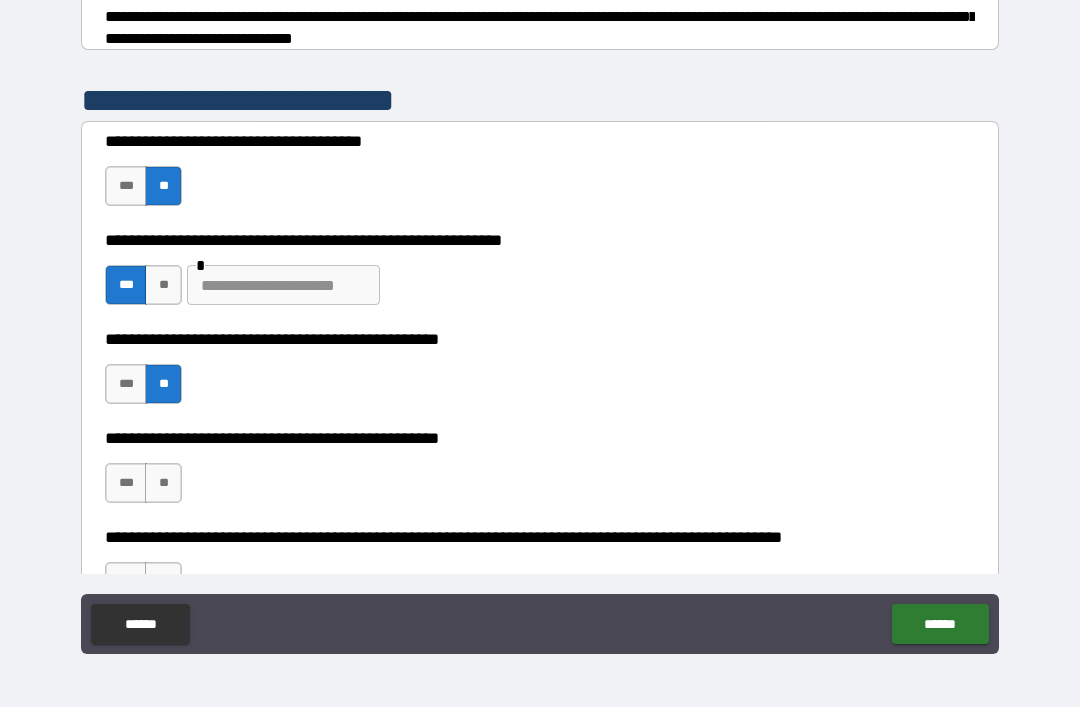 click on "***" at bounding box center (126, 483) 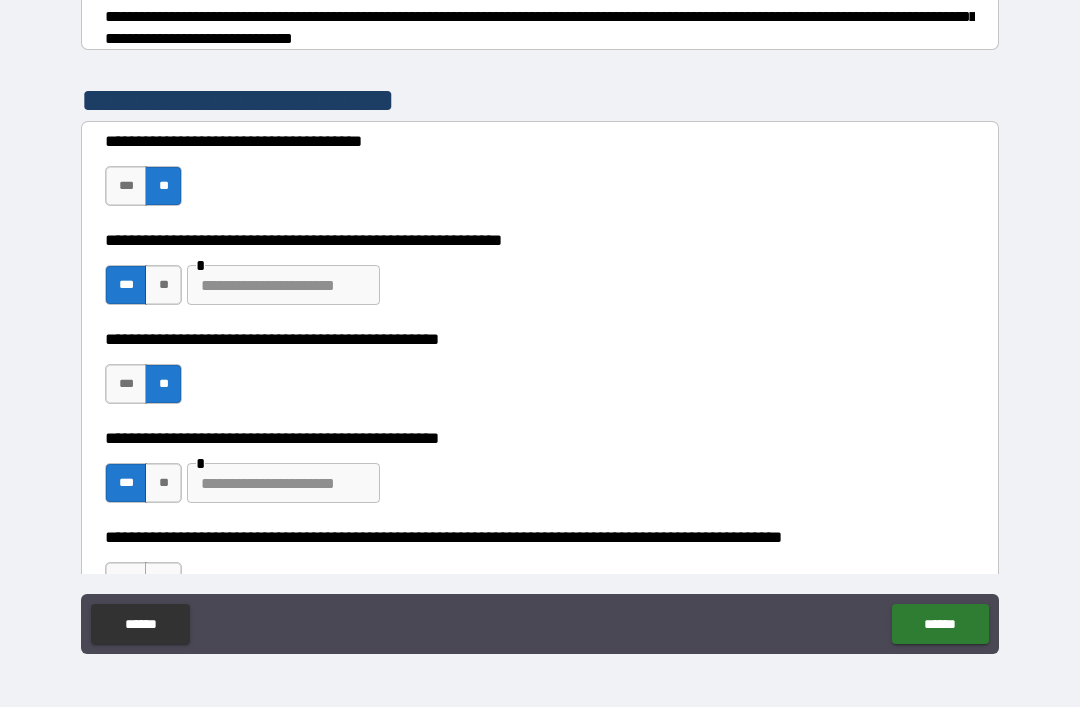 click at bounding box center (283, 483) 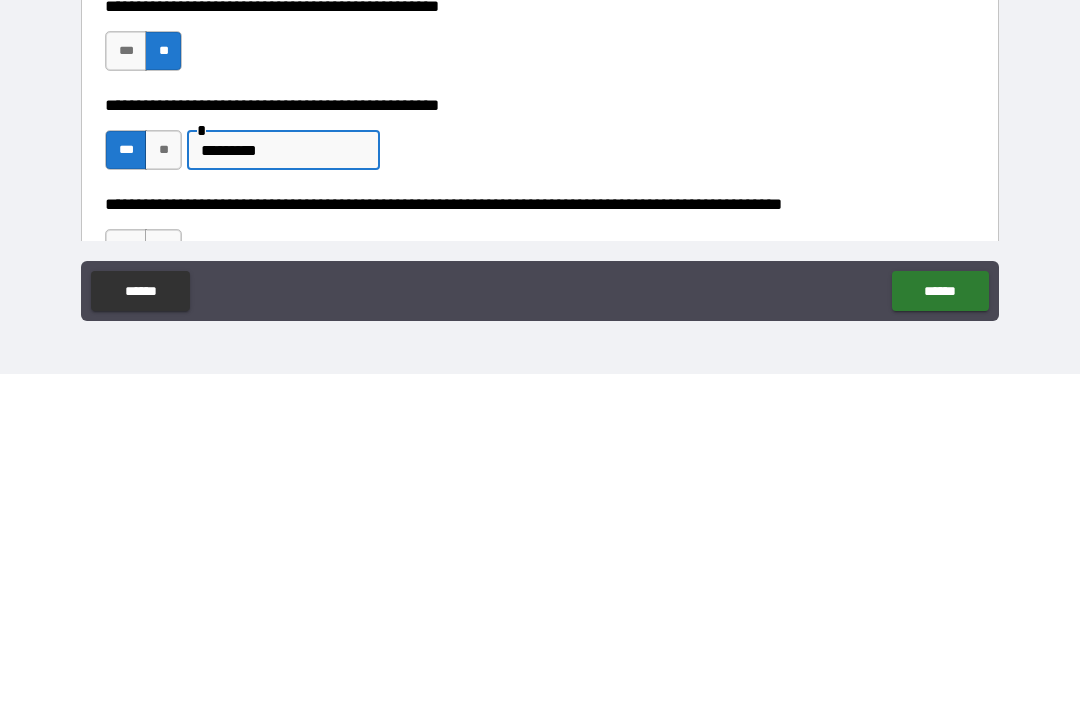 click on "********" at bounding box center (283, 483) 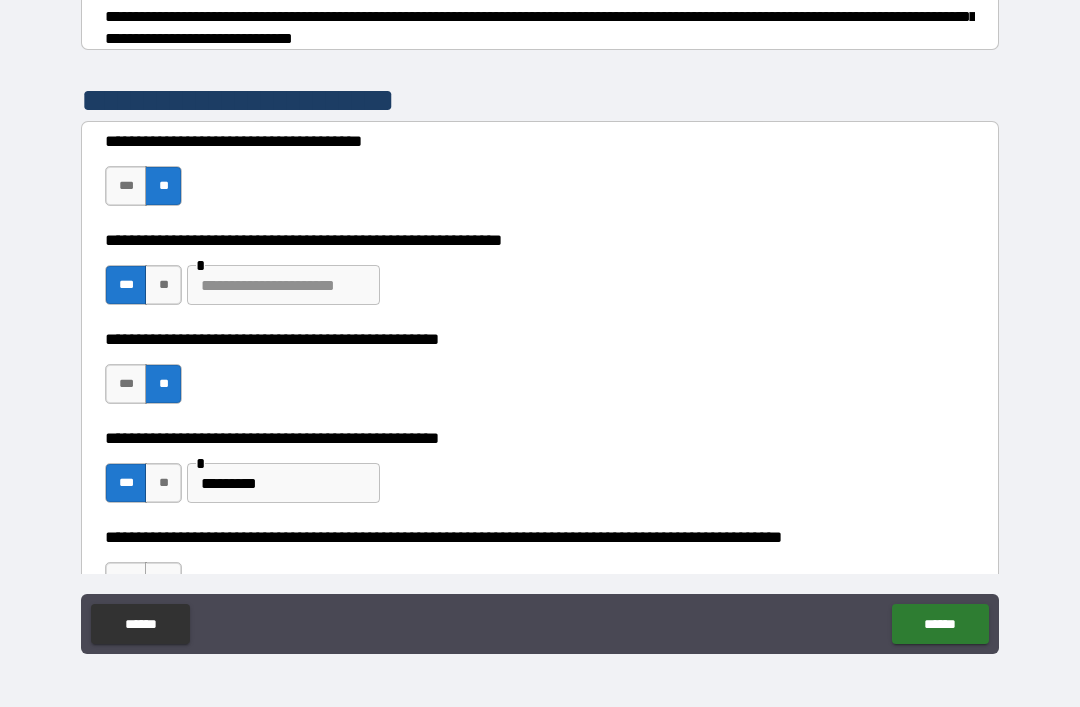 click on "********" at bounding box center [283, 483] 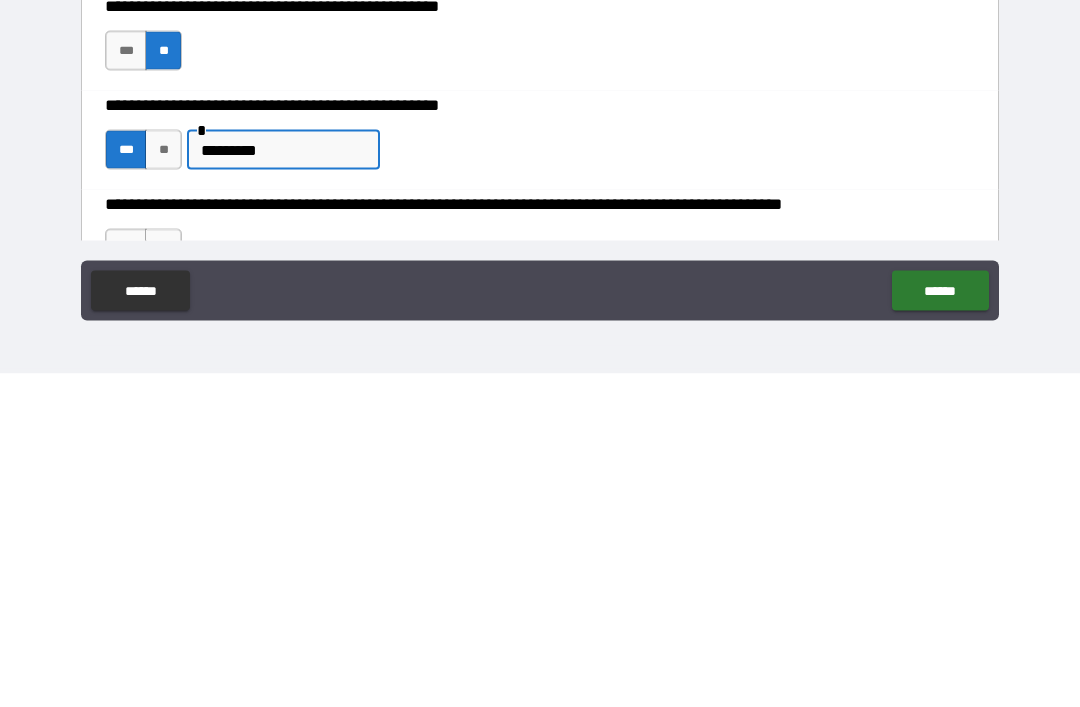click on "********" at bounding box center [283, 483] 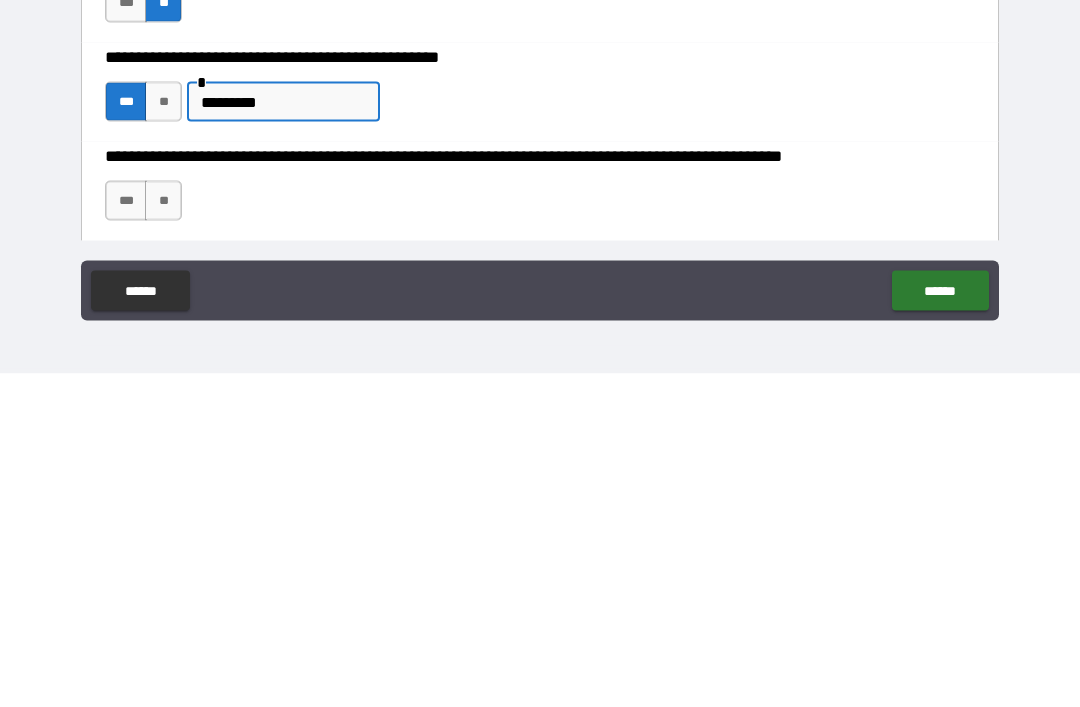 scroll, scrollTop: 396, scrollLeft: 0, axis: vertical 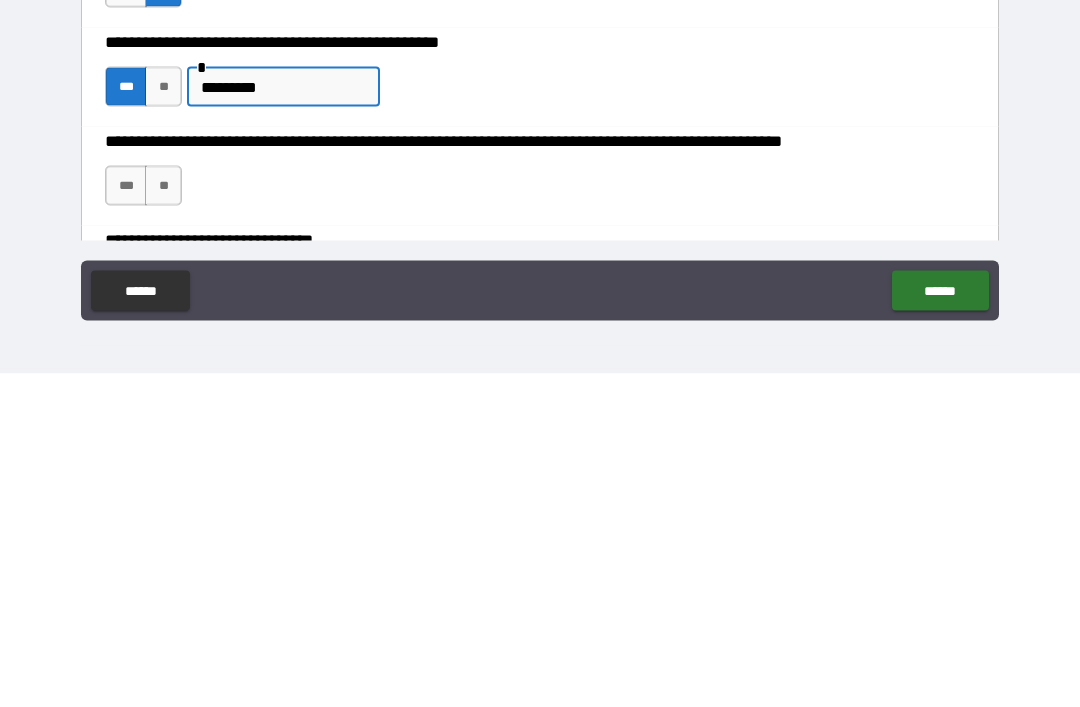 click on "**" at bounding box center (163, 519) 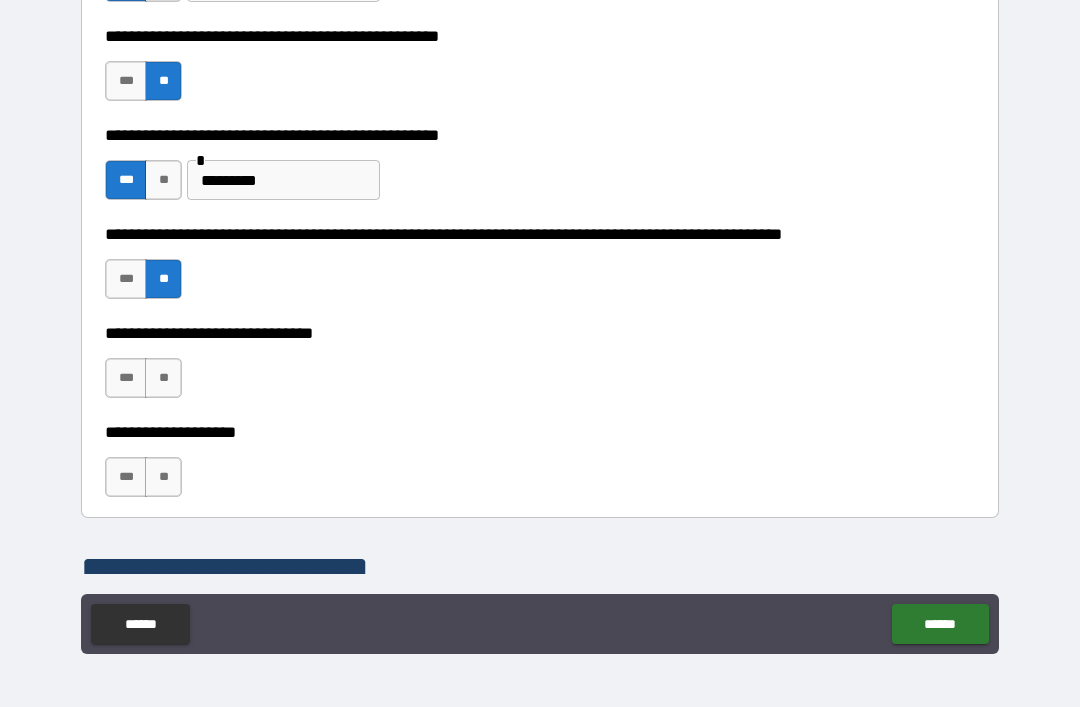 scroll, scrollTop: 637, scrollLeft: 0, axis: vertical 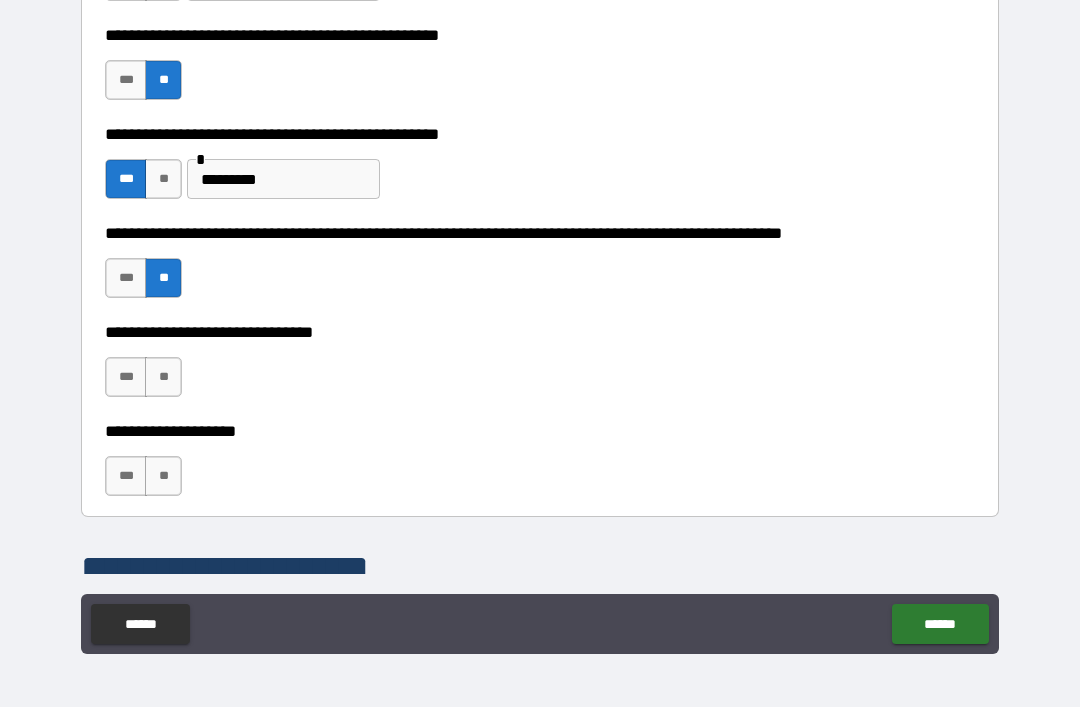 click on "**" at bounding box center [163, 377] 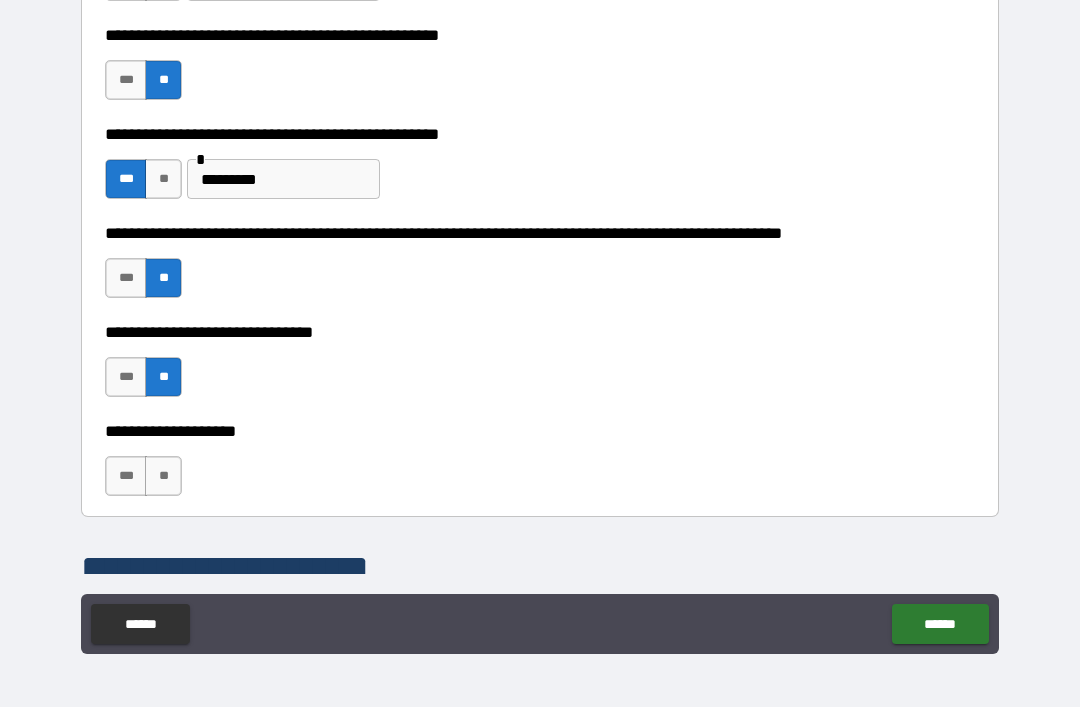 click on "**" at bounding box center (163, 476) 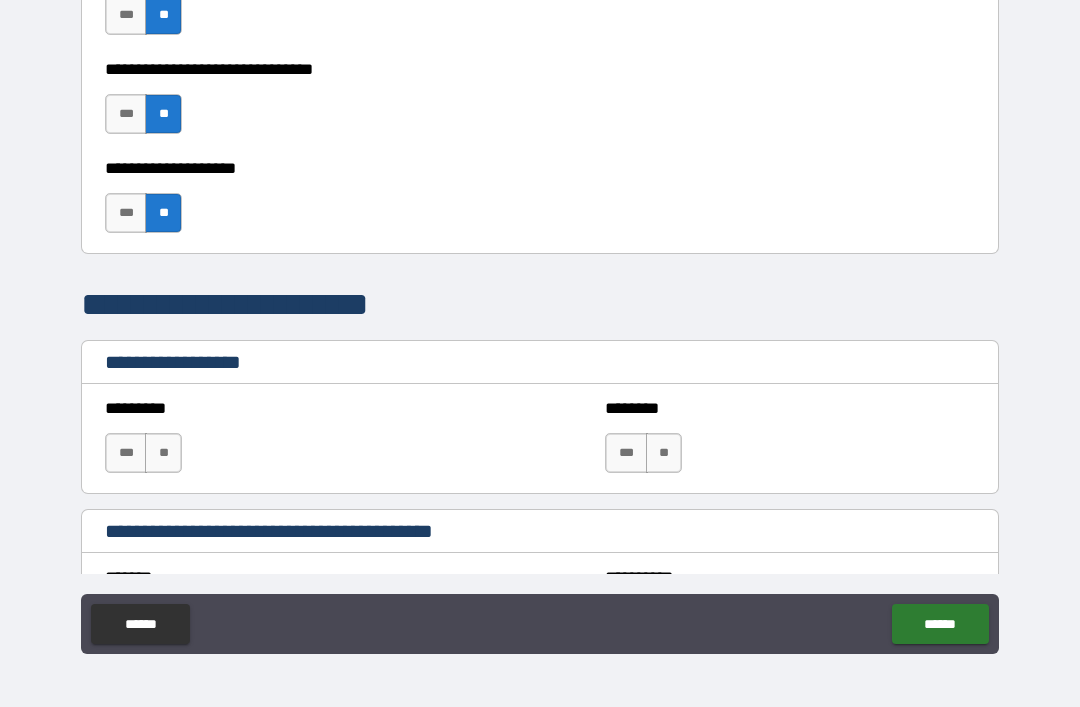 scroll, scrollTop: 902, scrollLeft: 0, axis: vertical 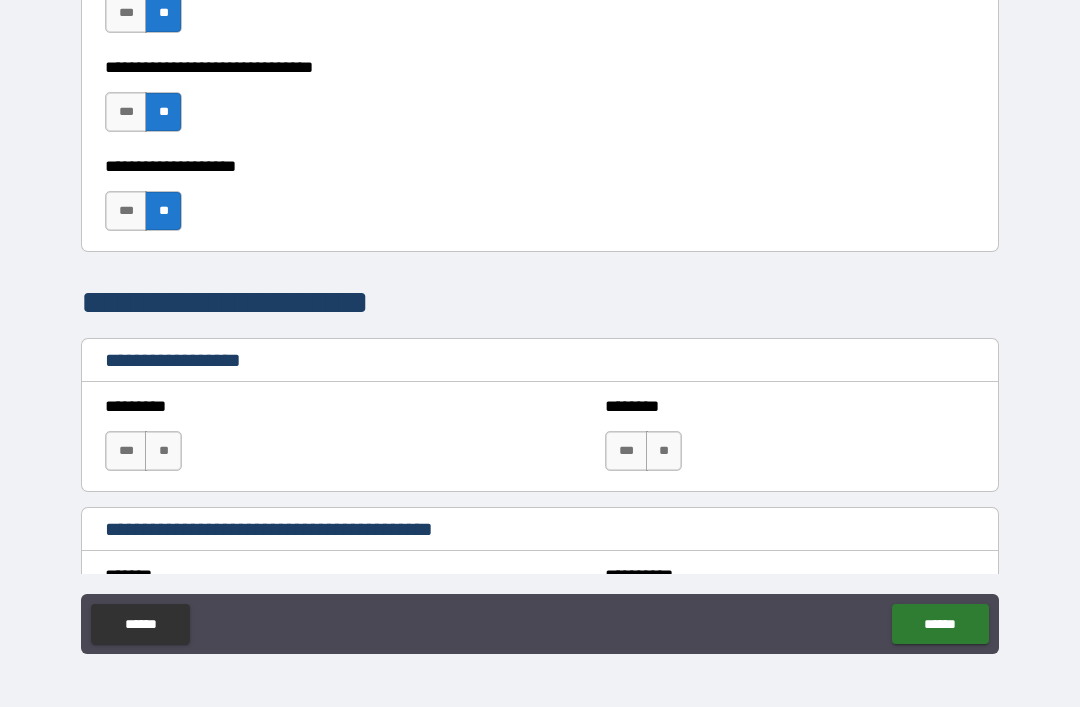 click on "**" at bounding box center [163, 451] 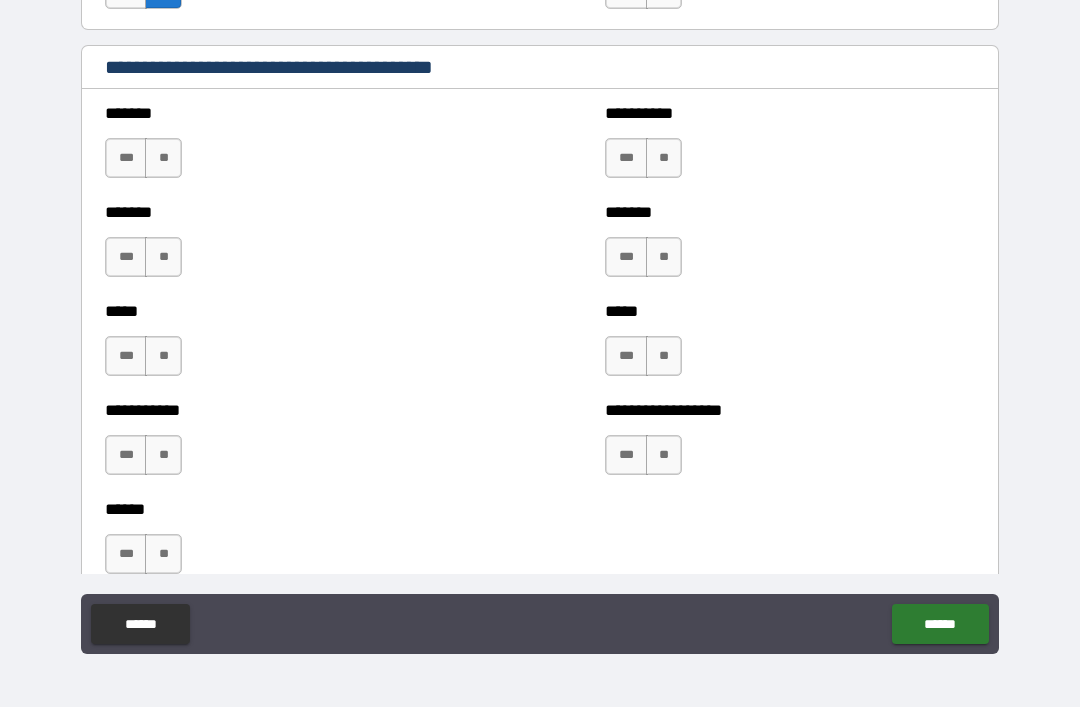 scroll, scrollTop: 1365, scrollLeft: 0, axis: vertical 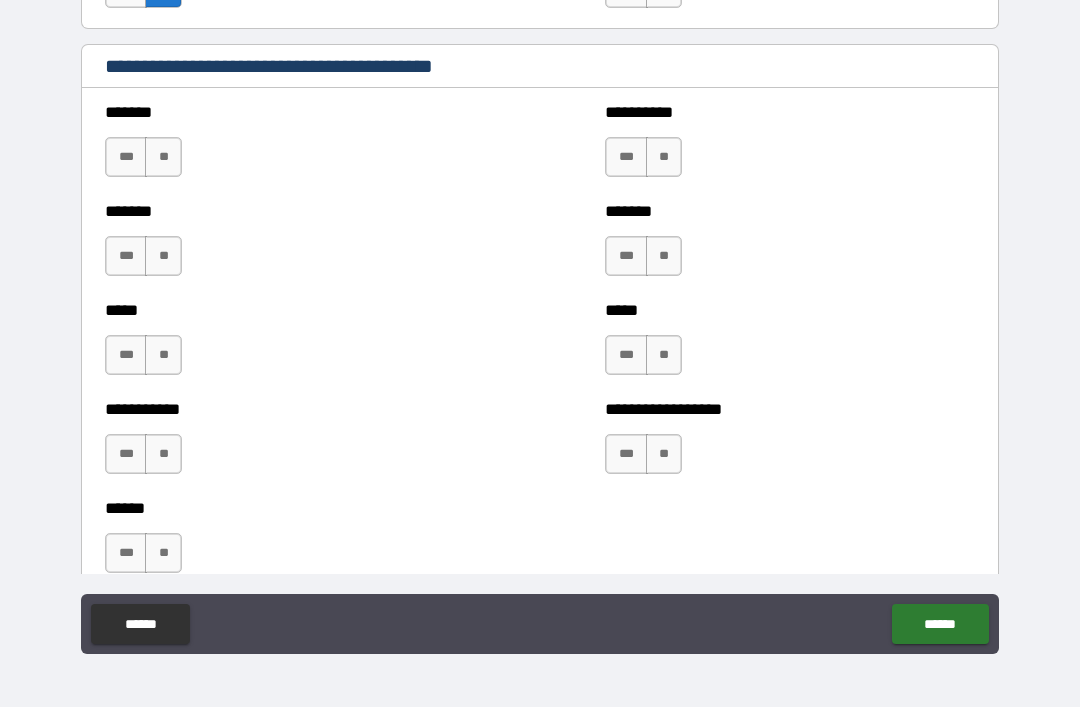 click on "***" at bounding box center (626, 157) 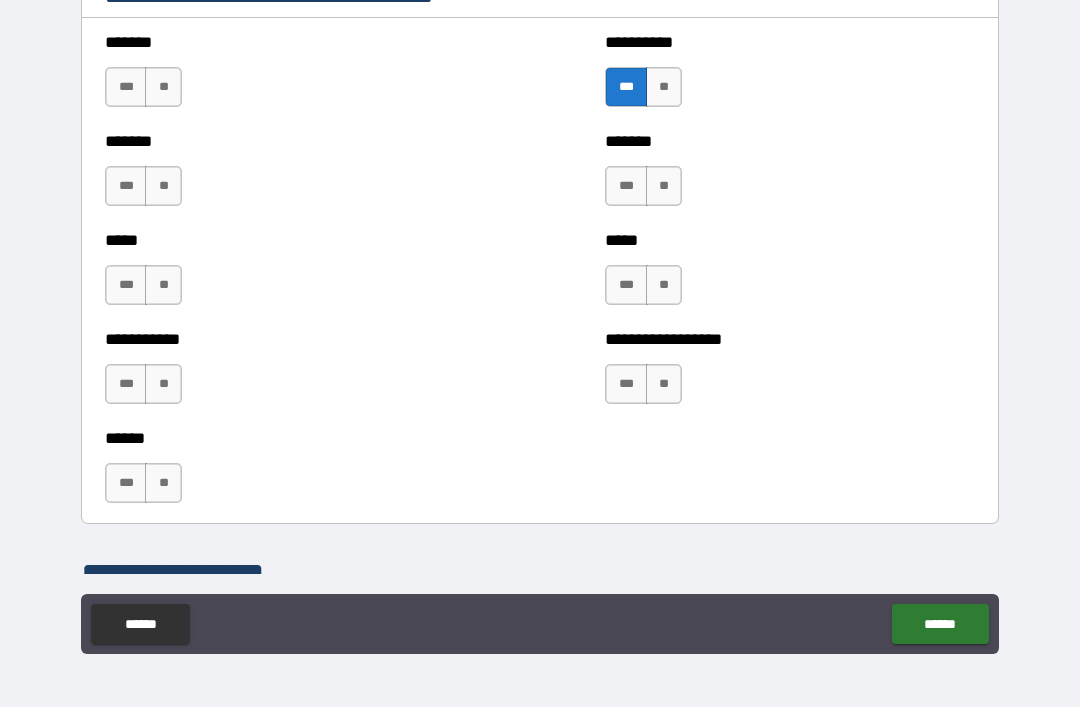 scroll, scrollTop: 1431, scrollLeft: 0, axis: vertical 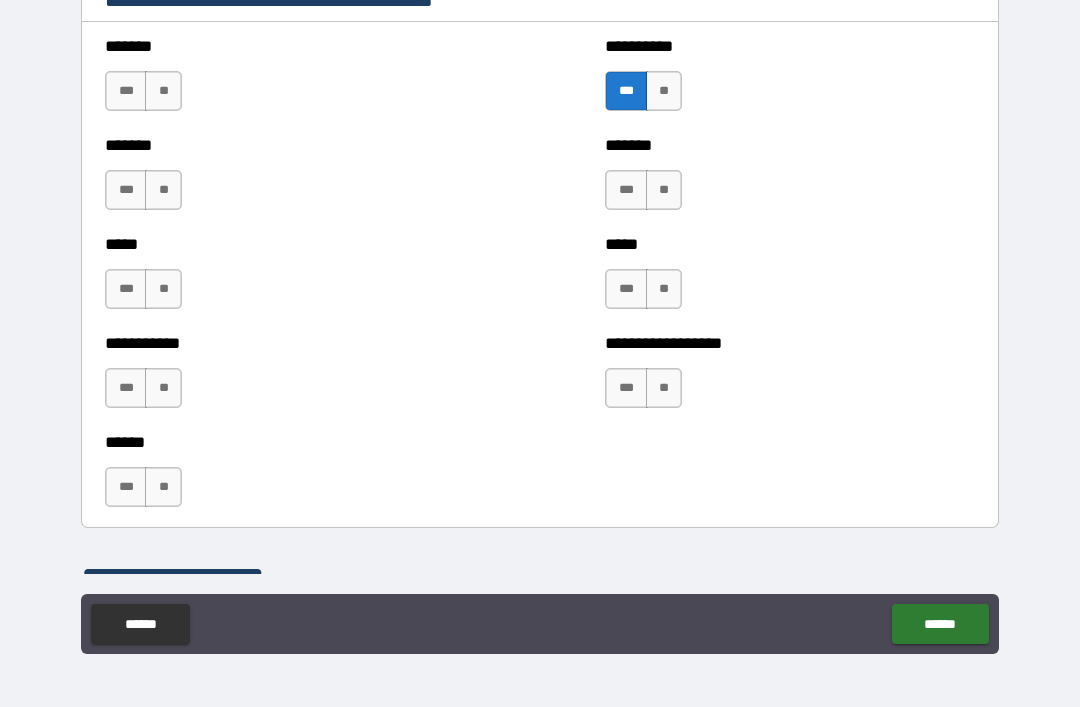 click on "***" at bounding box center [126, 487] 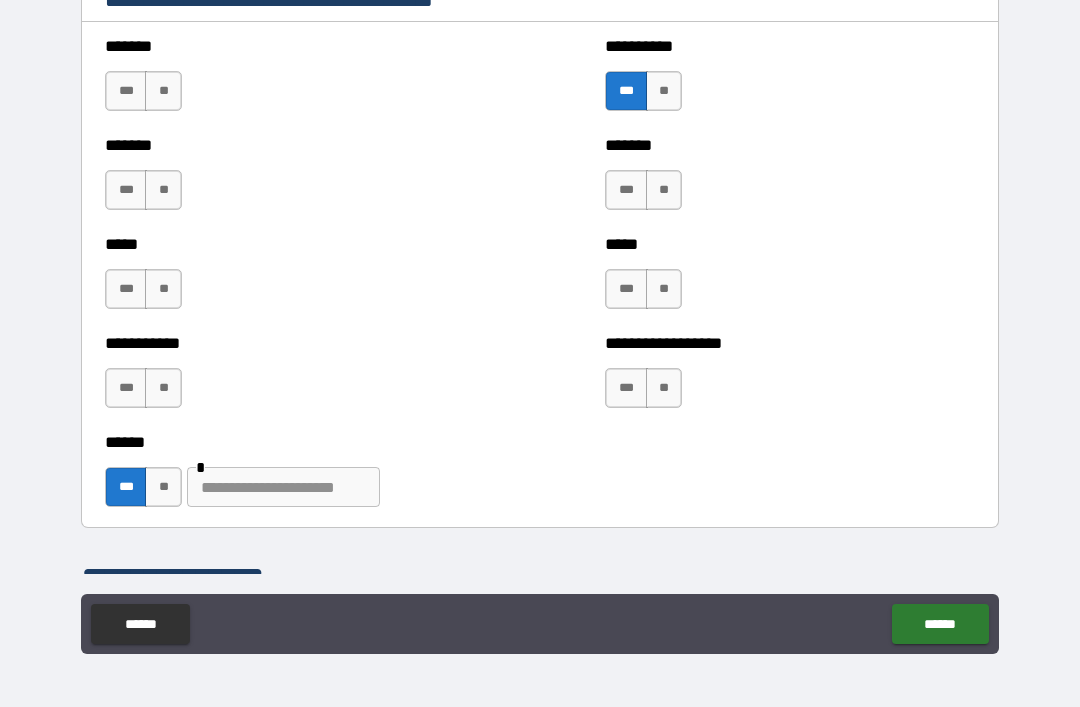 click at bounding box center [283, 487] 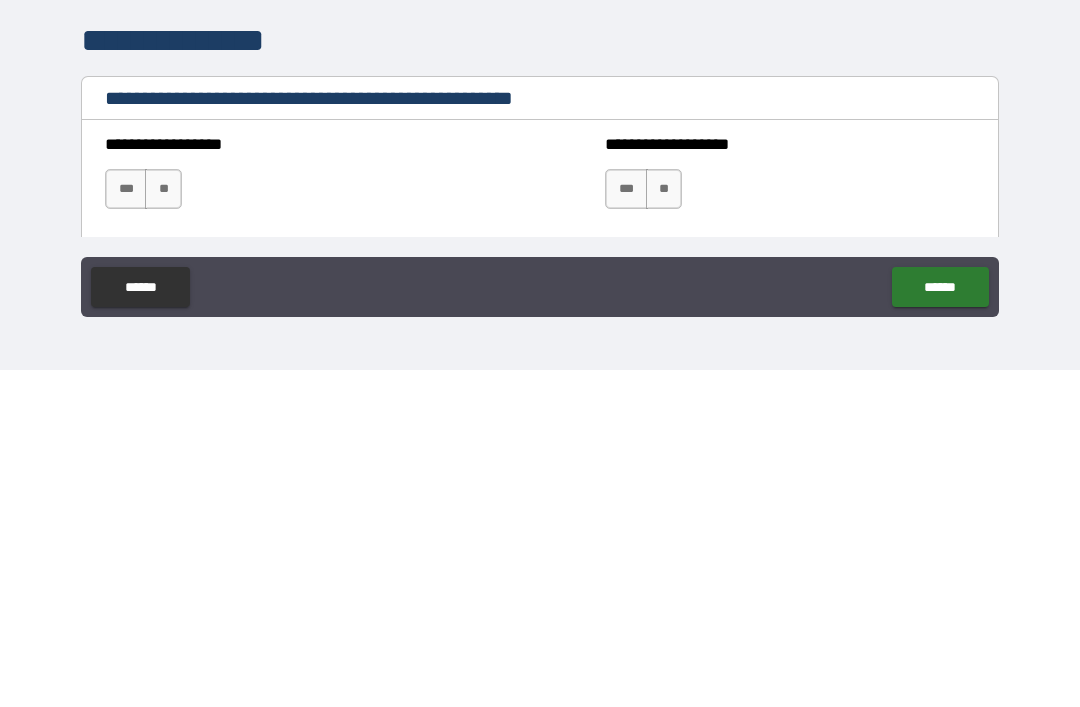 scroll, scrollTop: 1644, scrollLeft: 0, axis: vertical 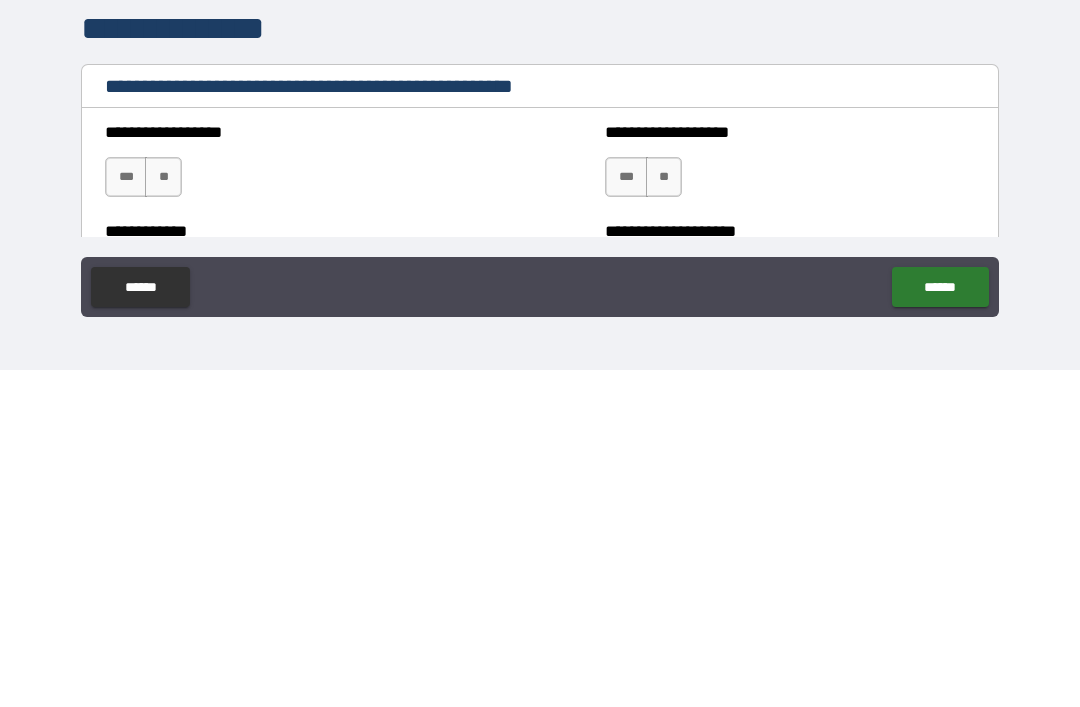 type on "**********" 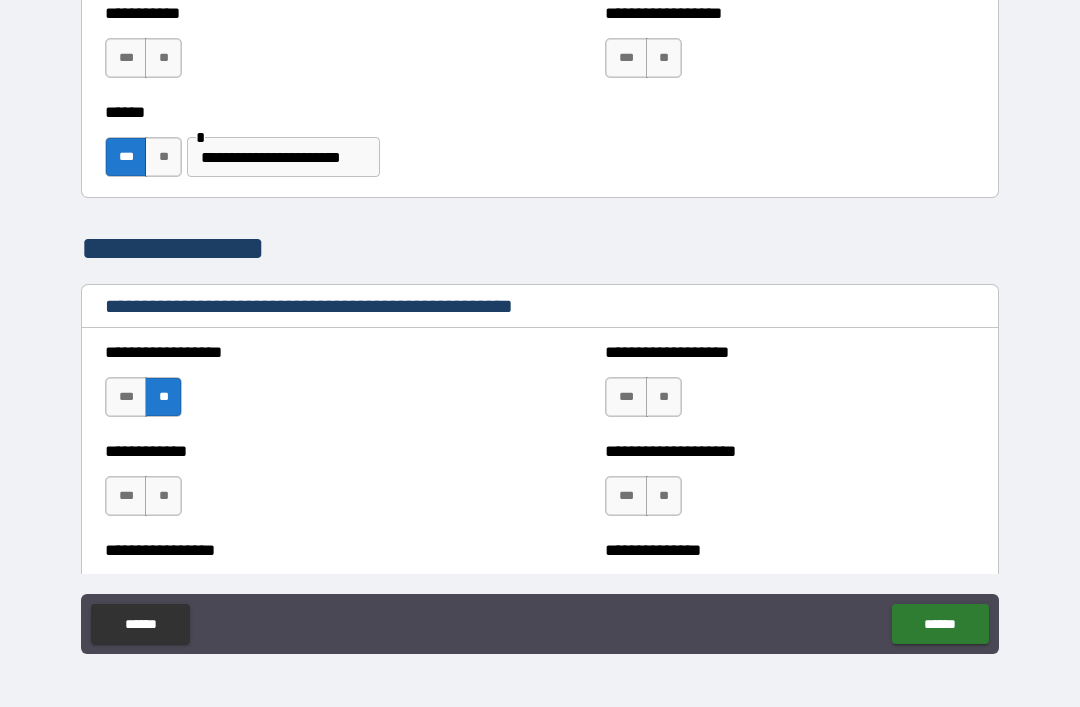 scroll, scrollTop: 1760, scrollLeft: 0, axis: vertical 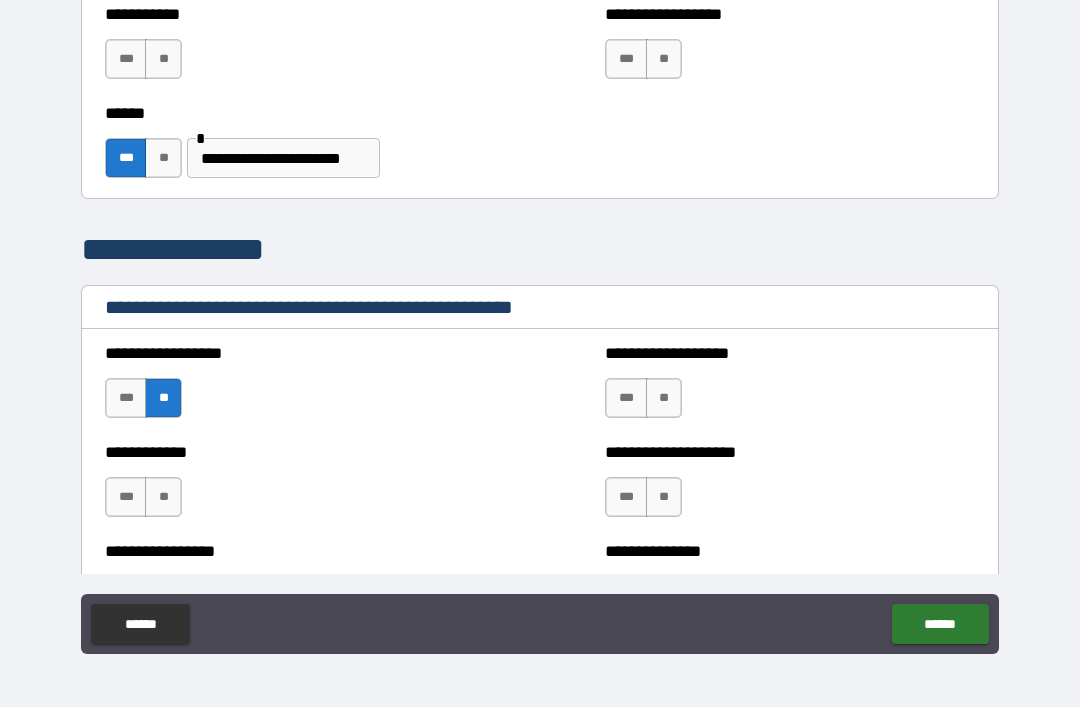 click on "**" at bounding box center [664, 398] 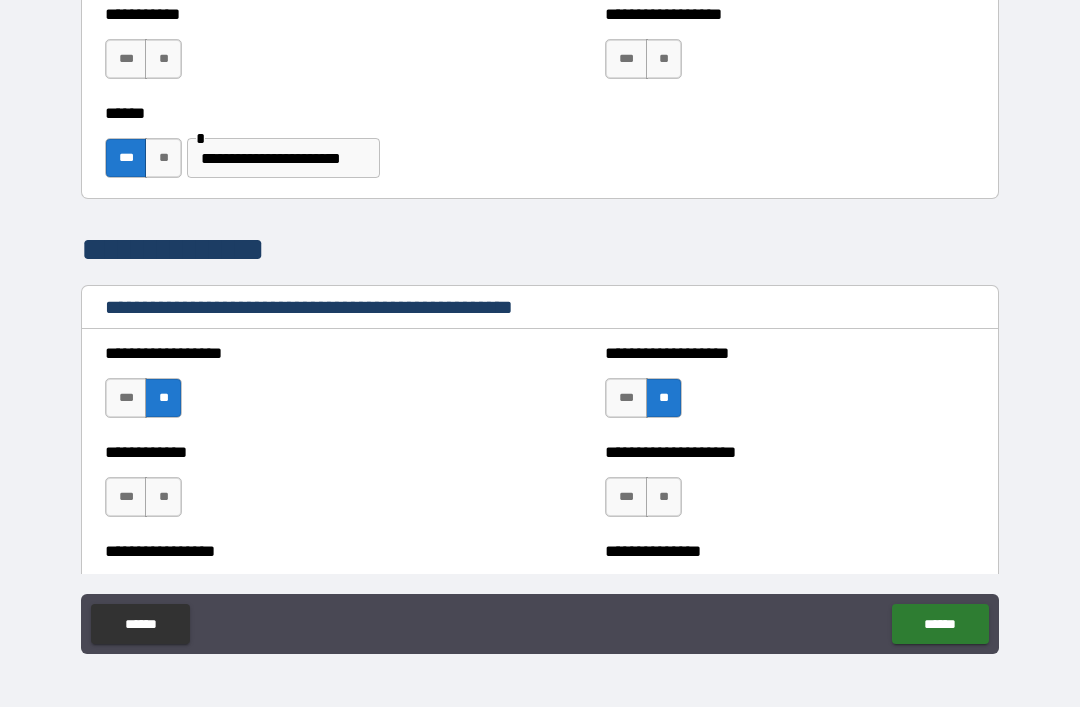 click on "**" at bounding box center [664, 497] 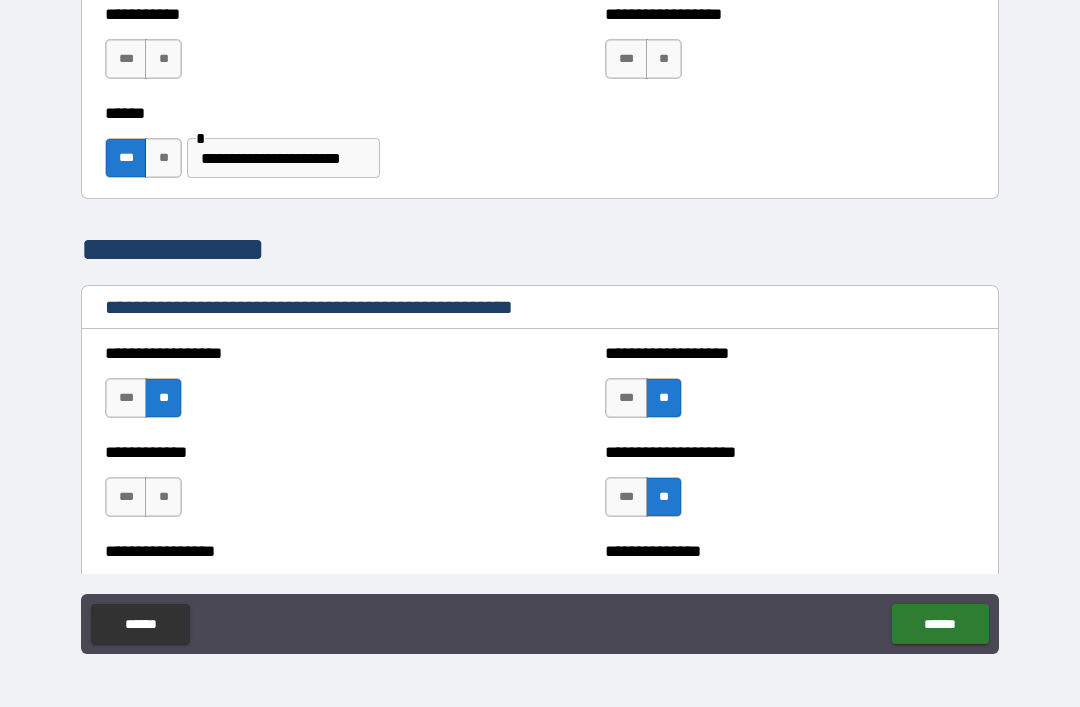 click on "**" at bounding box center [163, 497] 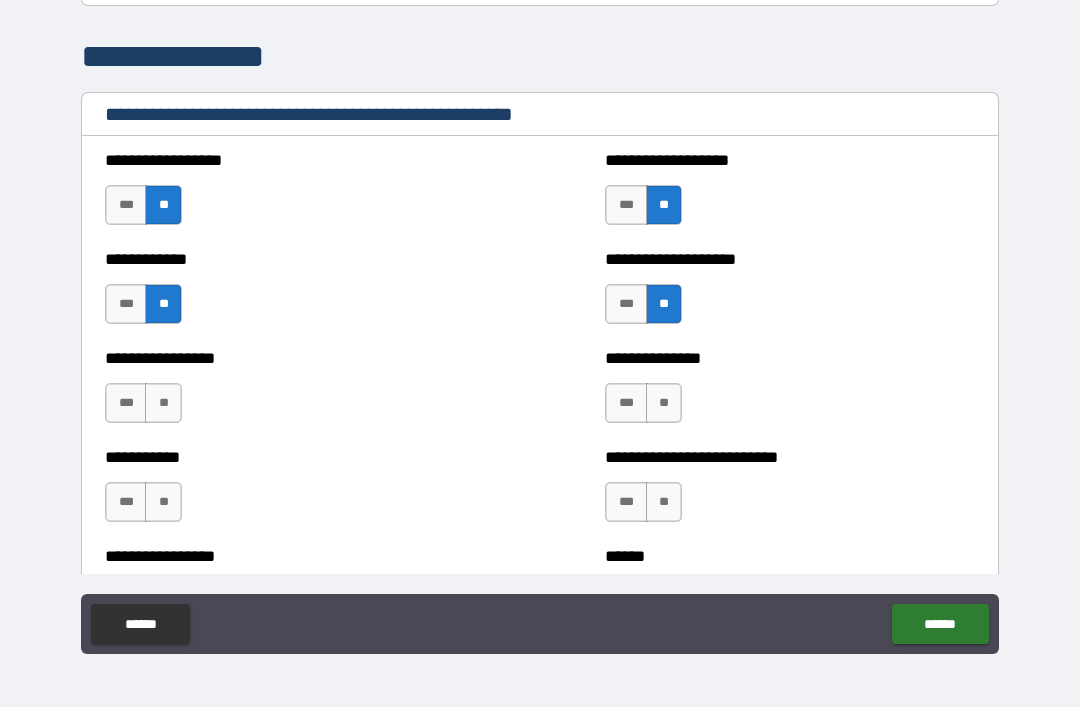 scroll, scrollTop: 1954, scrollLeft: 0, axis: vertical 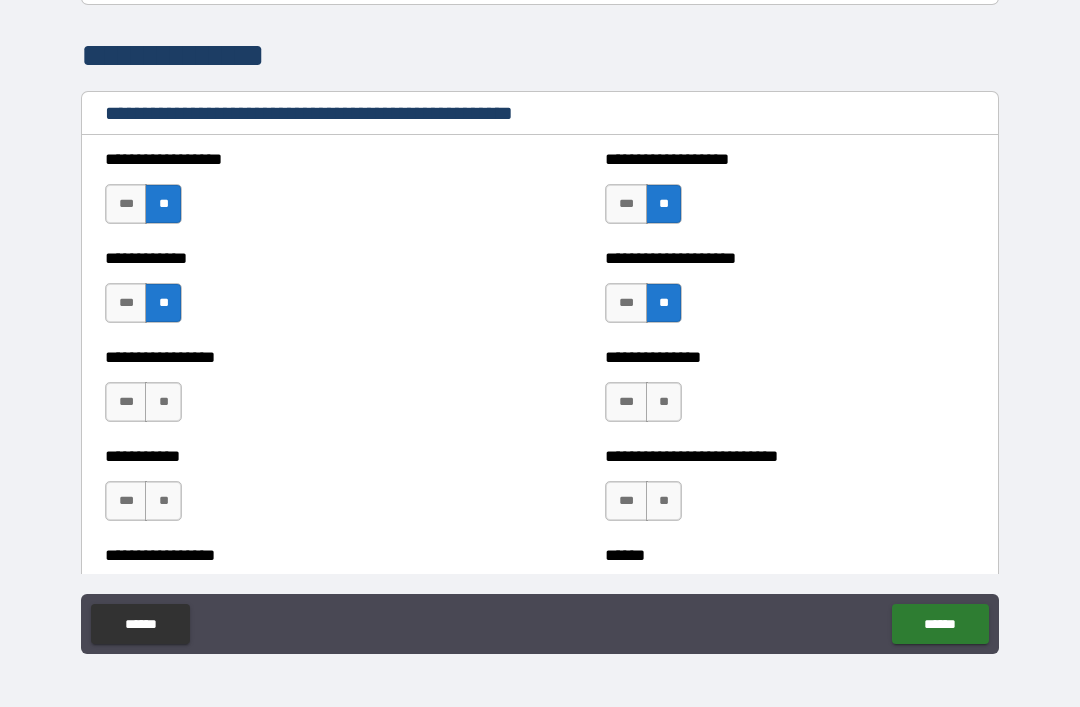 click on "**" at bounding box center [163, 402] 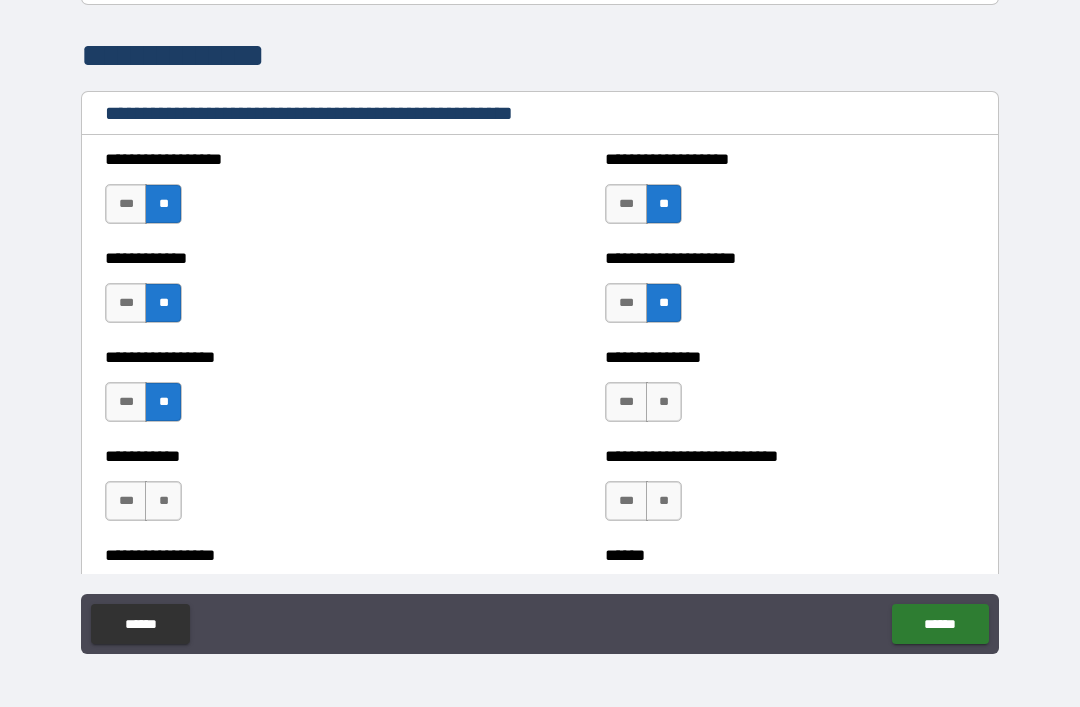 click on "**" at bounding box center [664, 402] 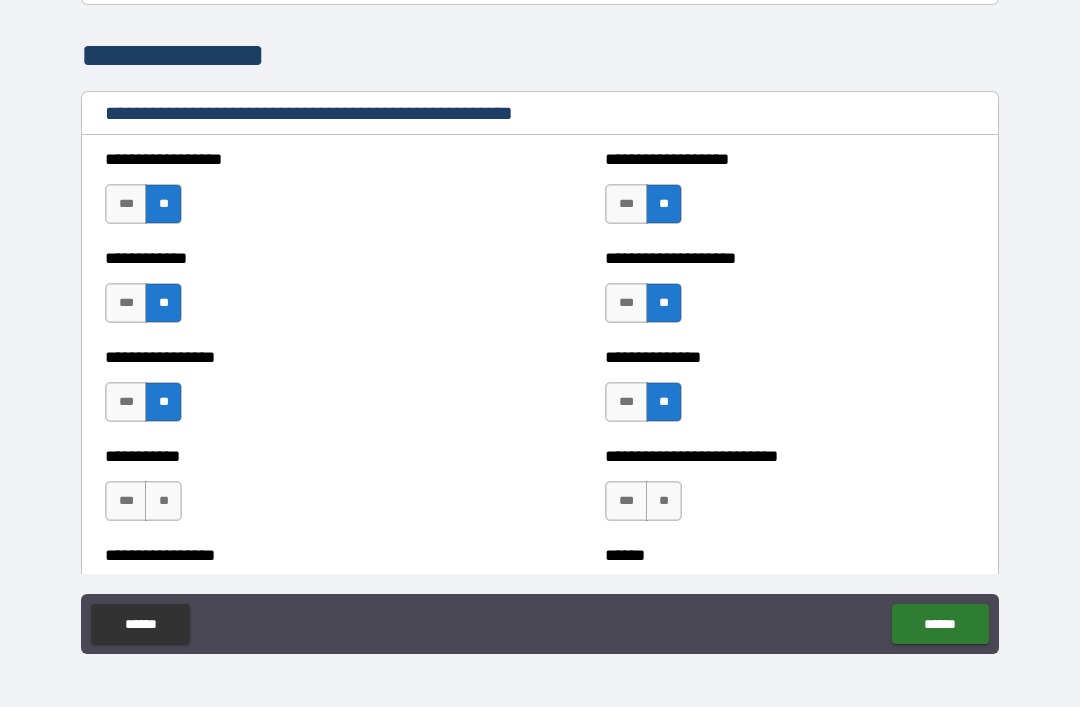 click on "**" at bounding box center (664, 501) 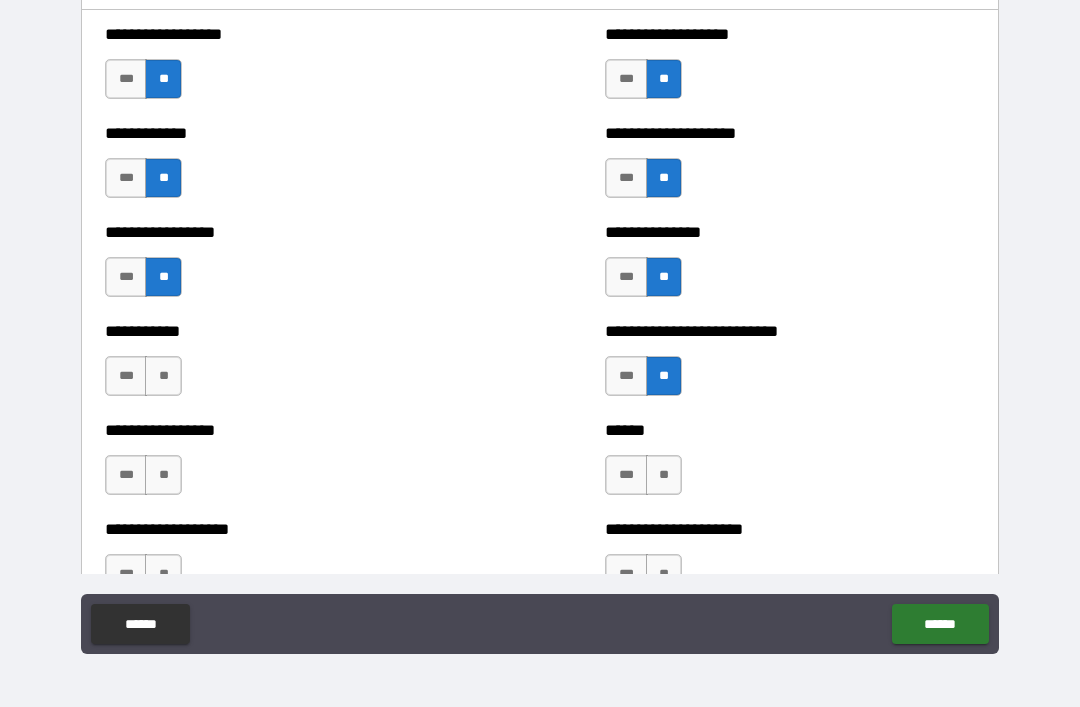 scroll, scrollTop: 2089, scrollLeft: 0, axis: vertical 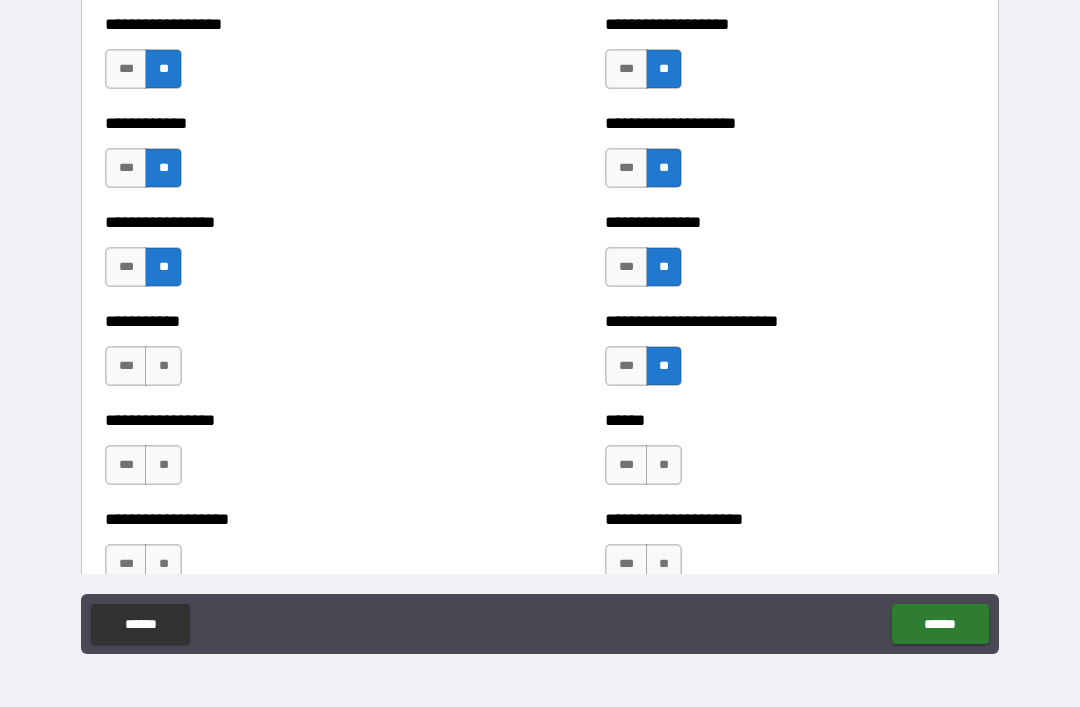 click on "**" at bounding box center [163, 465] 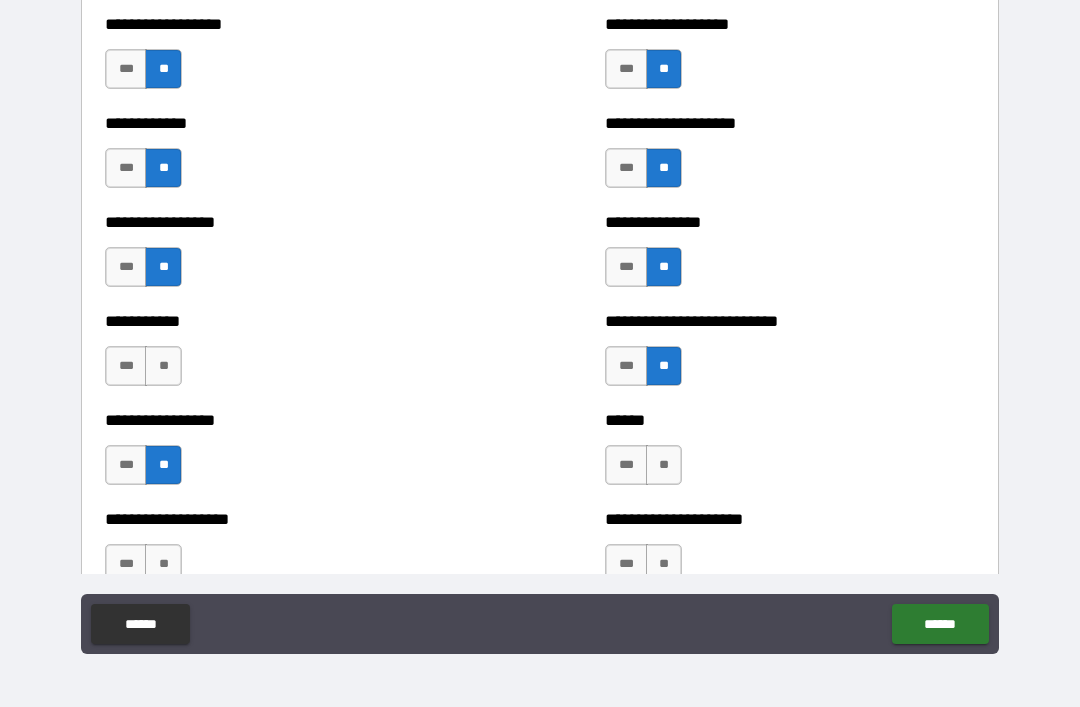 click on "**" at bounding box center [664, 465] 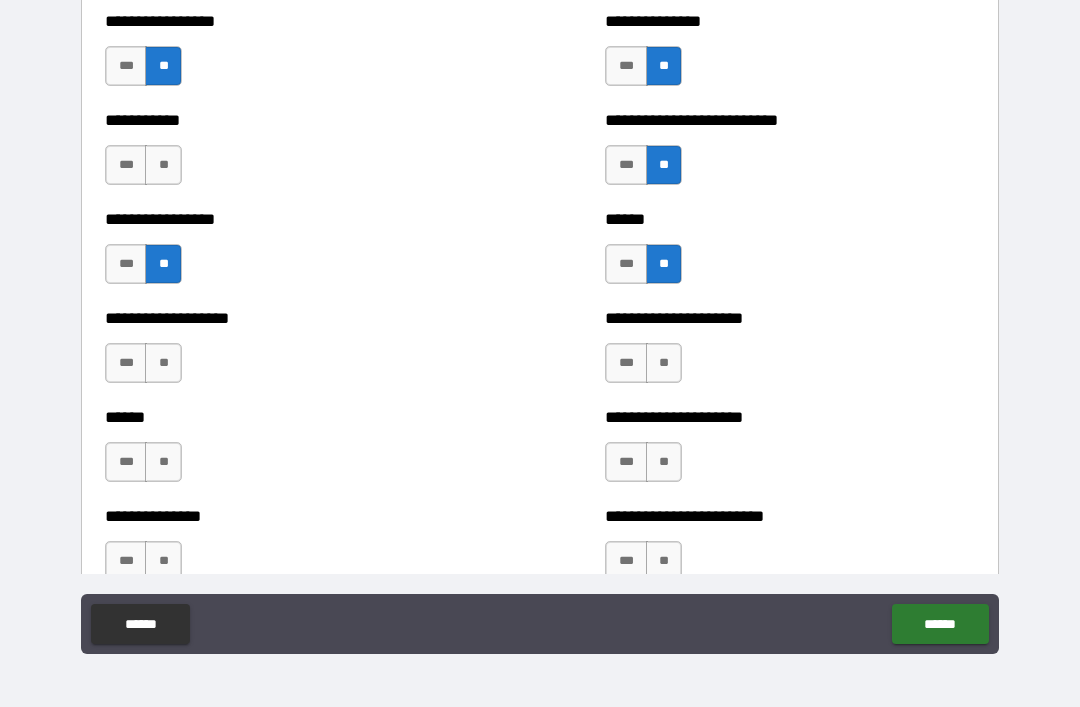 scroll, scrollTop: 2312, scrollLeft: 0, axis: vertical 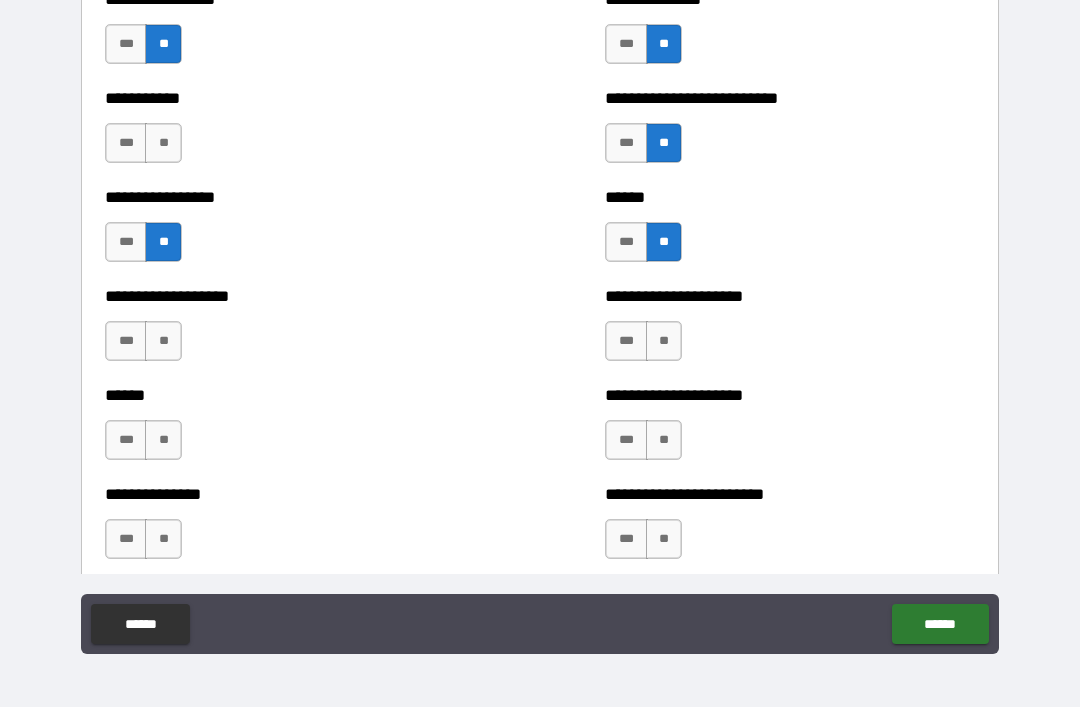 click on "**" at bounding box center (664, 341) 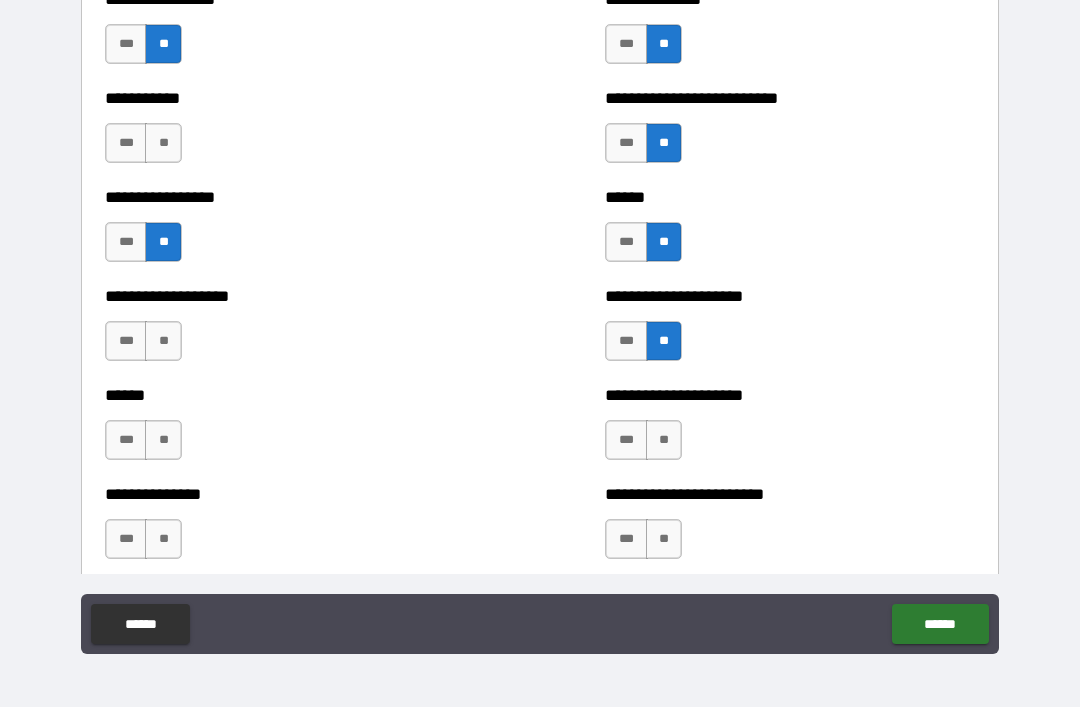 click on "**" at bounding box center [664, 440] 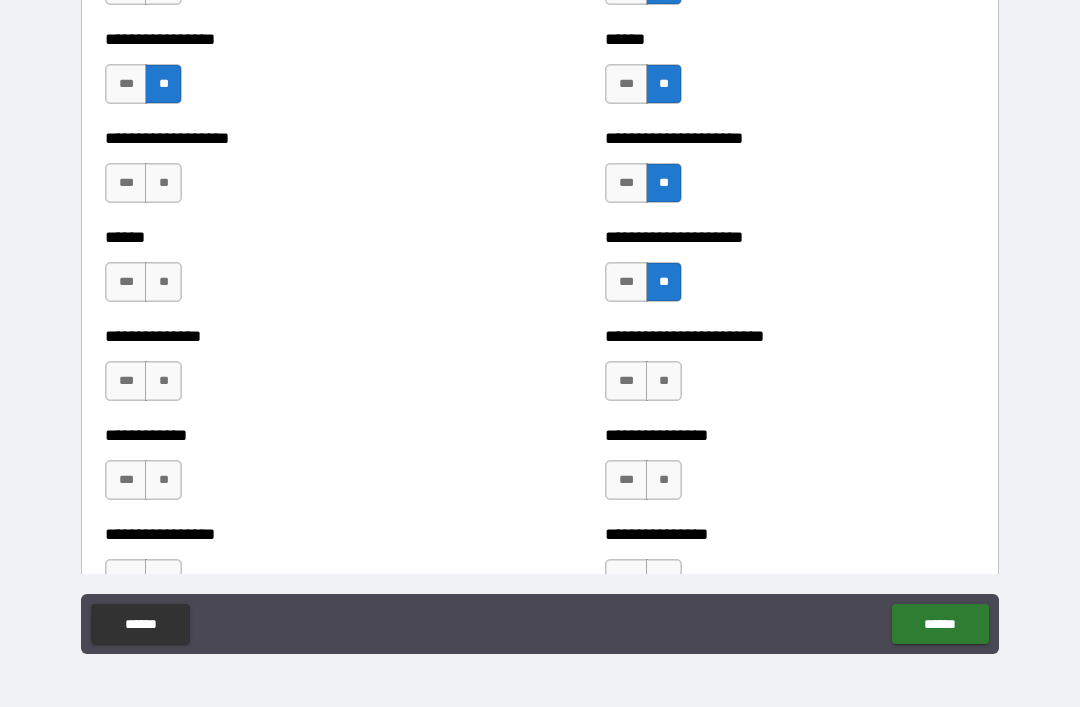 scroll, scrollTop: 2479, scrollLeft: 0, axis: vertical 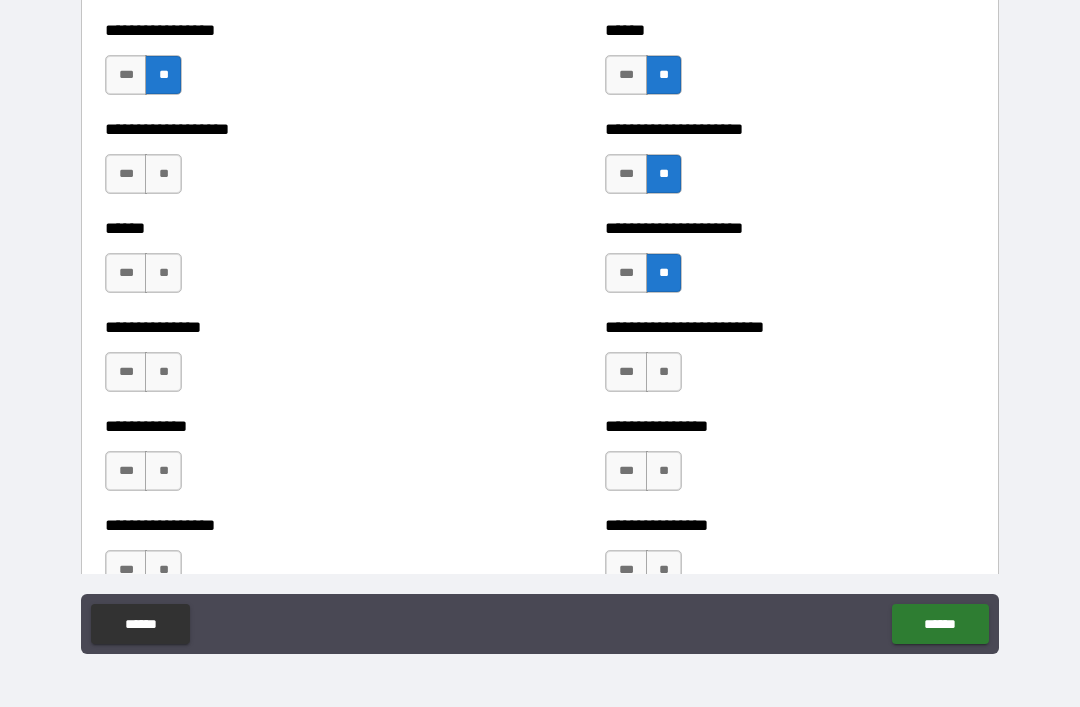 click on "**" at bounding box center (664, 372) 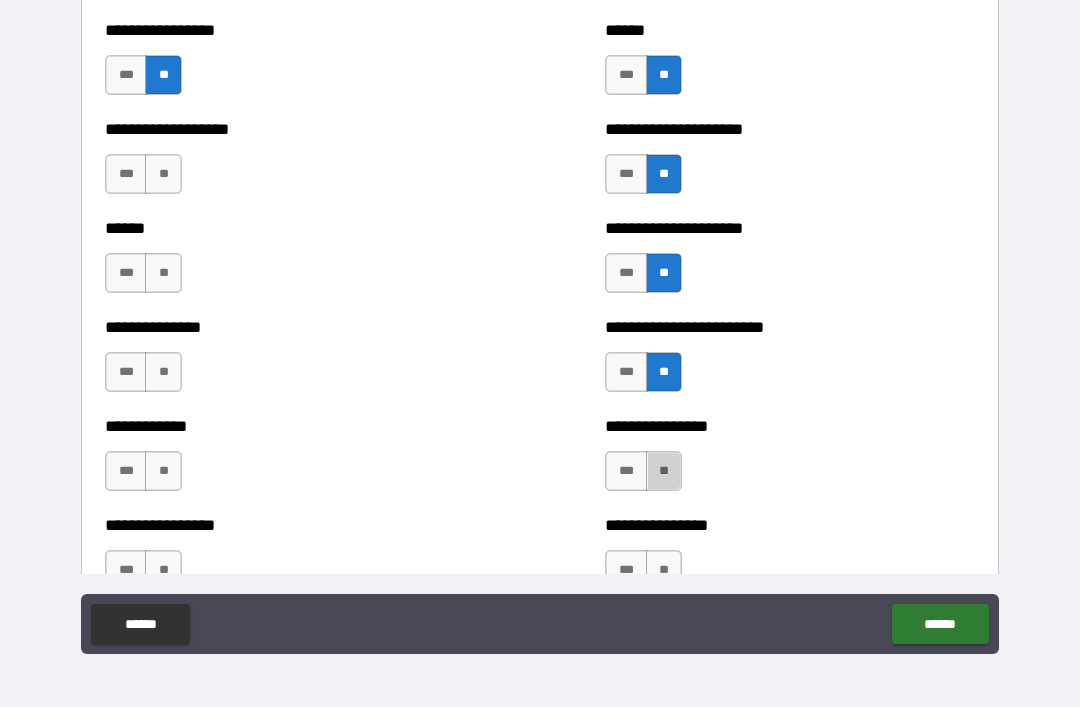 click on "**" at bounding box center [664, 471] 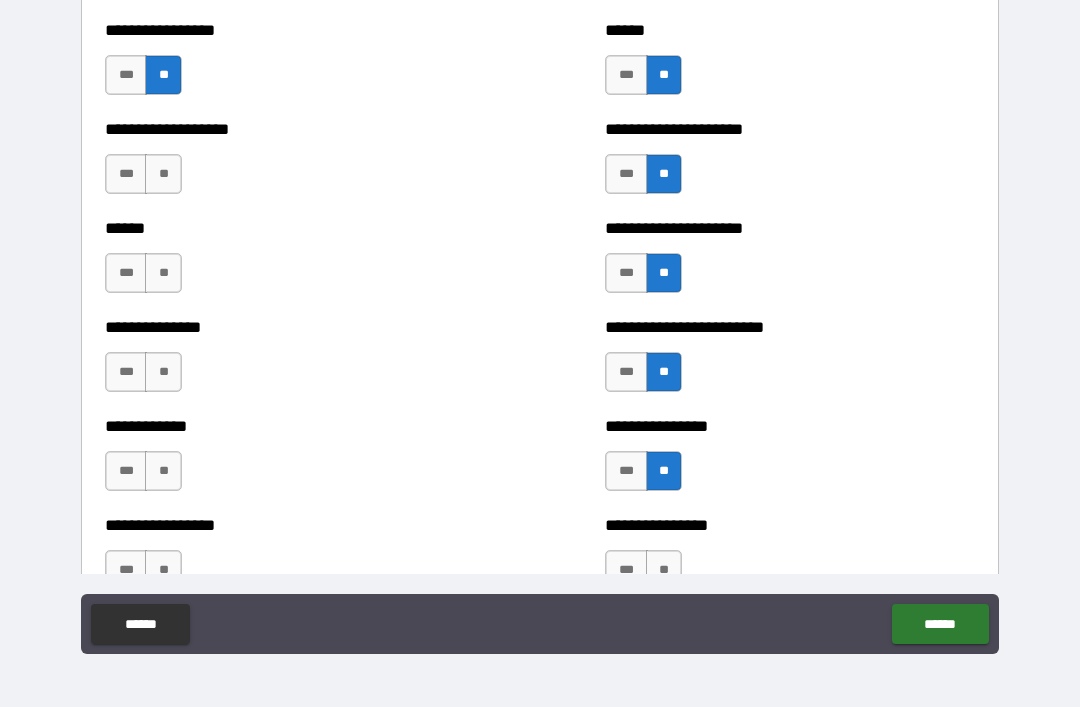 click on "**" at bounding box center [163, 471] 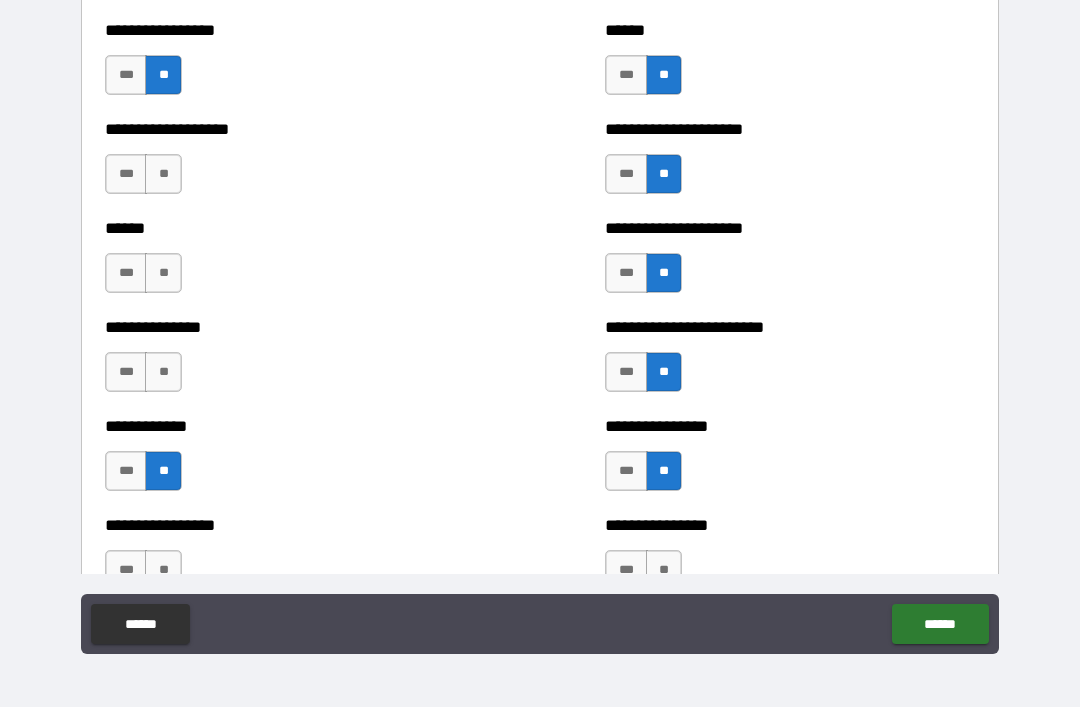 click on "**" at bounding box center [163, 372] 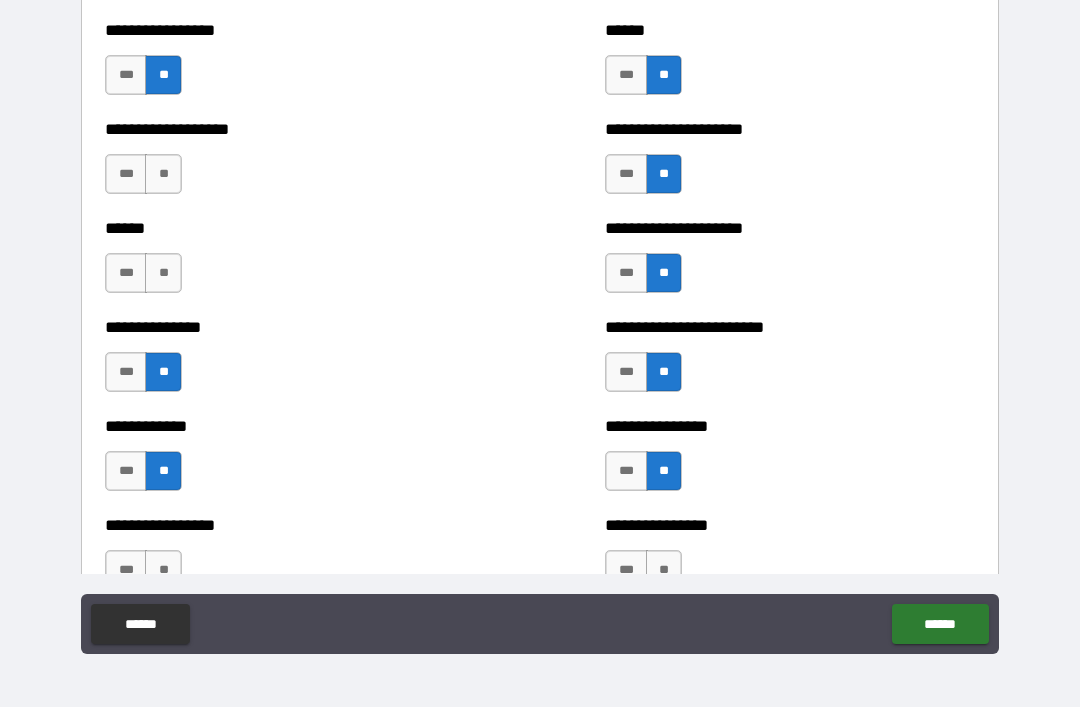 click on "**" at bounding box center (163, 273) 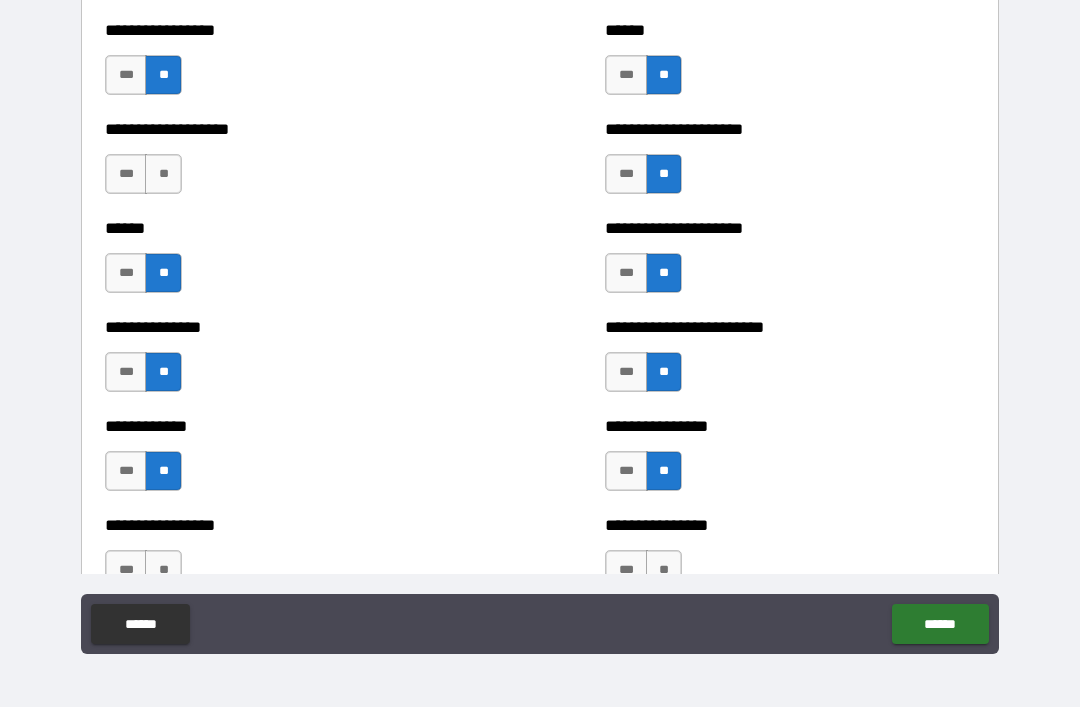 click on "**" at bounding box center [163, 174] 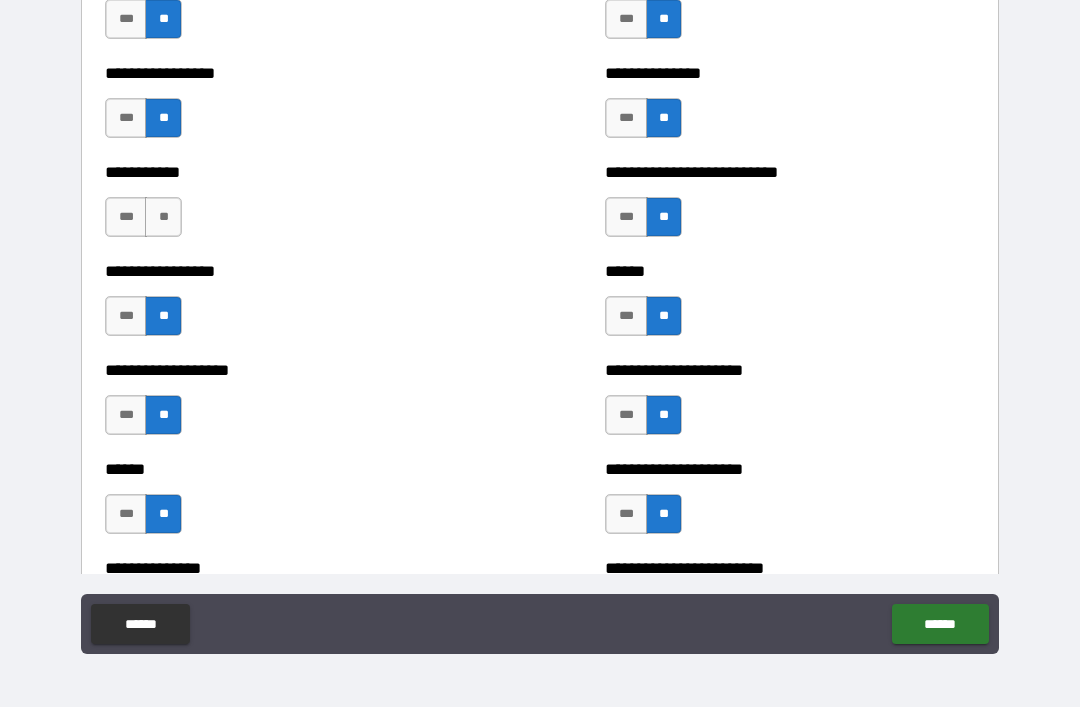 scroll, scrollTop: 2227, scrollLeft: 0, axis: vertical 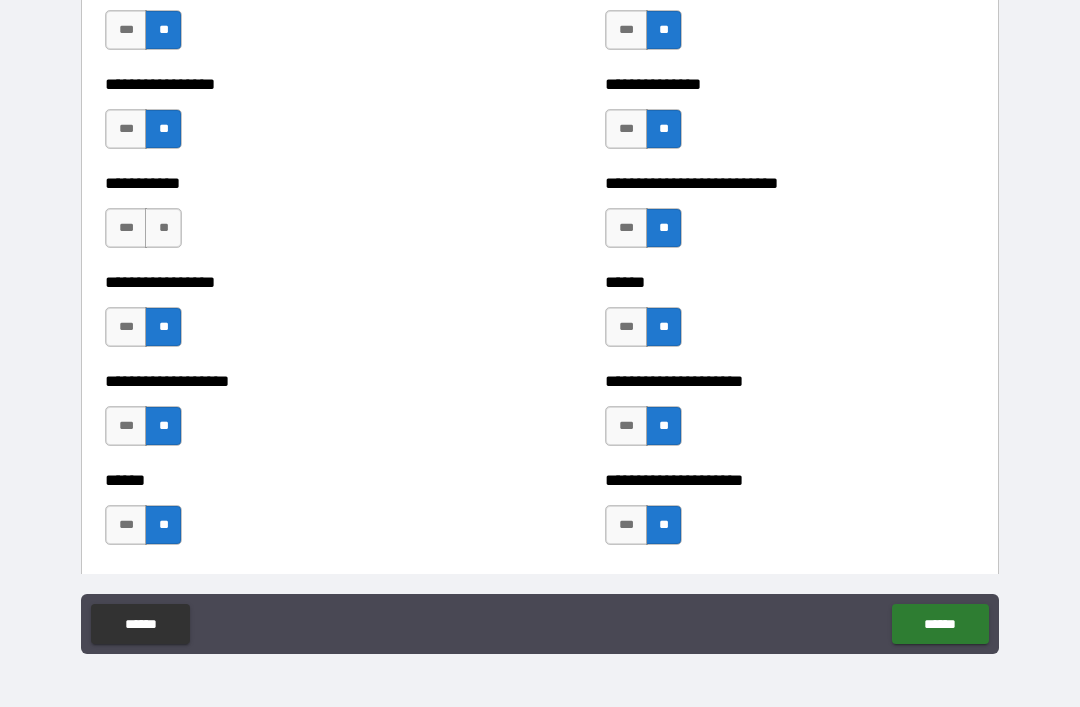 click on "***" at bounding box center [126, 228] 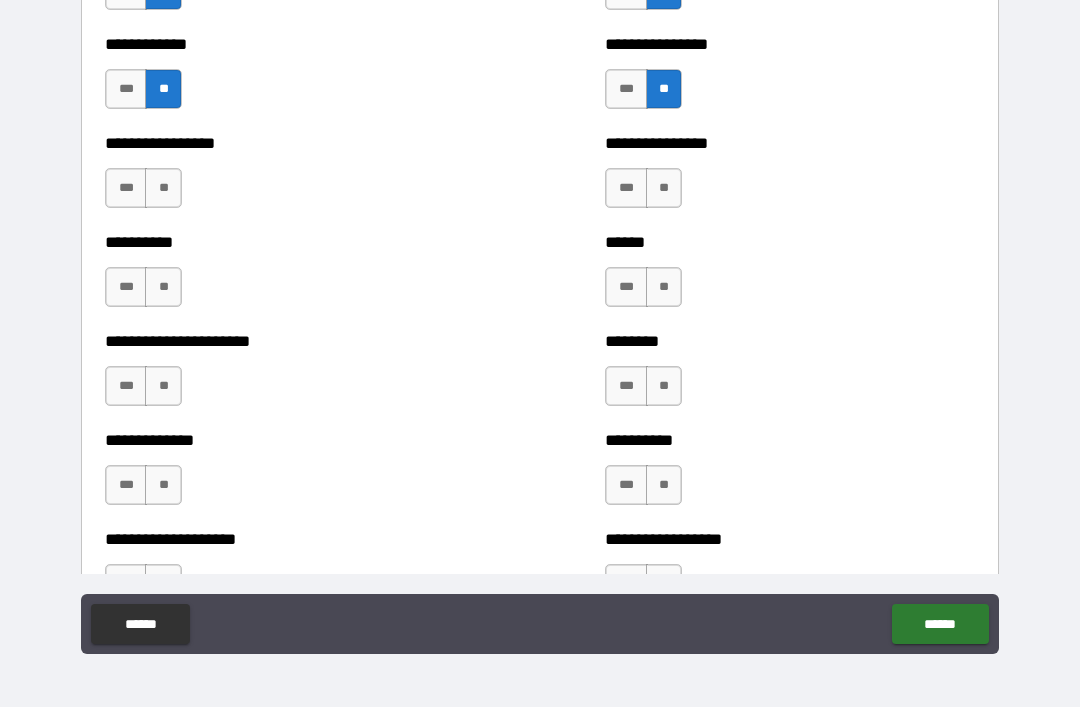 scroll, scrollTop: 2860, scrollLeft: 0, axis: vertical 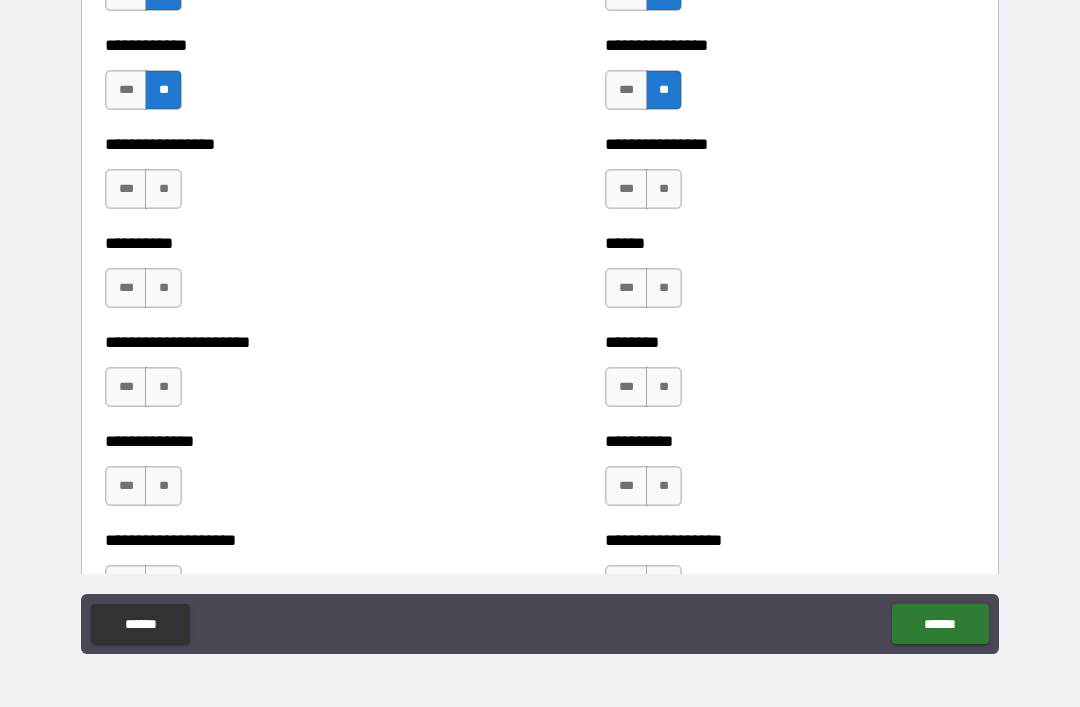 click on "**" at bounding box center [163, 189] 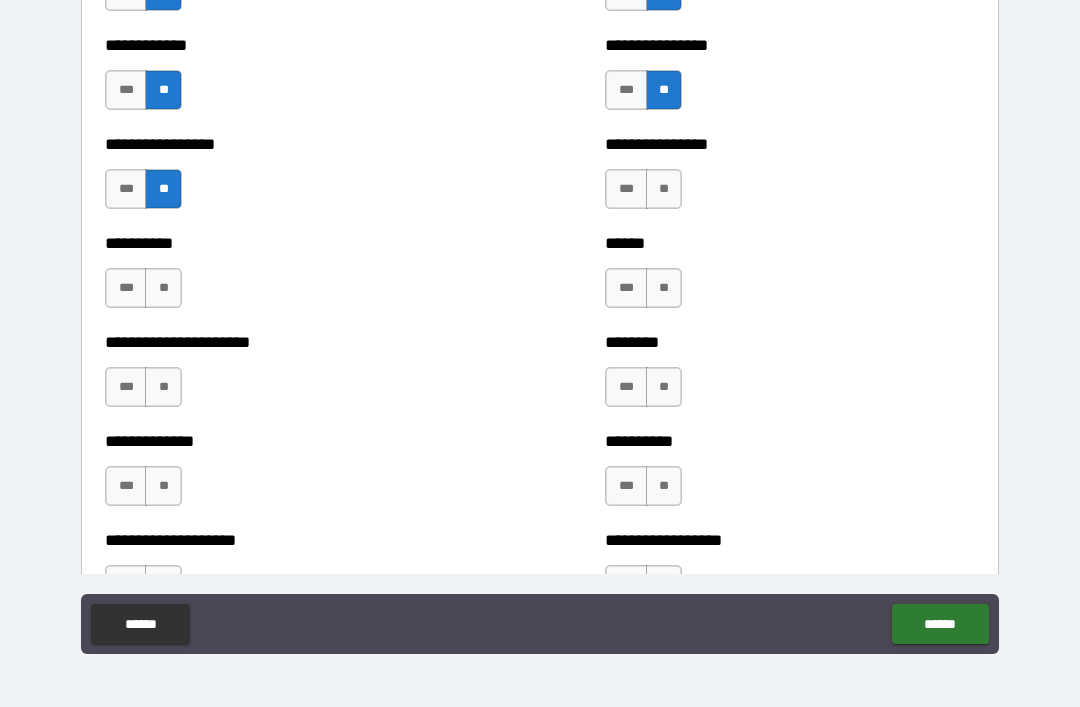 scroll, scrollTop: 2861, scrollLeft: 0, axis: vertical 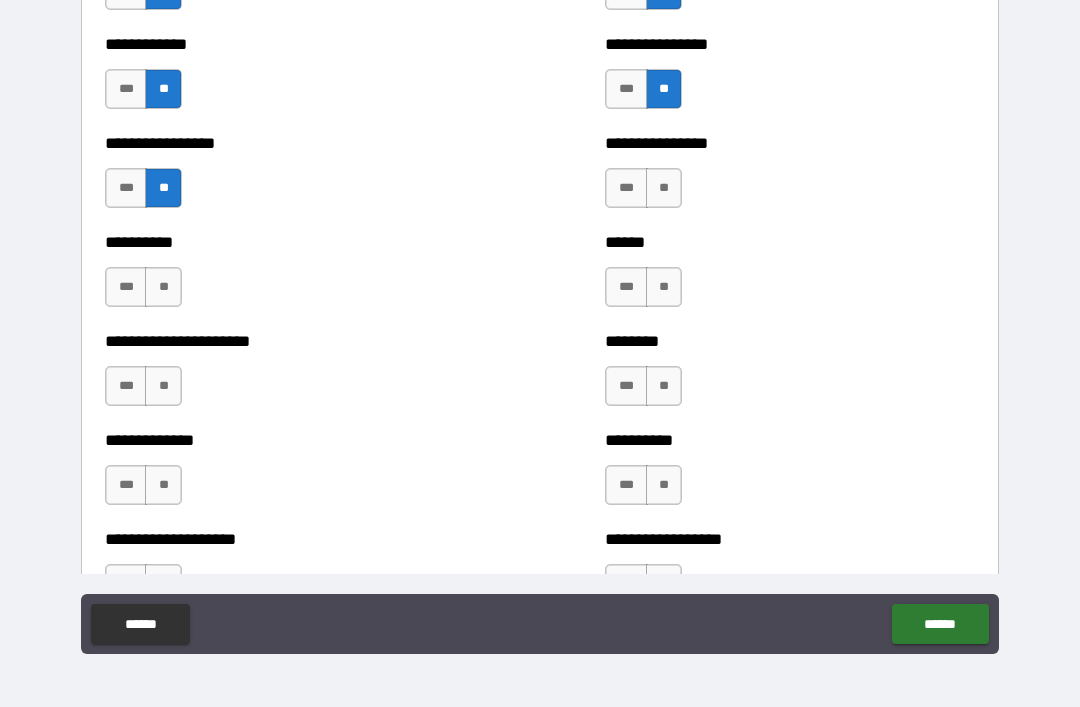 click on "**" at bounding box center (163, 287) 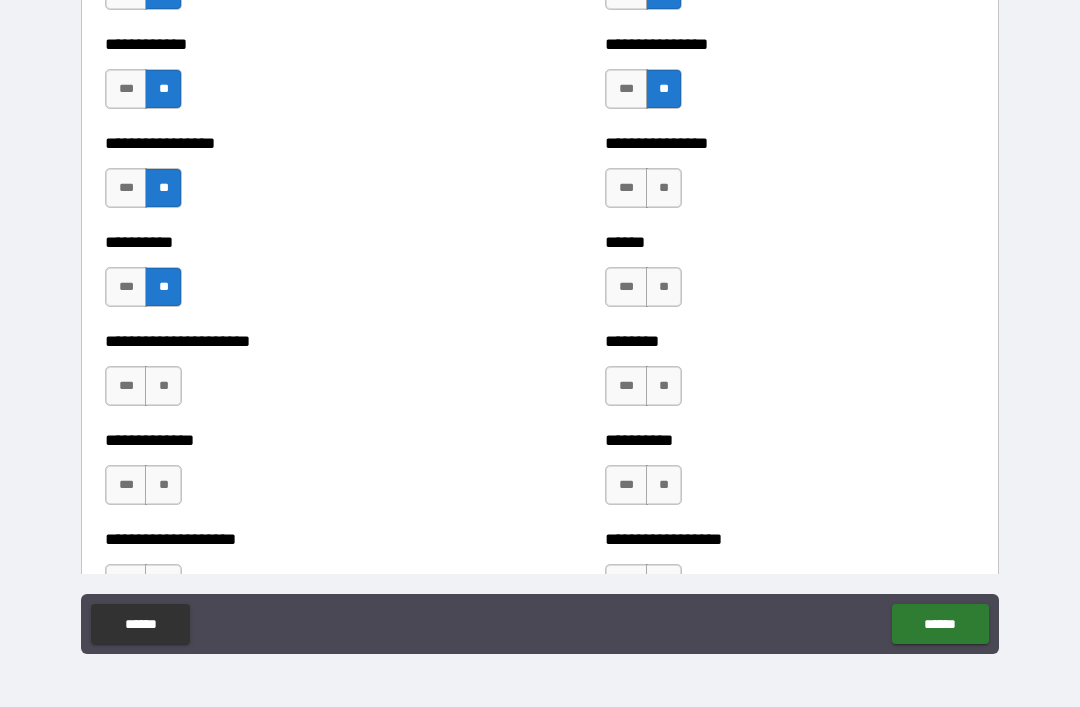 click on "**" at bounding box center (163, 386) 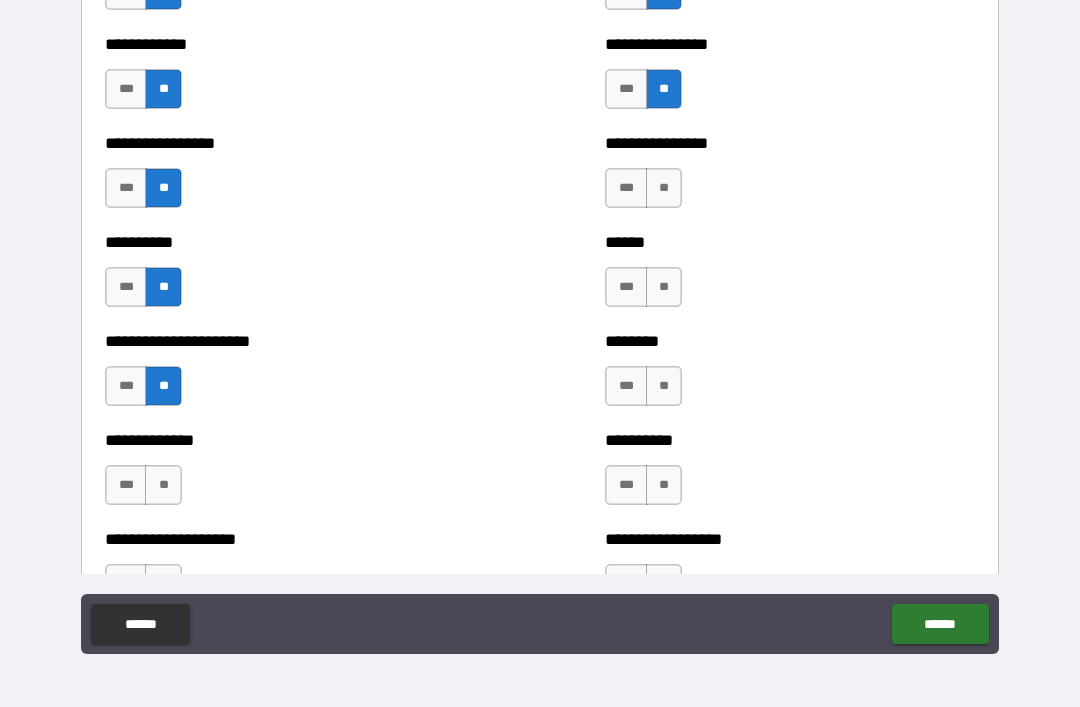 click on "**" at bounding box center (163, 485) 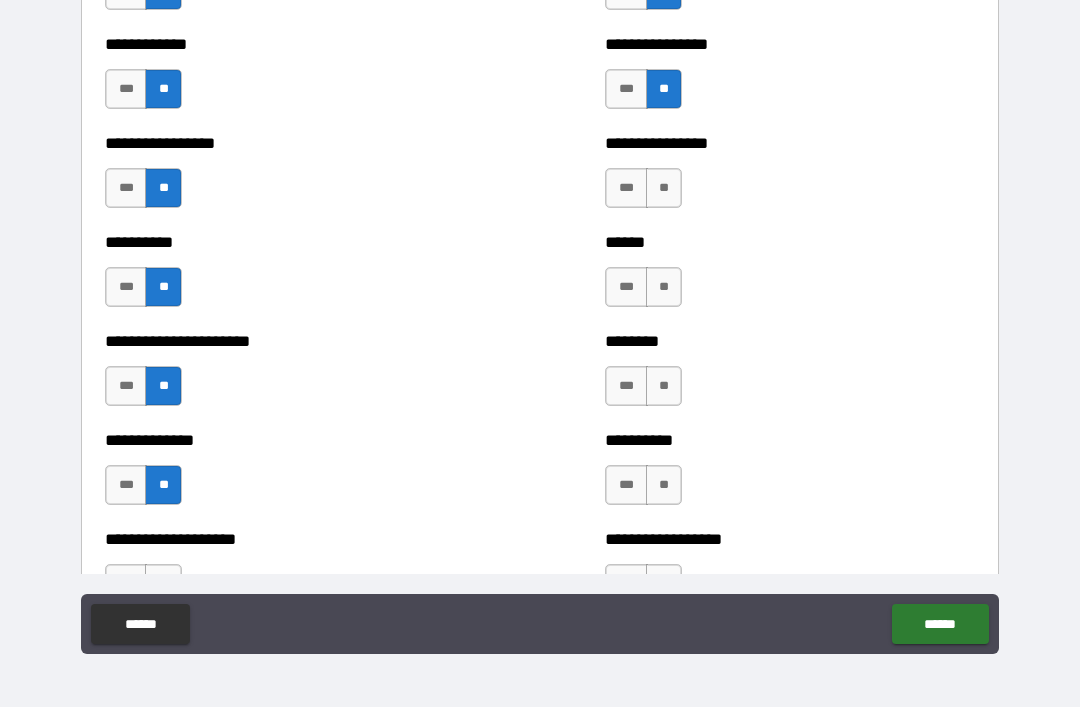 click on "**" at bounding box center (664, 188) 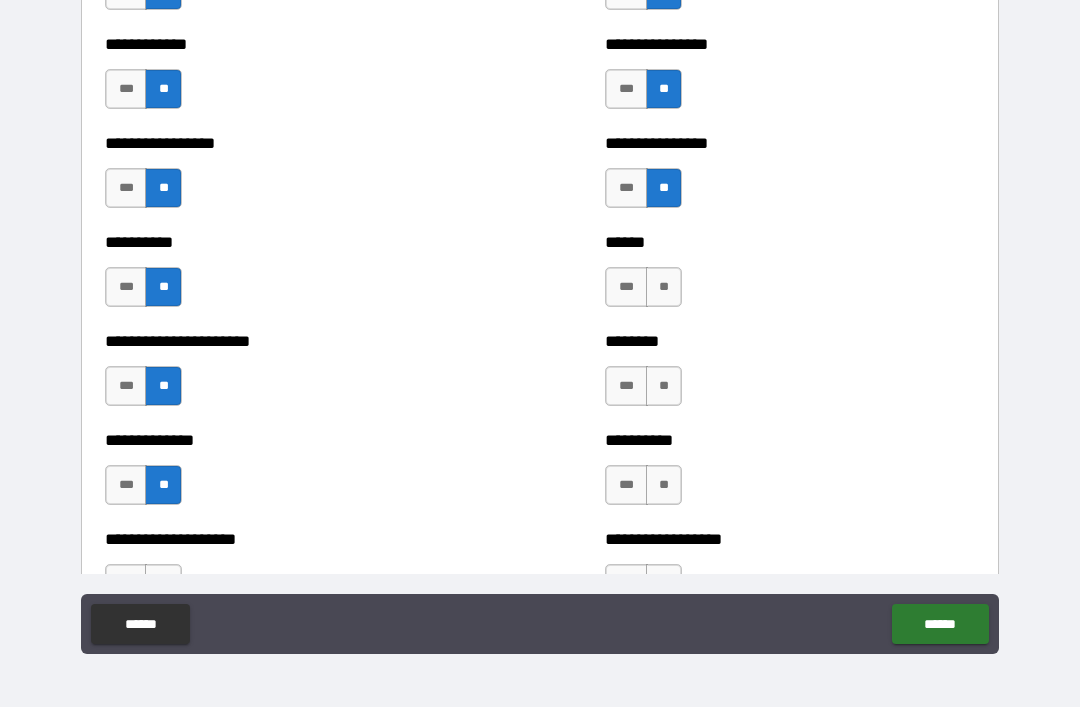 click on "***" at bounding box center [626, 287] 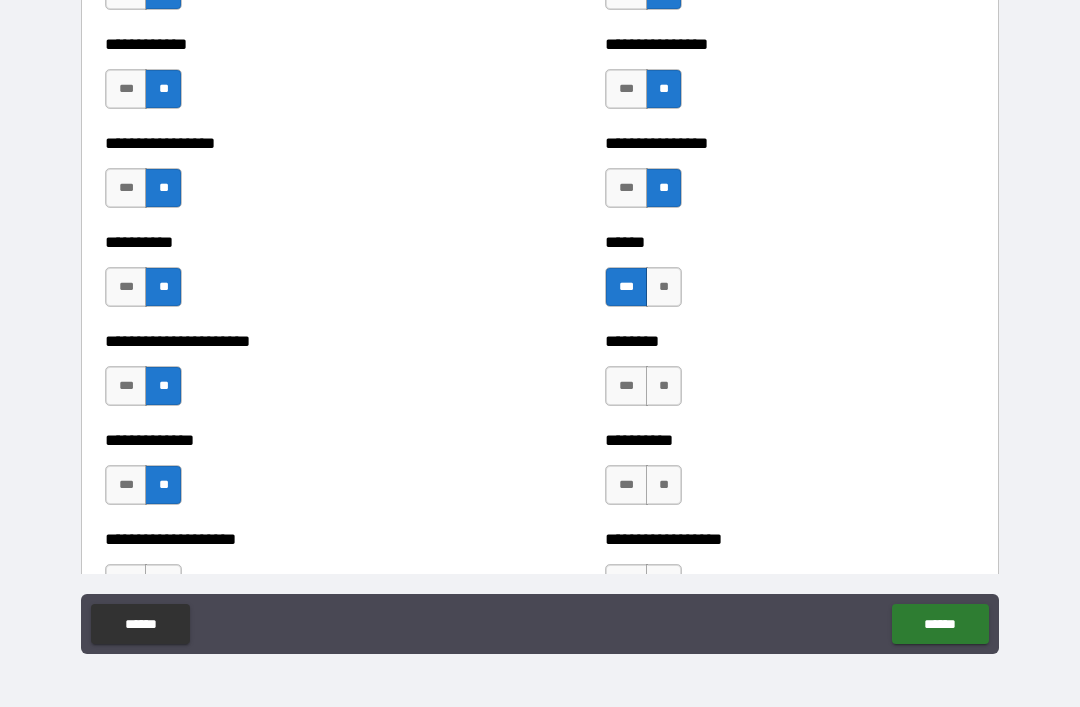 click on "**" at bounding box center [664, 386] 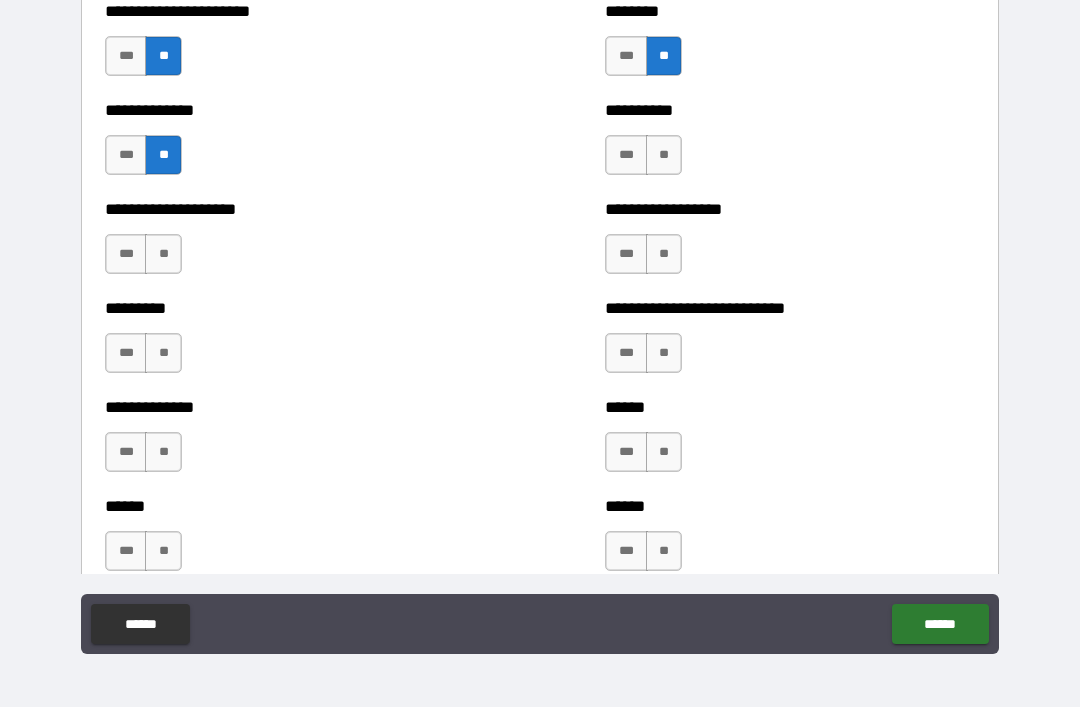 scroll, scrollTop: 3189, scrollLeft: 0, axis: vertical 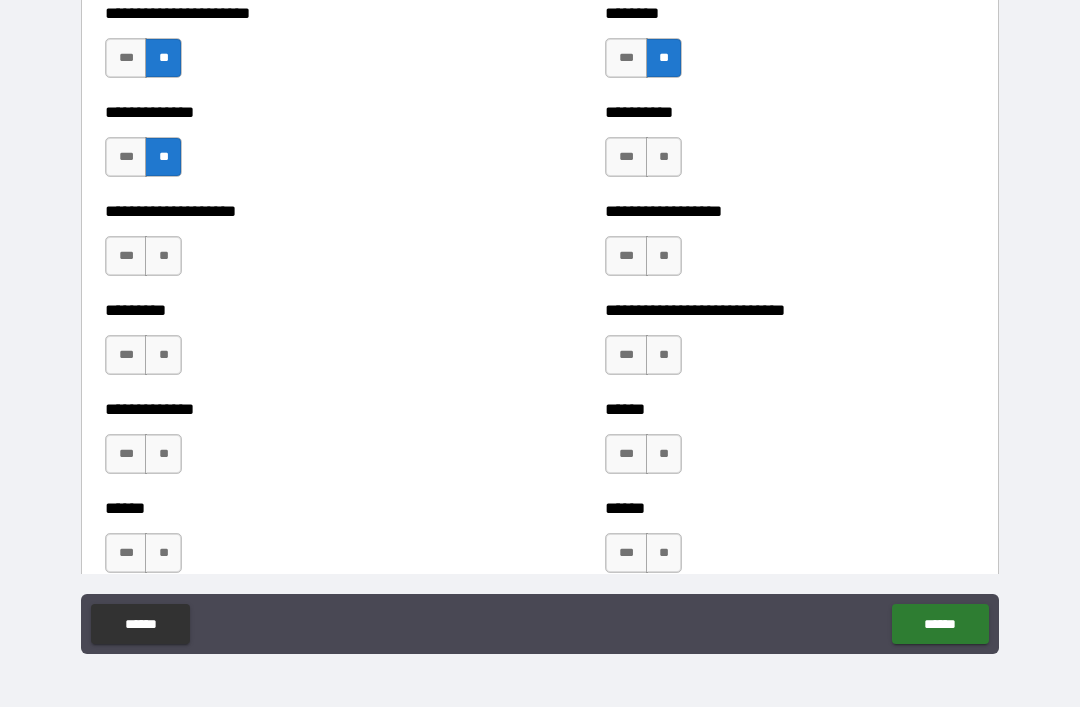 click on "**" at bounding box center [664, 157] 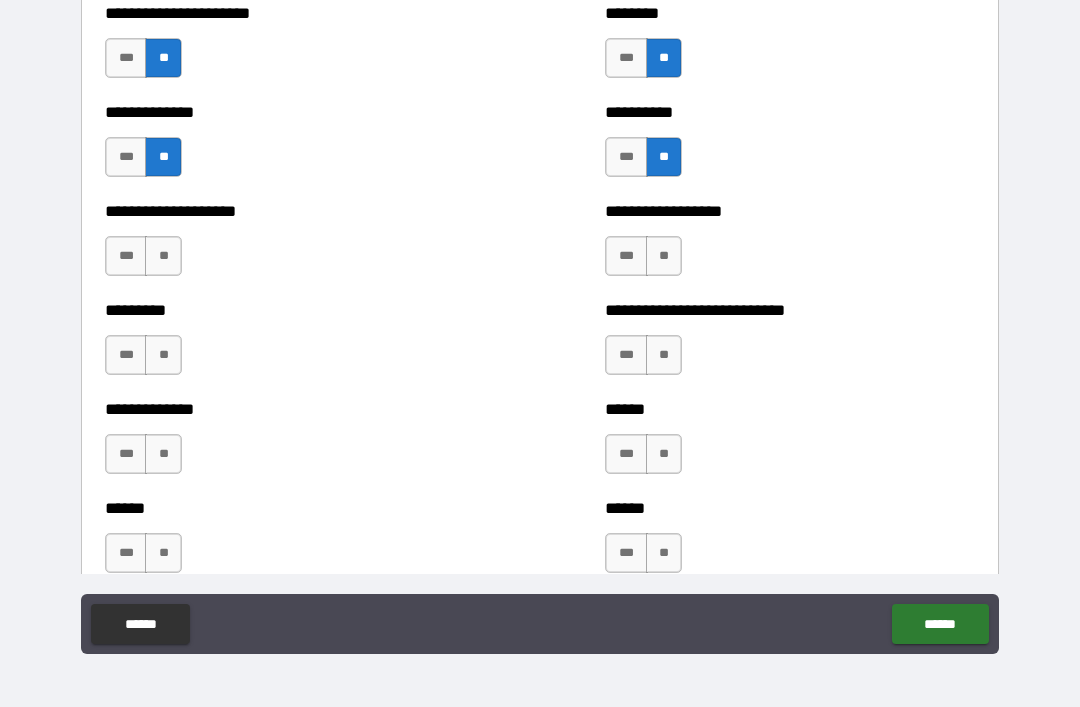 click on "**" at bounding box center [664, 256] 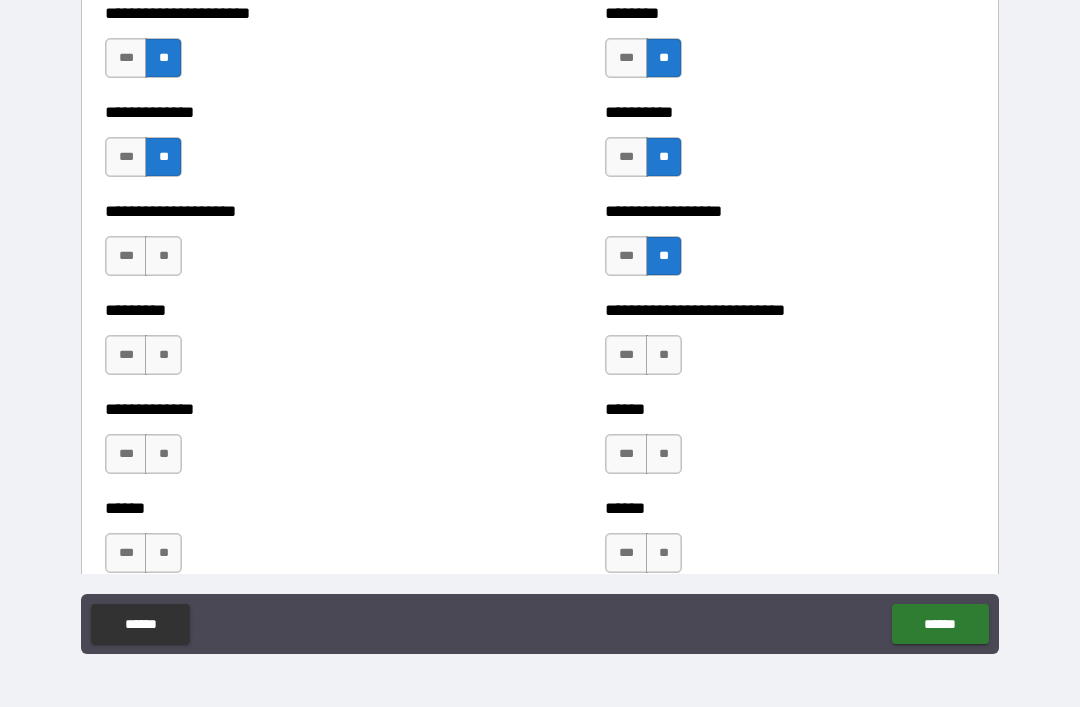 click on "**" at bounding box center [664, 454] 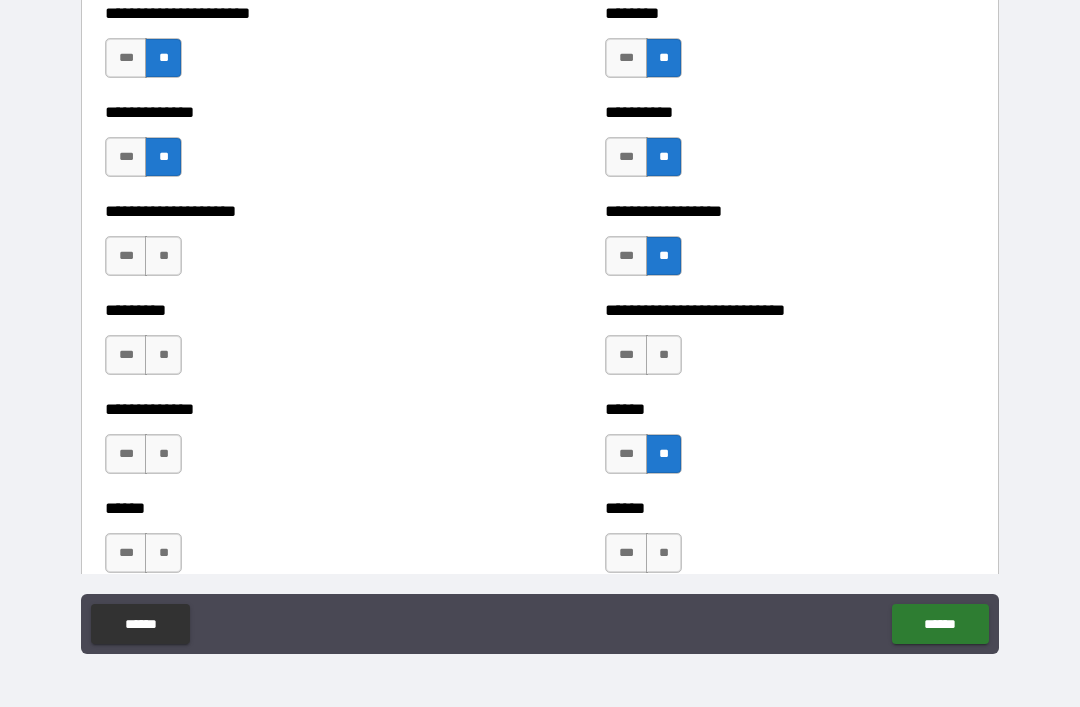 click on "**" at bounding box center (664, 355) 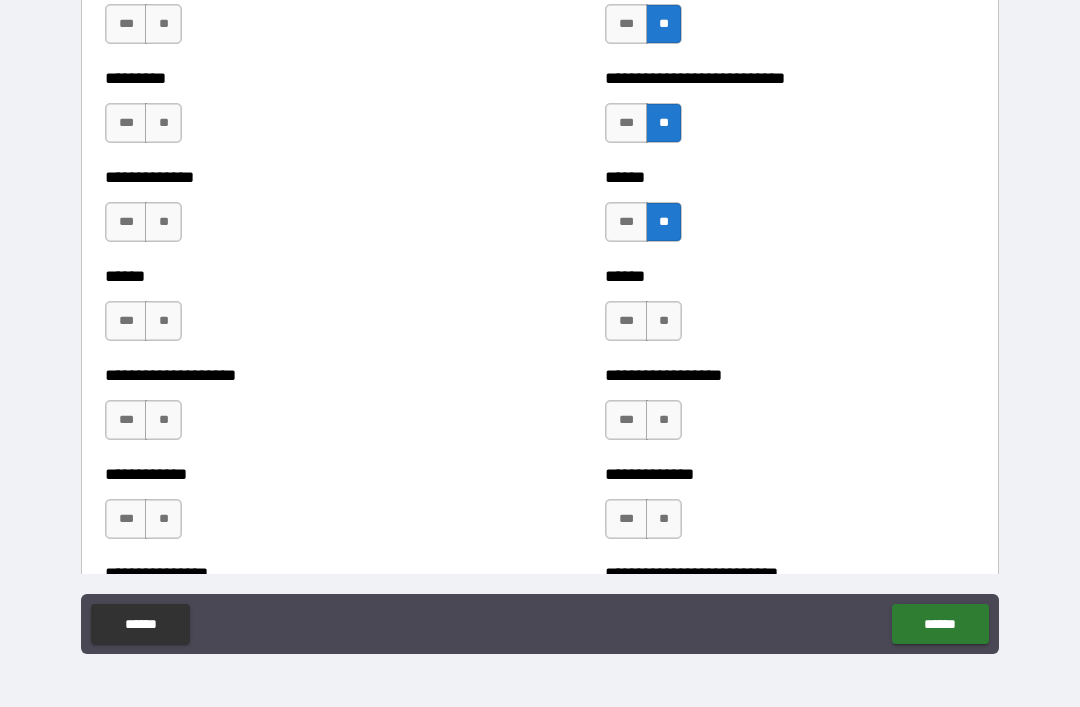 scroll, scrollTop: 3451, scrollLeft: 0, axis: vertical 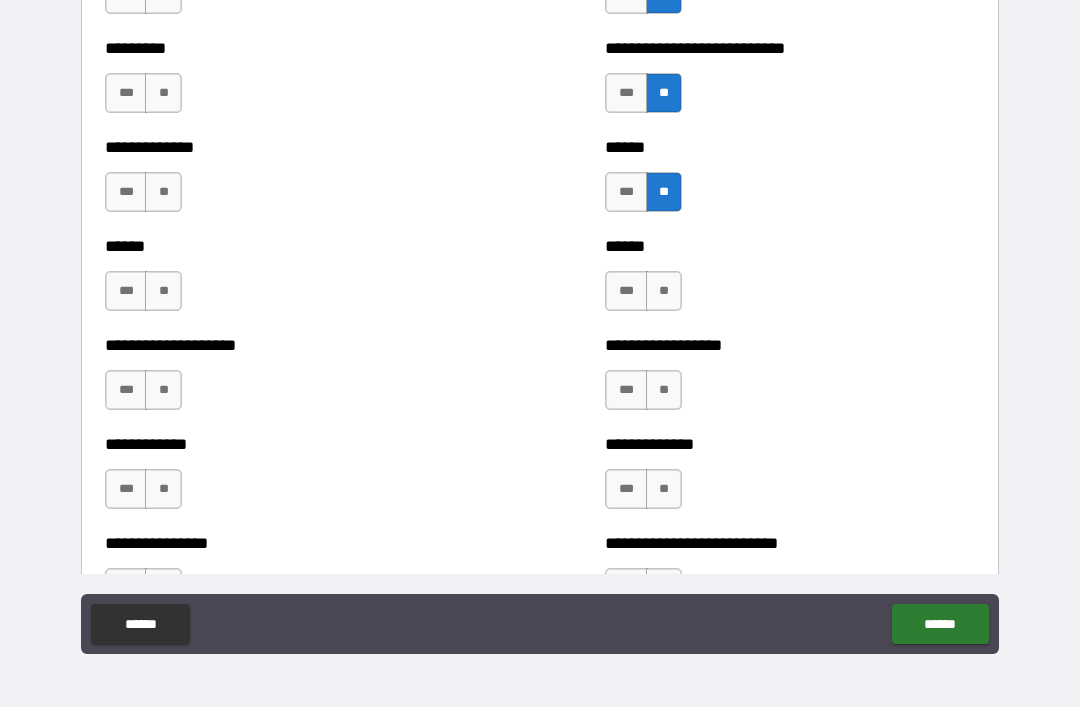 click on "**" at bounding box center [664, 291] 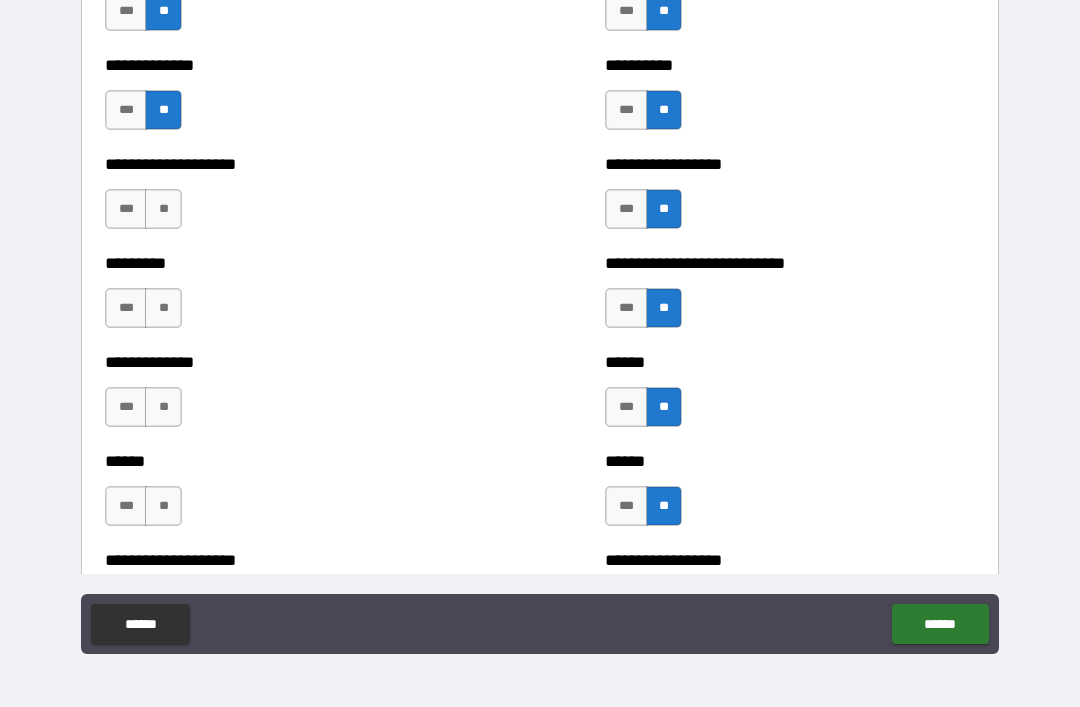 scroll, scrollTop: 3237, scrollLeft: 0, axis: vertical 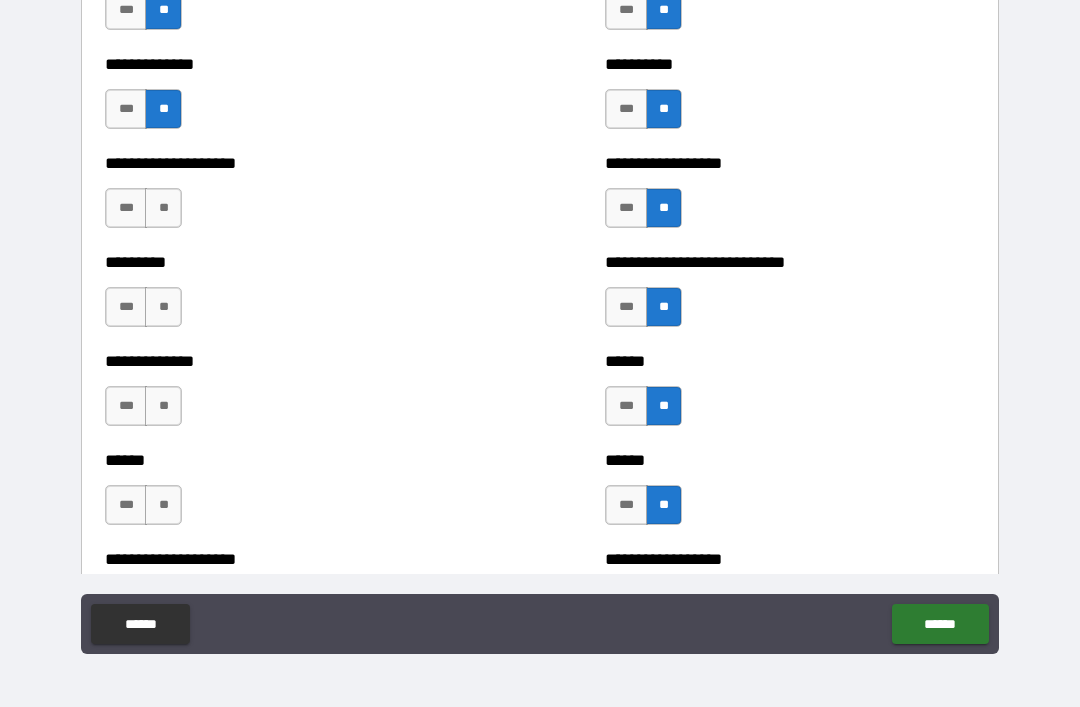 click on "**" at bounding box center (163, 208) 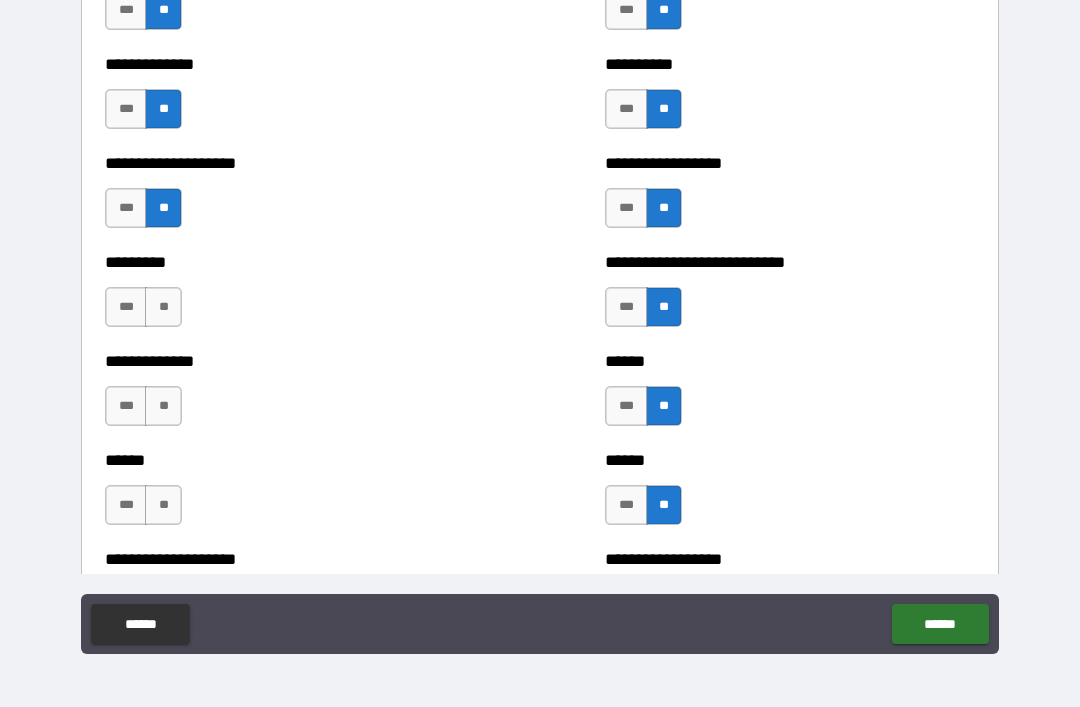 click on "**" at bounding box center (163, 307) 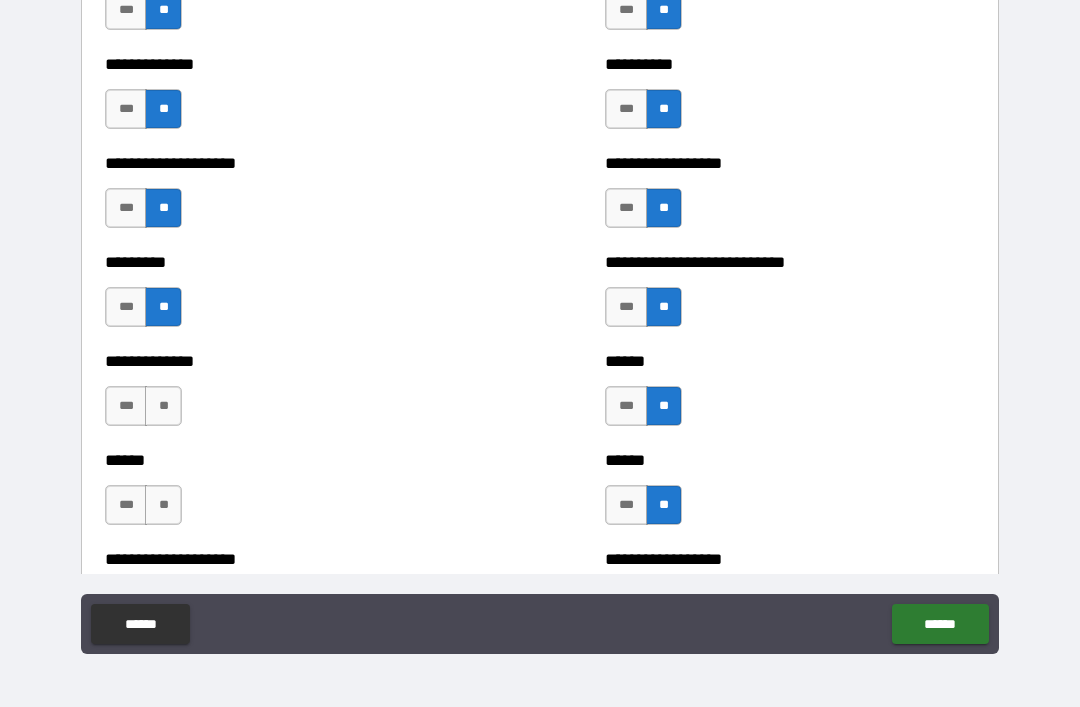 click on "**" at bounding box center (163, 406) 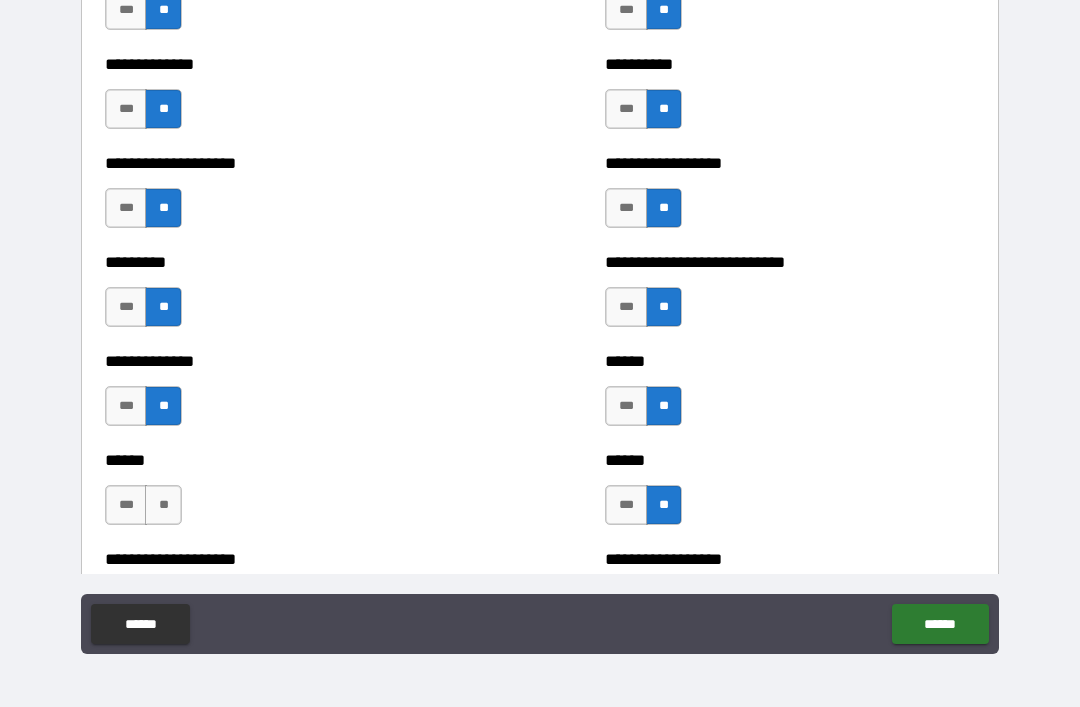 click on "**" at bounding box center (163, 505) 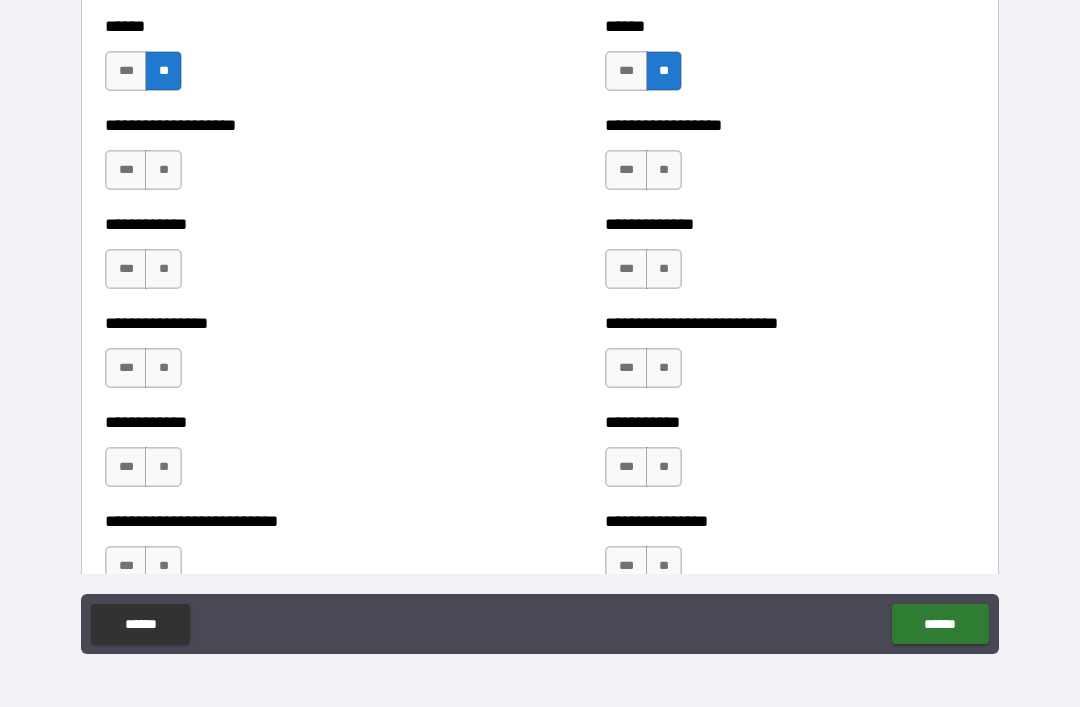 scroll, scrollTop: 3666, scrollLeft: 0, axis: vertical 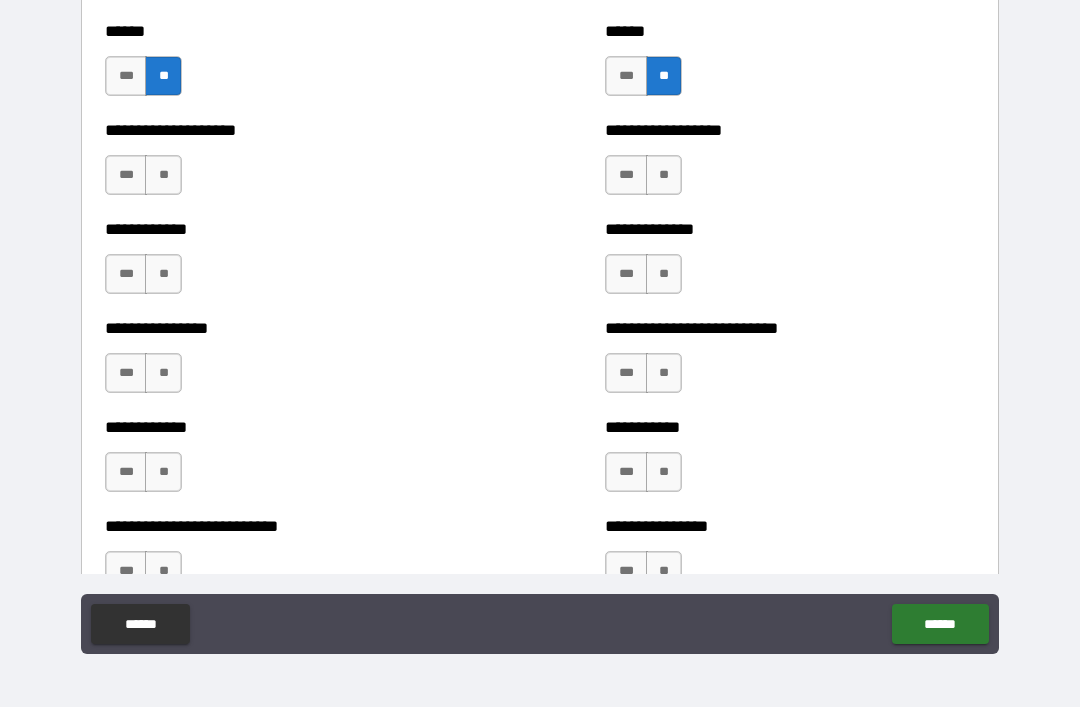 click on "**" at bounding box center [163, 175] 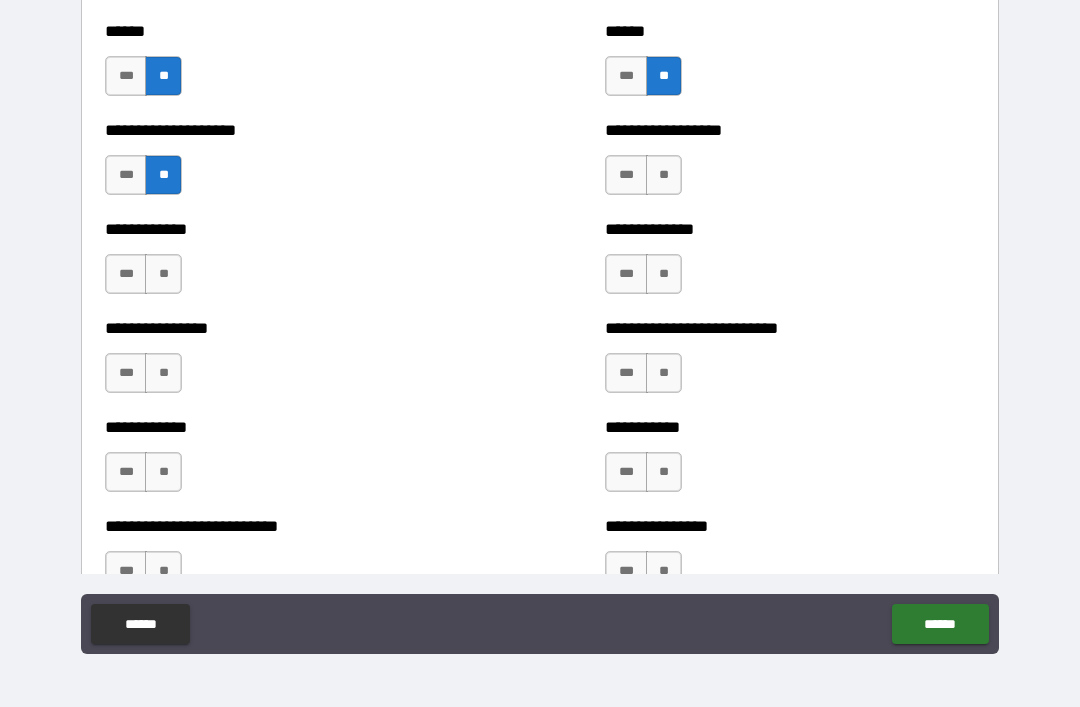 click on "**" at bounding box center (163, 274) 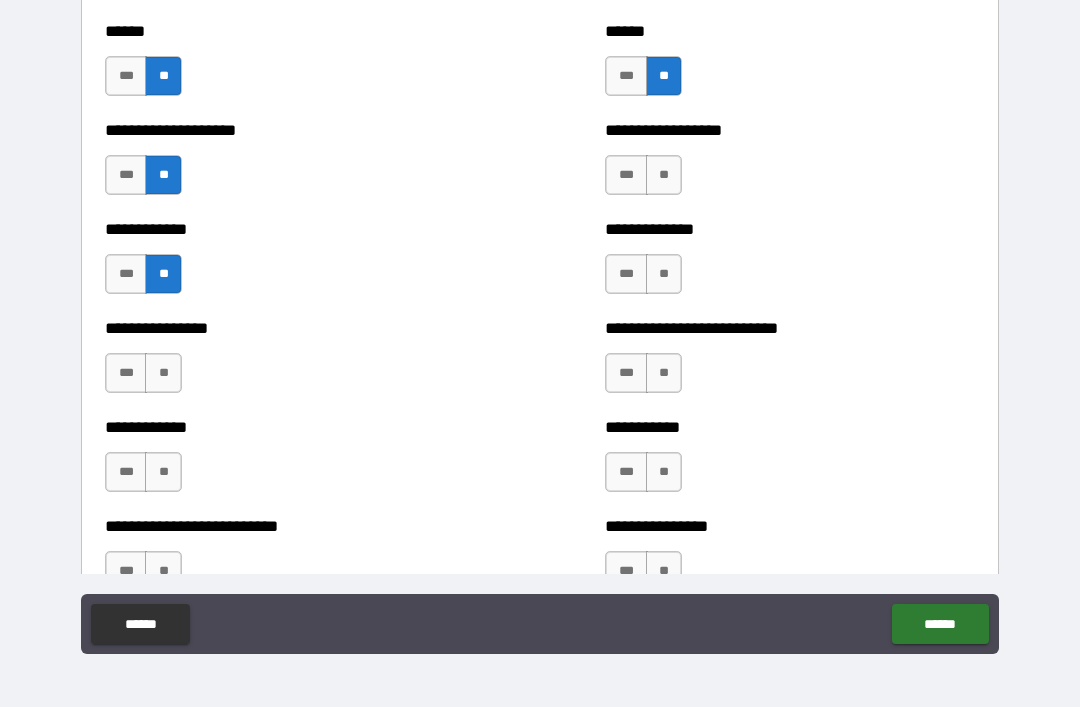 click on "**" at bounding box center [163, 373] 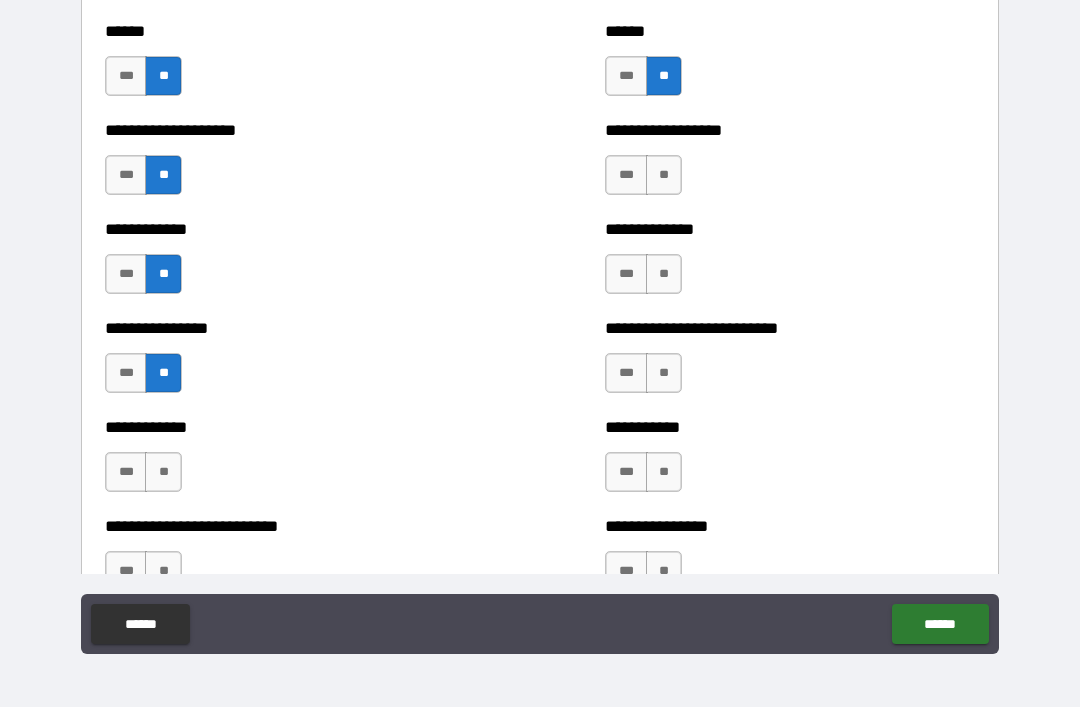 click on "**" at bounding box center [163, 472] 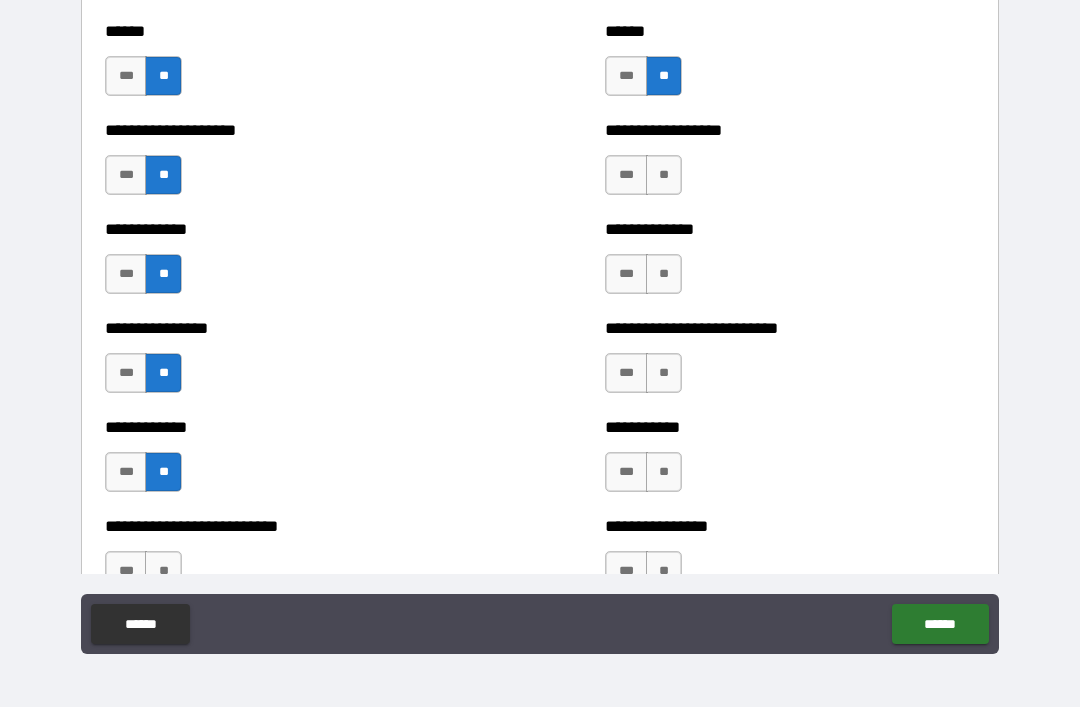 click on "**" at bounding box center (664, 175) 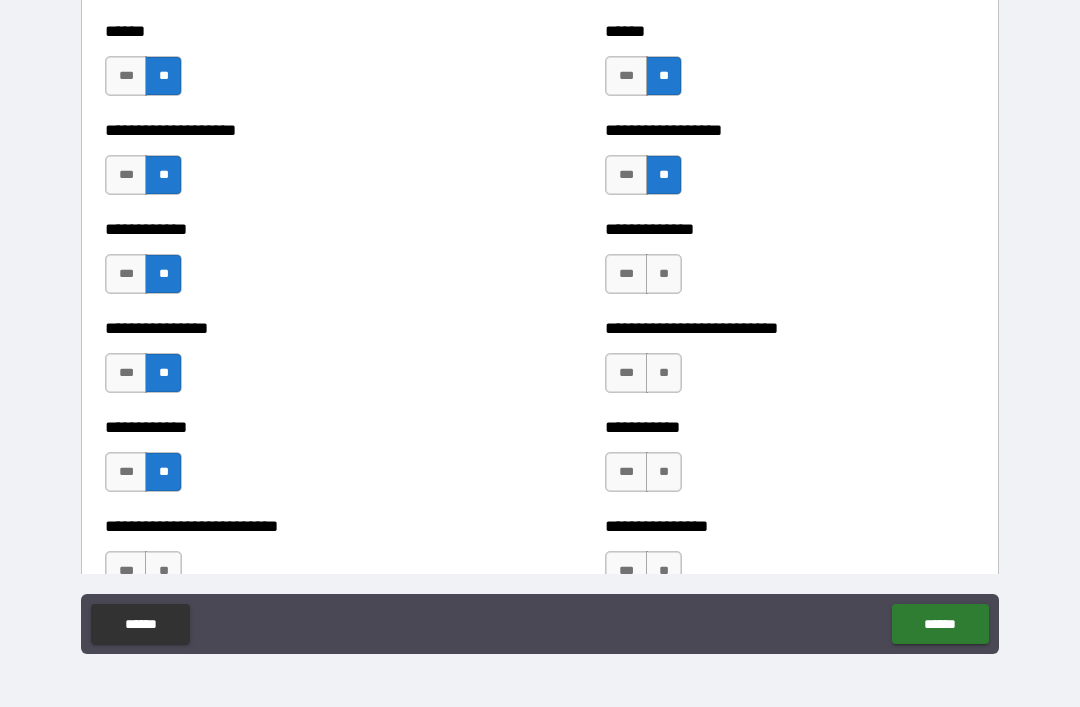 click on "**" at bounding box center [664, 274] 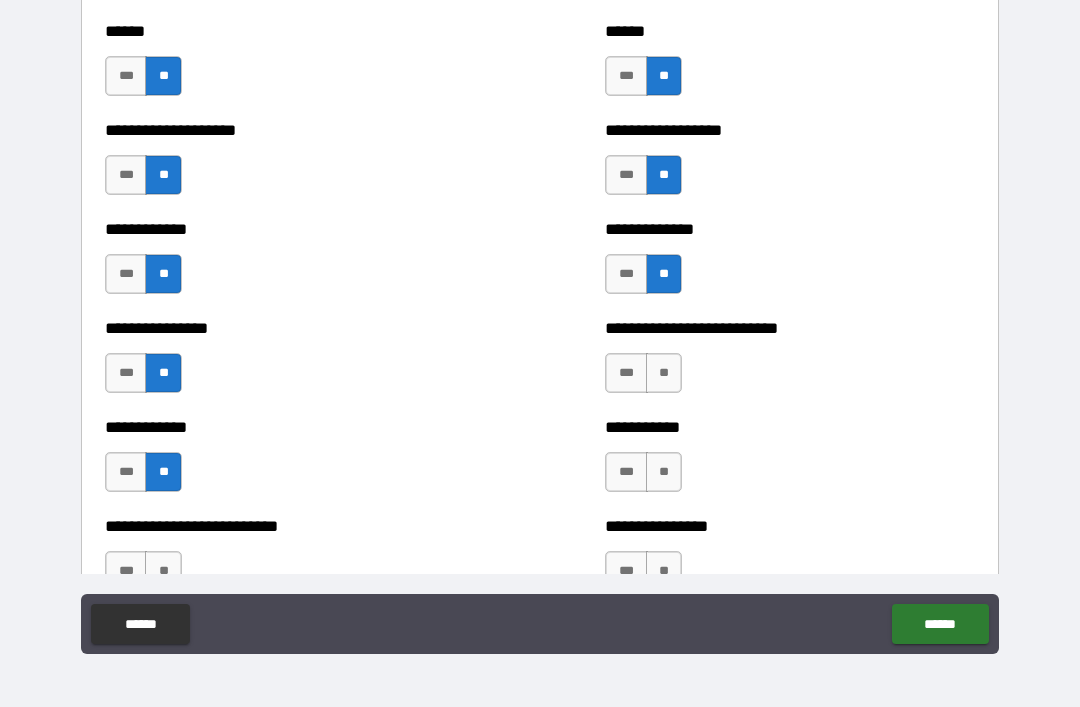 click on "***" at bounding box center [626, 274] 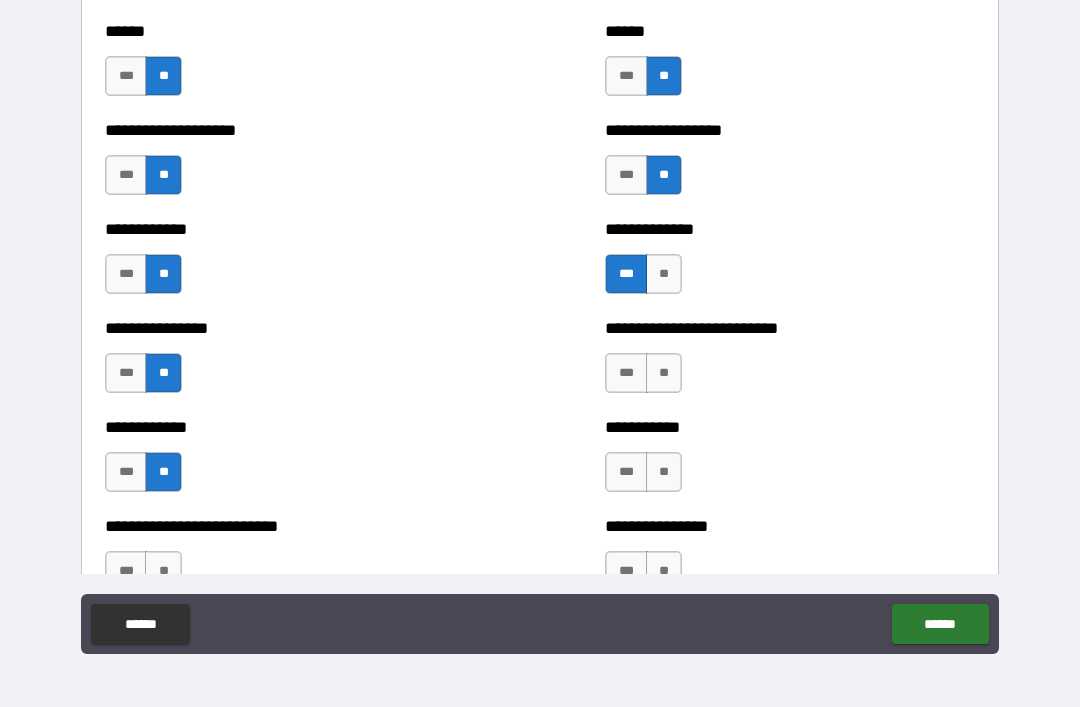 click on "**" at bounding box center [664, 373] 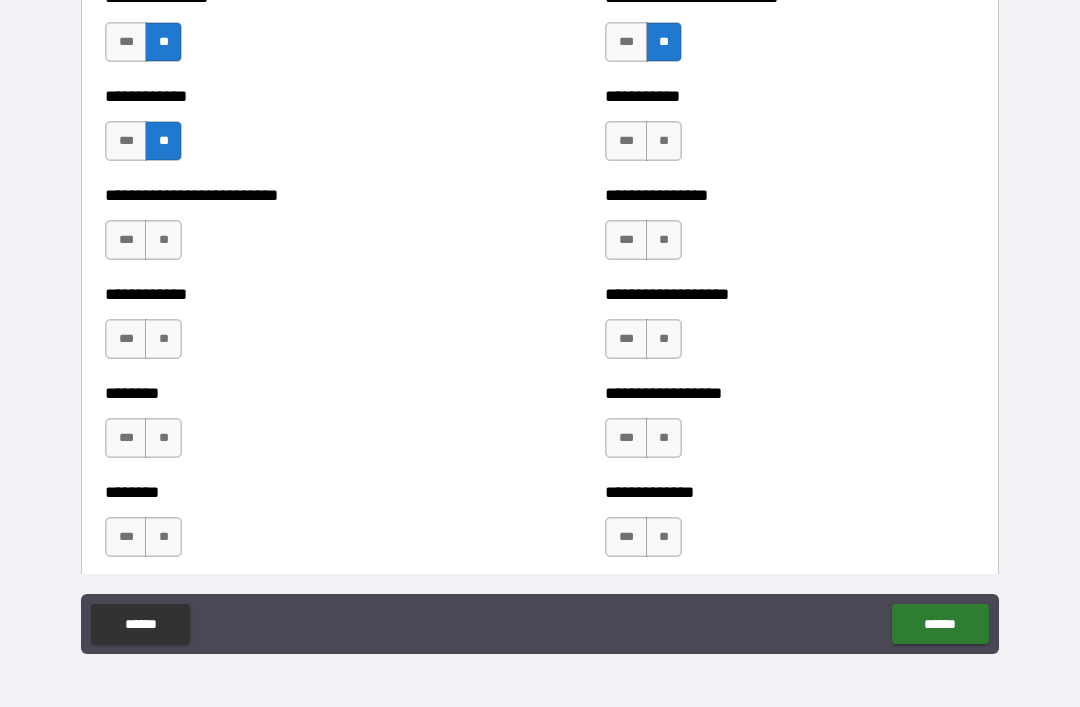 scroll, scrollTop: 4013, scrollLeft: 0, axis: vertical 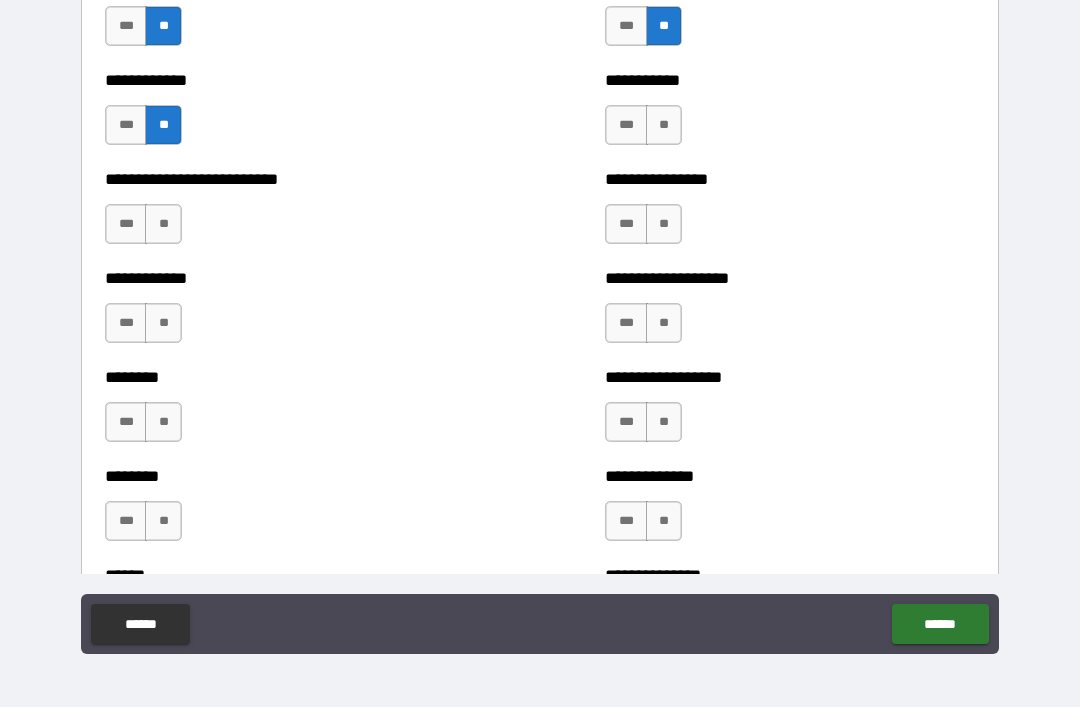 click on "**" at bounding box center [664, 125] 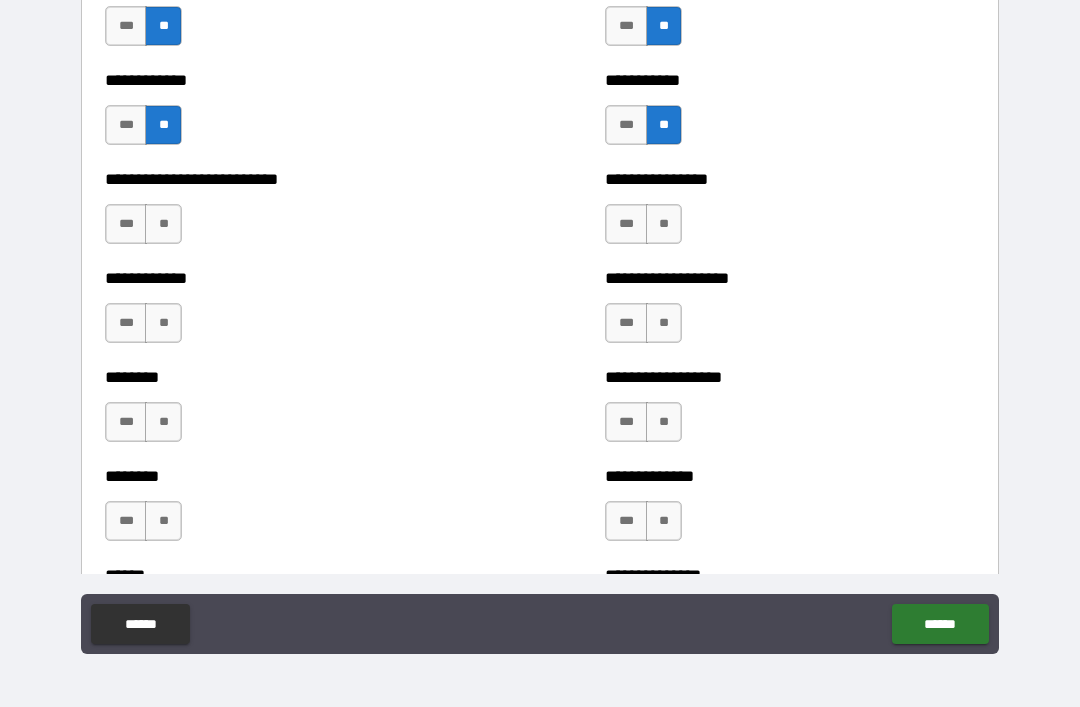 click on "**" at bounding box center [664, 224] 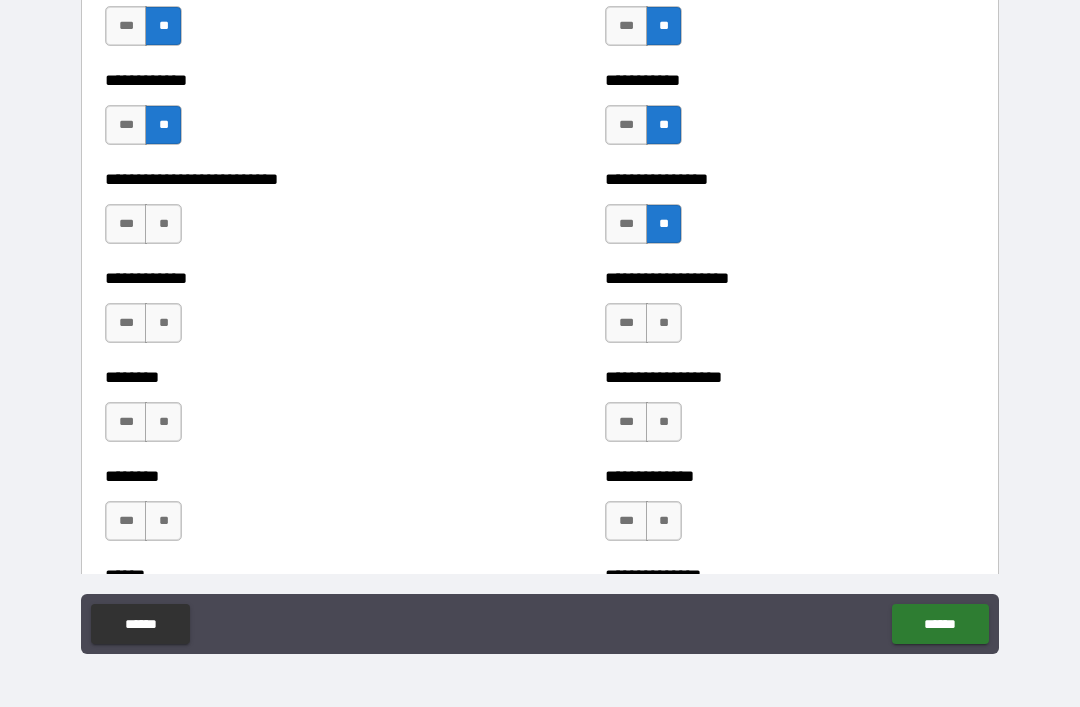 click on "**" at bounding box center (664, 323) 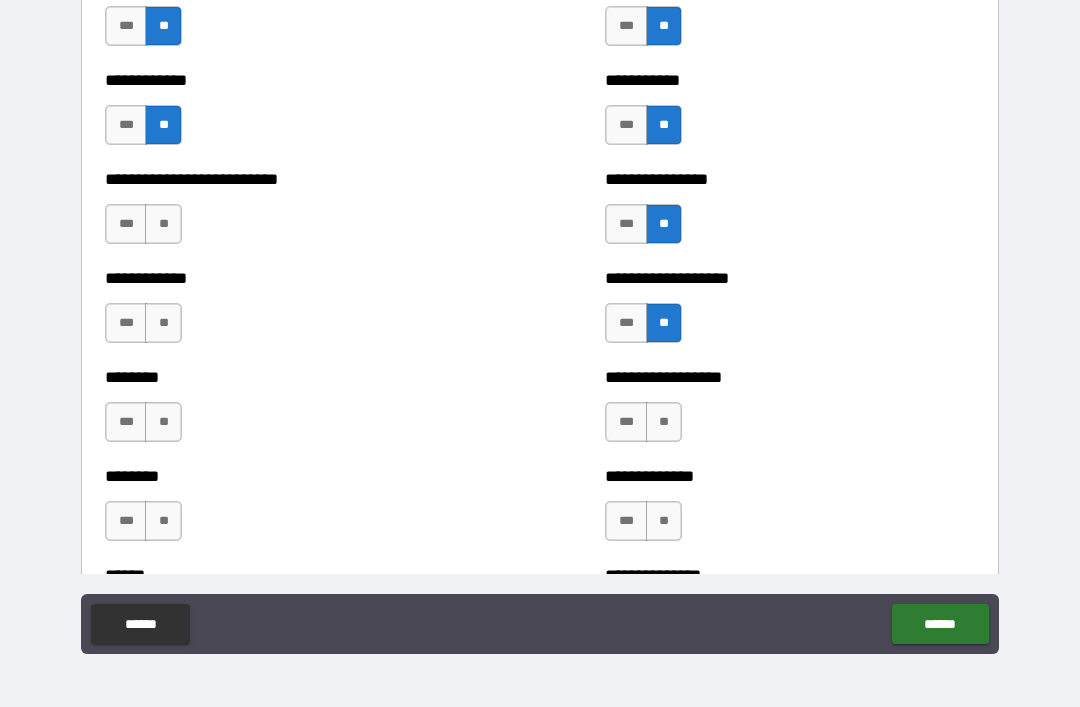 click on "**" at bounding box center [664, 422] 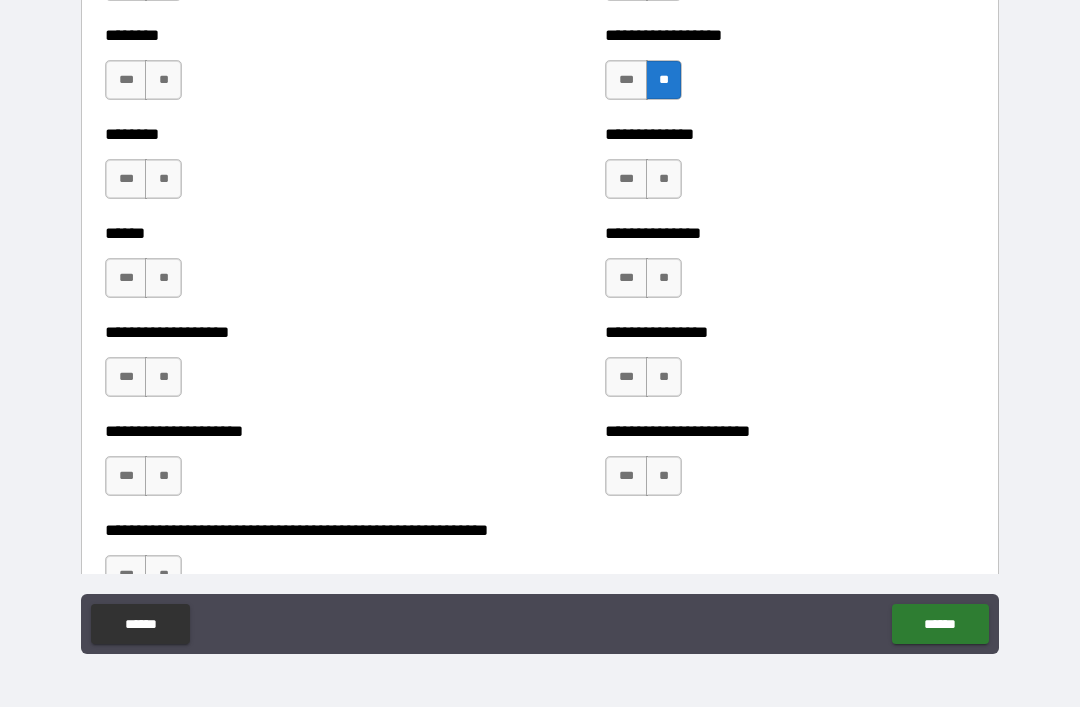 scroll, scrollTop: 4352, scrollLeft: 0, axis: vertical 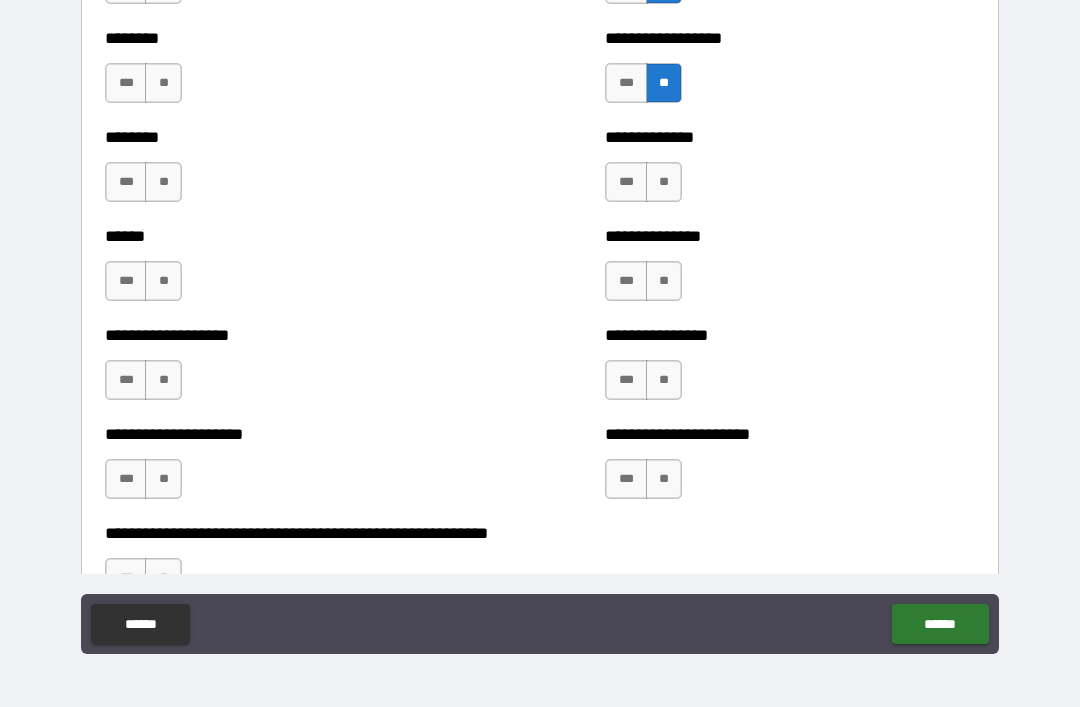 click on "**" at bounding box center (664, 182) 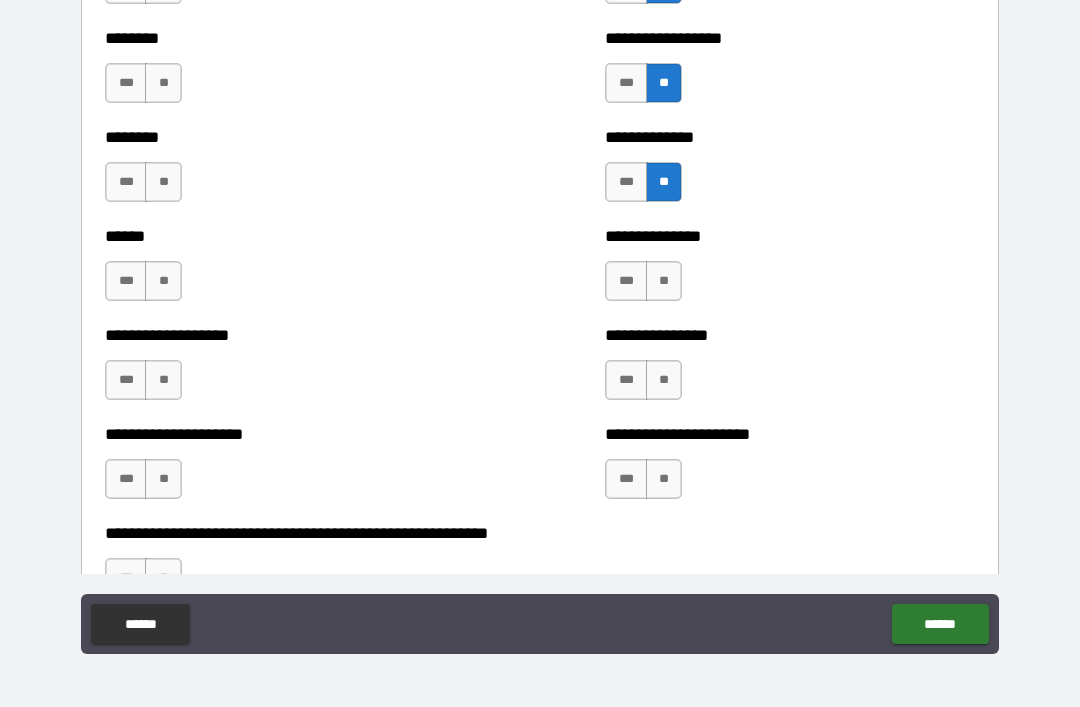 click on "**" at bounding box center (664, 281) 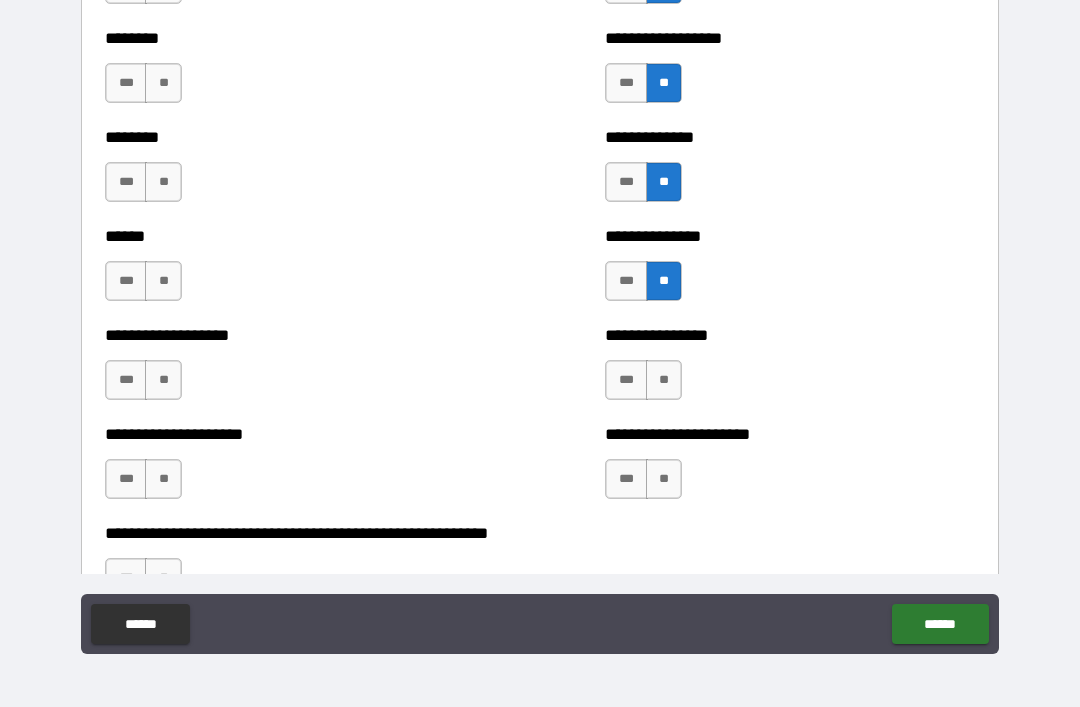 click on "**" at bounding box center [664, 380] 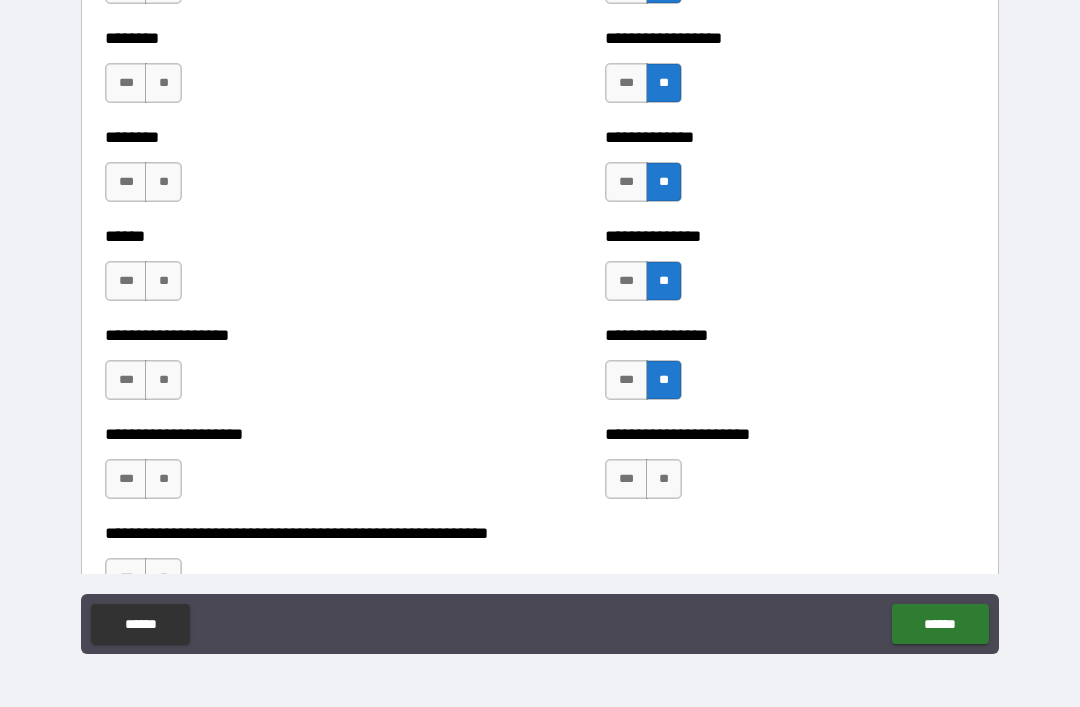 click on "**" at bounding box center [664, 479] 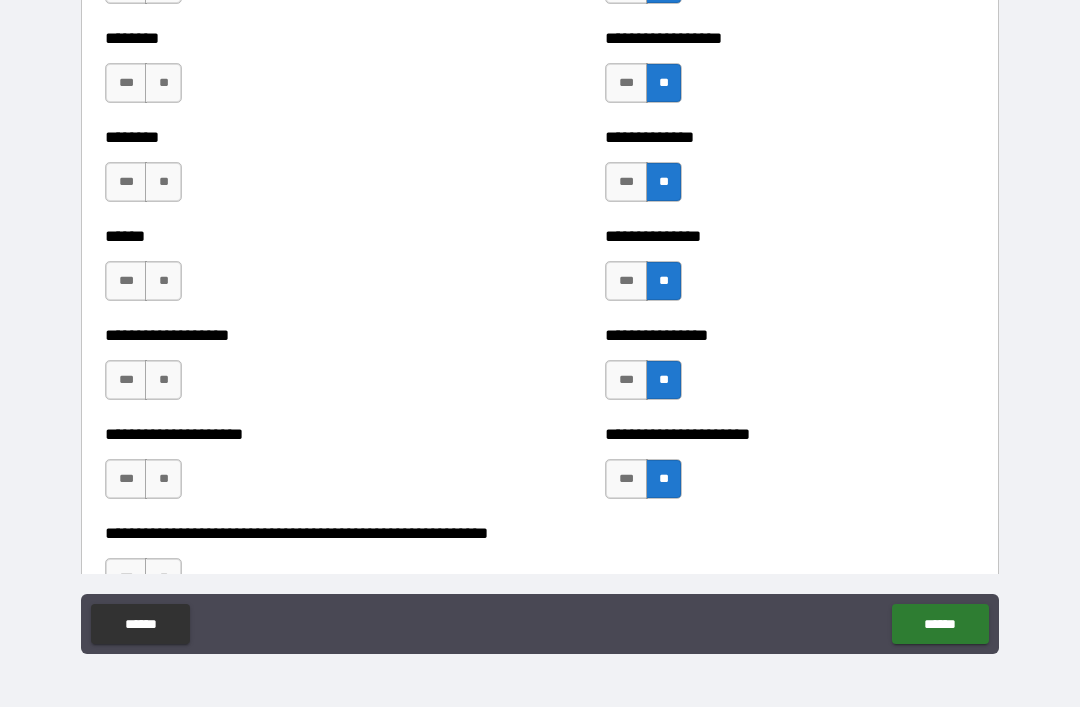 click on "**" at bounding box center (163, 479) 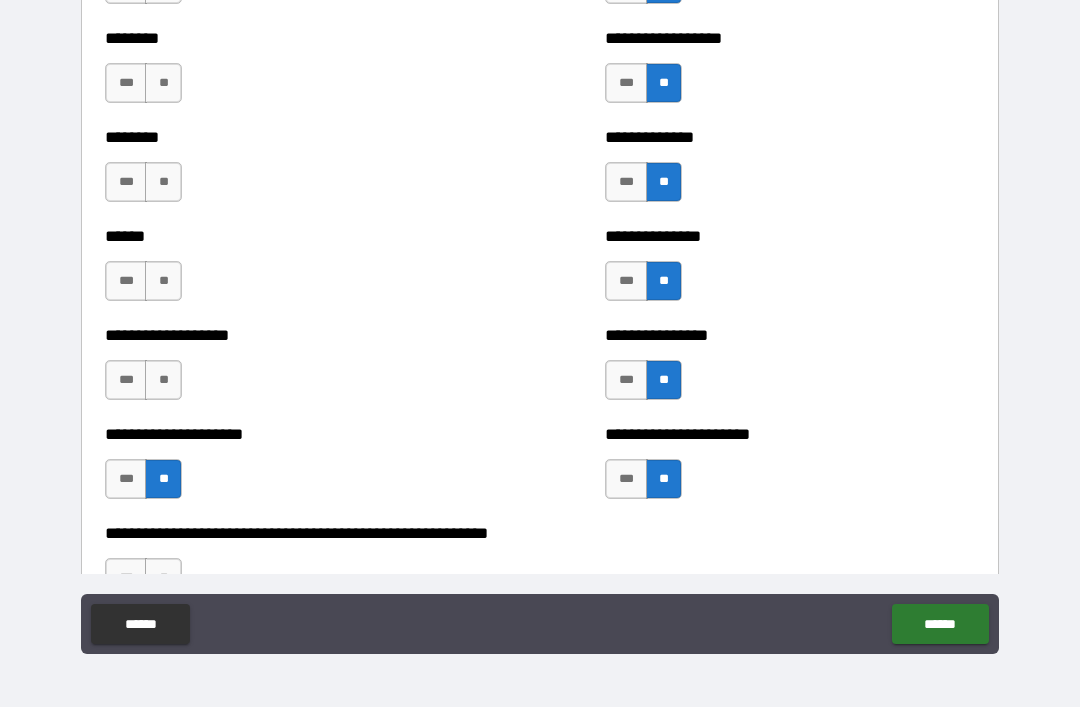 click on "**" at bounding box center (163, 380) 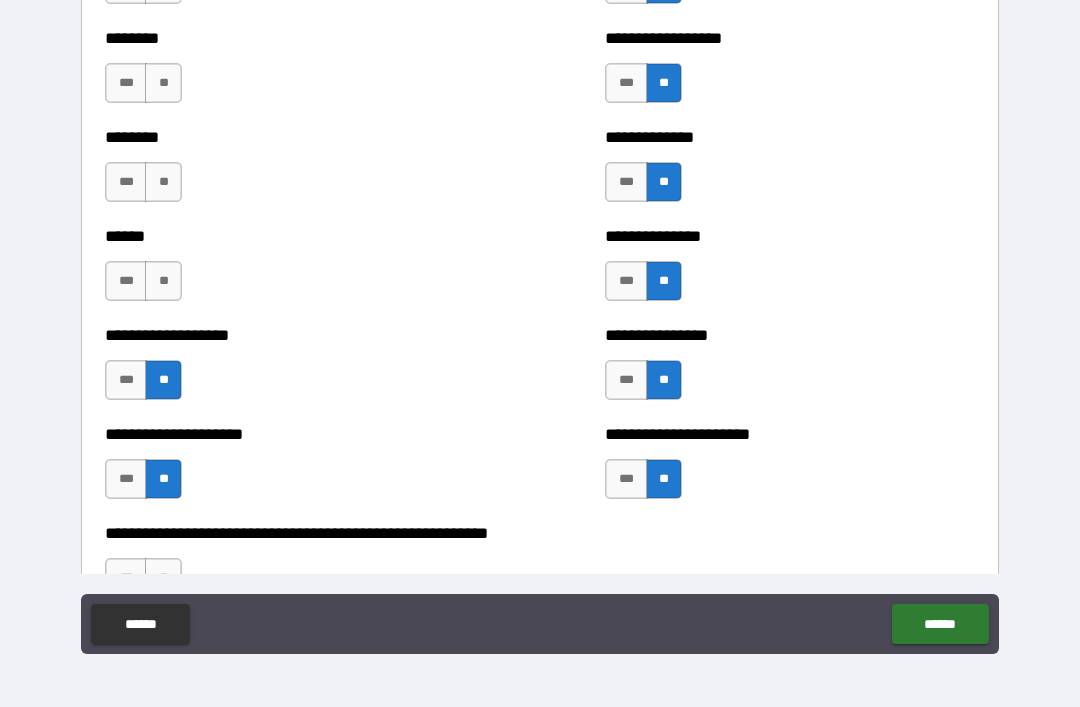 click on "**" at bounding box center (163, 281) 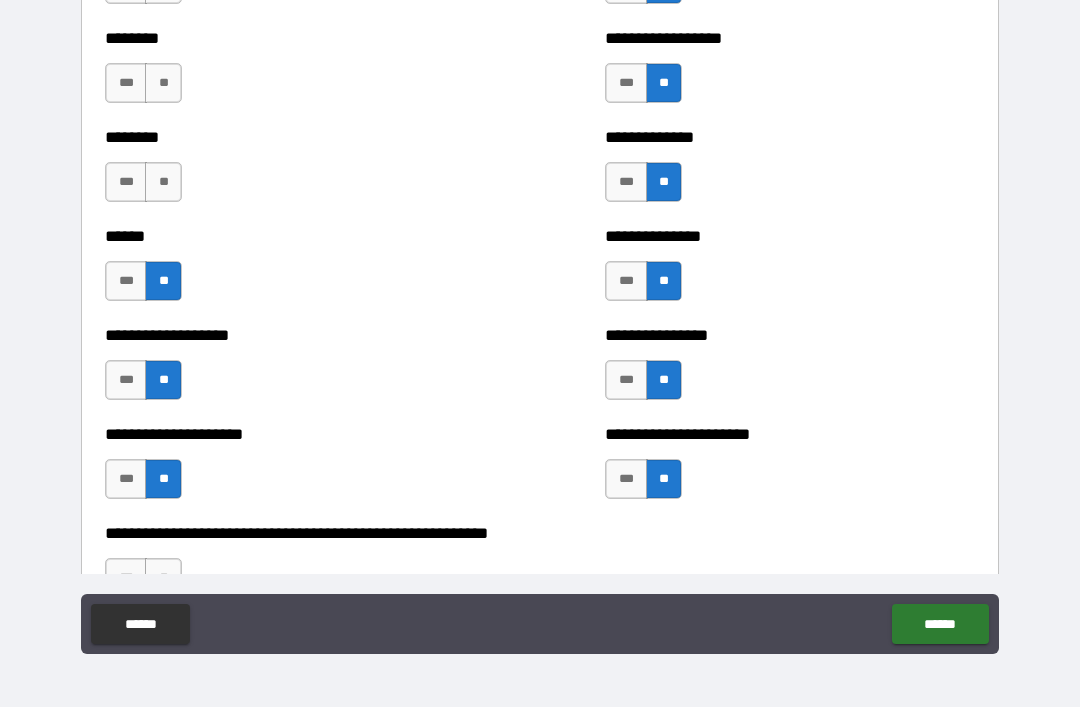 click on "**" at bounding box center (163, 182) 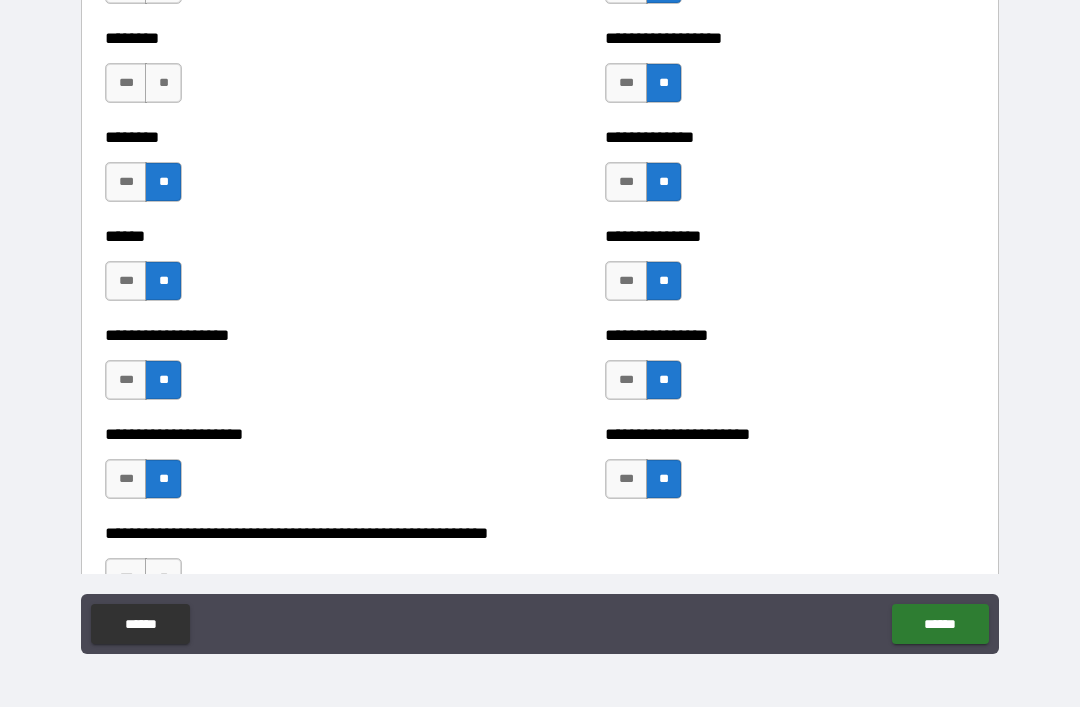 click on "**" at bounding box center [163, 83] 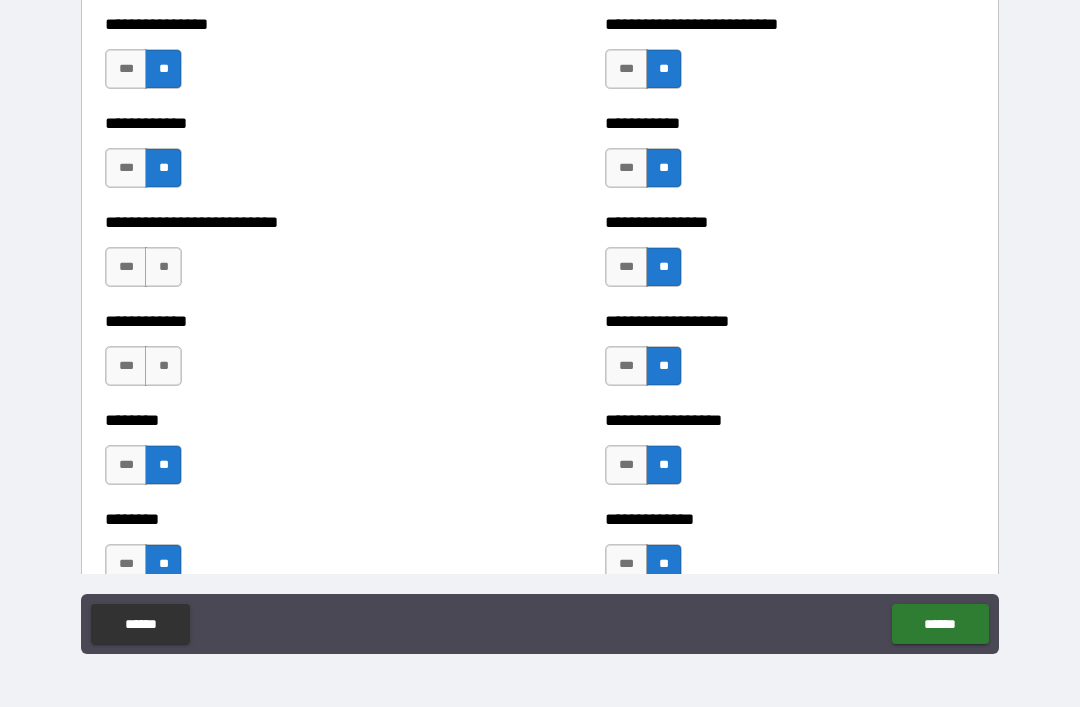 scroll, scrollTop: 3967, scrollLeft: 0, axis: vertical 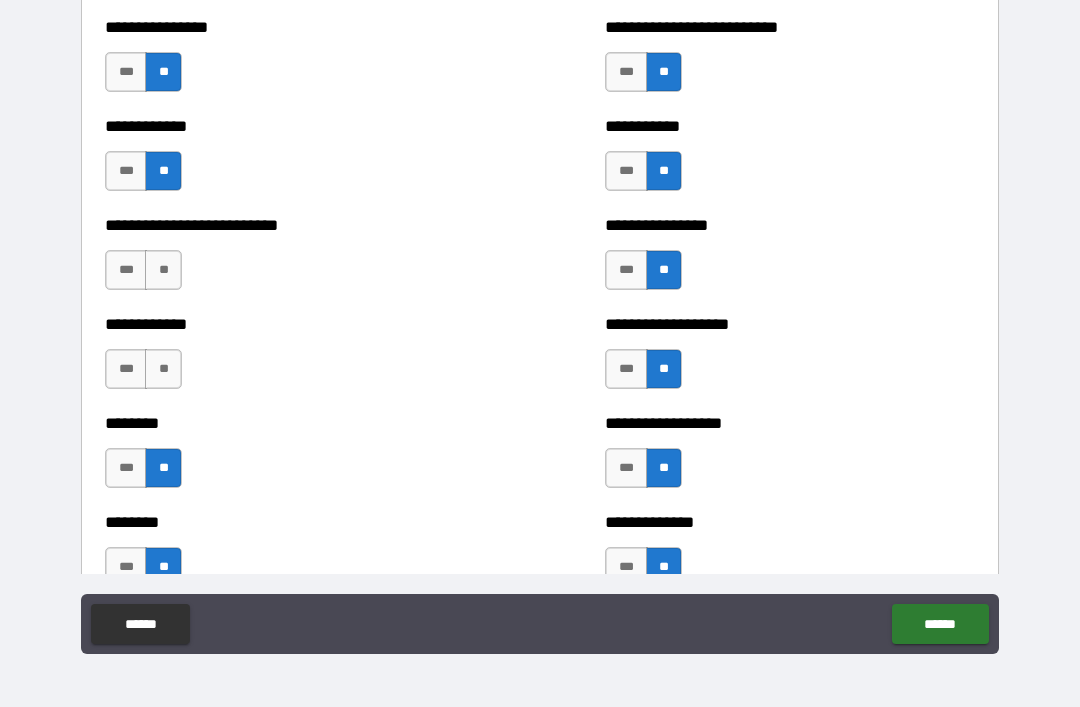 click on "**" at bounding box center (163, 369) 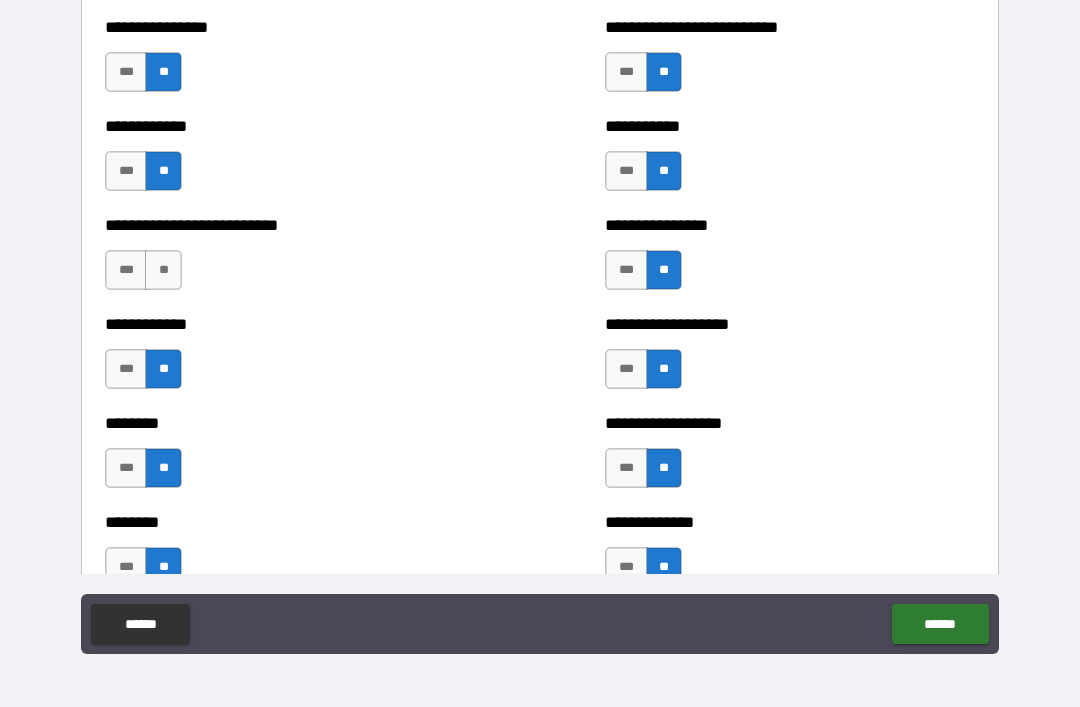 click on "**" at bounding box center (163, 270) 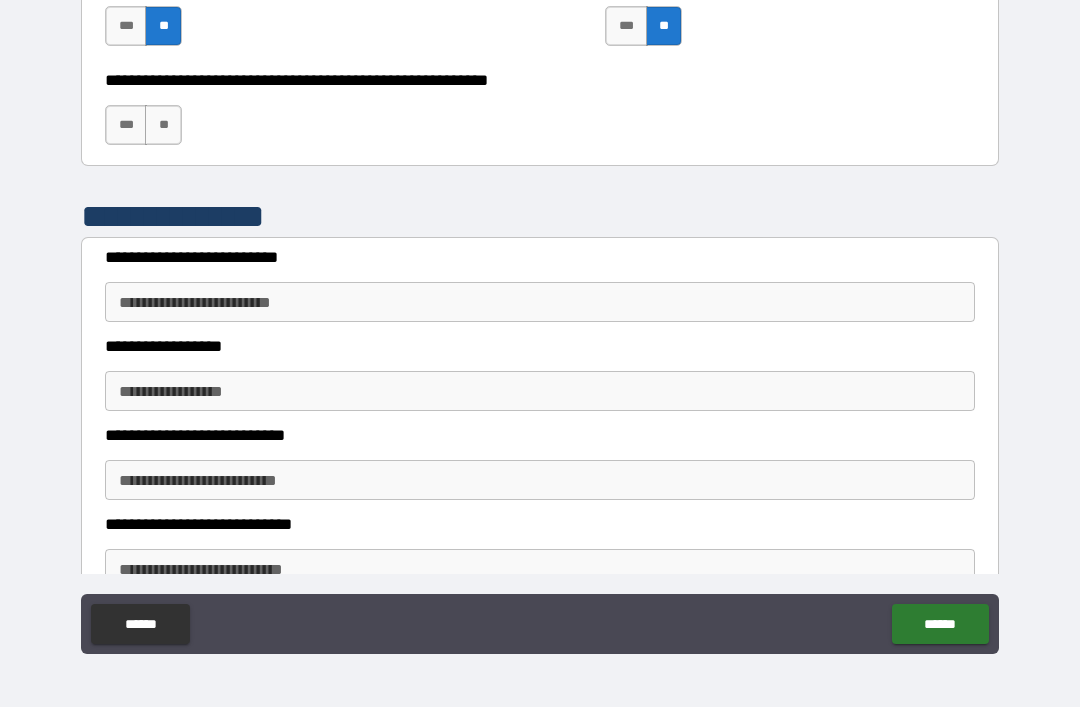 scroll, scrollTop: 4843, scrollLeft: 0, axis: vertical 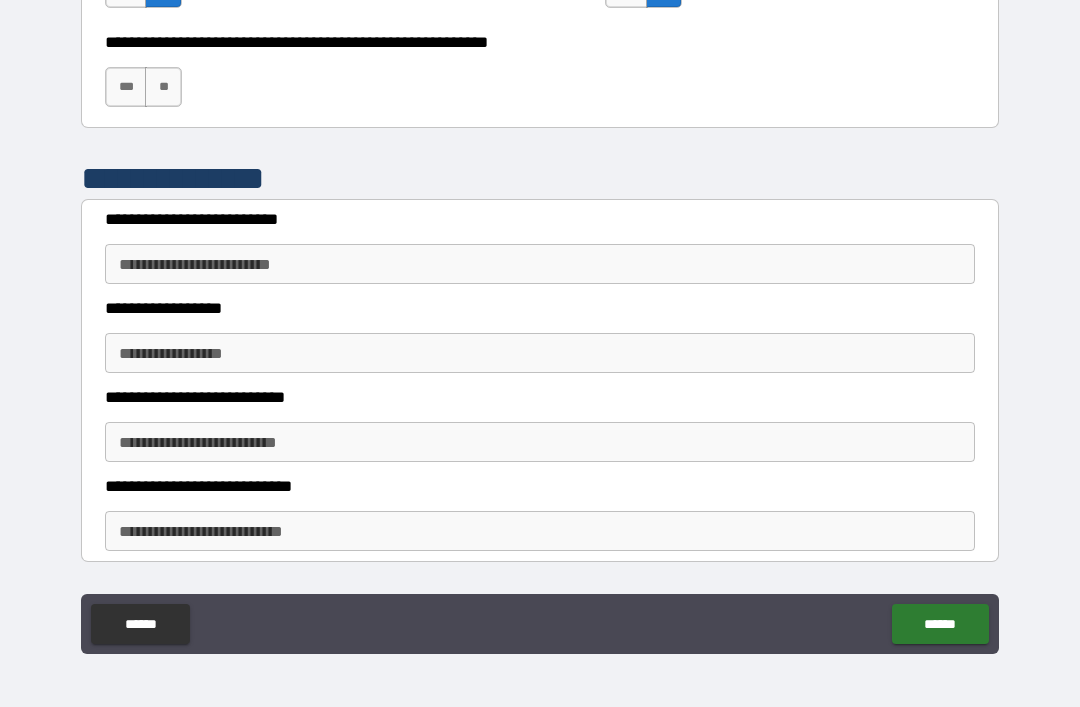 click on "**" at bounding box center [163, 87] 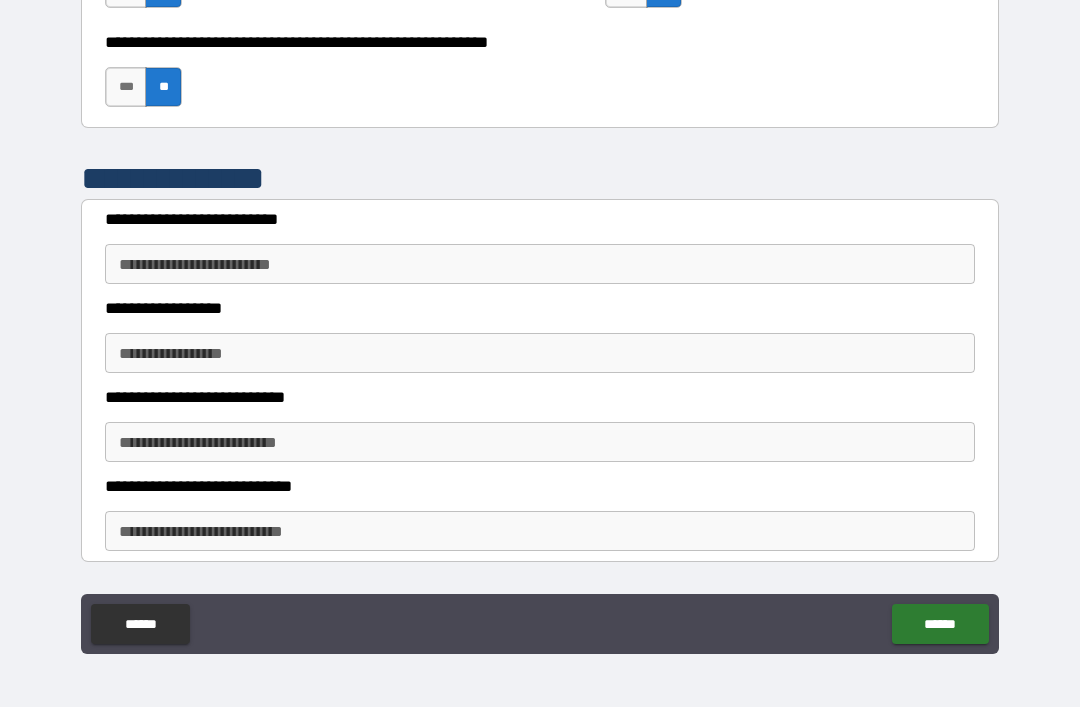 click on "**********" at bounding box center (540, 264) 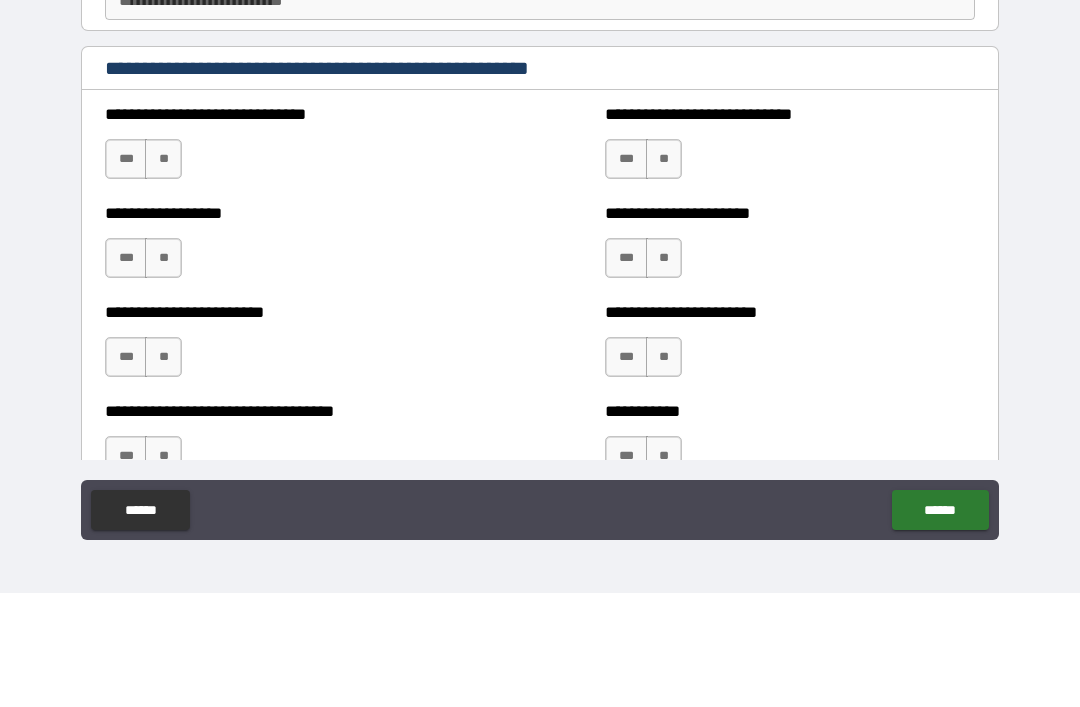scroll, scrollTop: 5258, scrollLeft: 0, axis: vertical 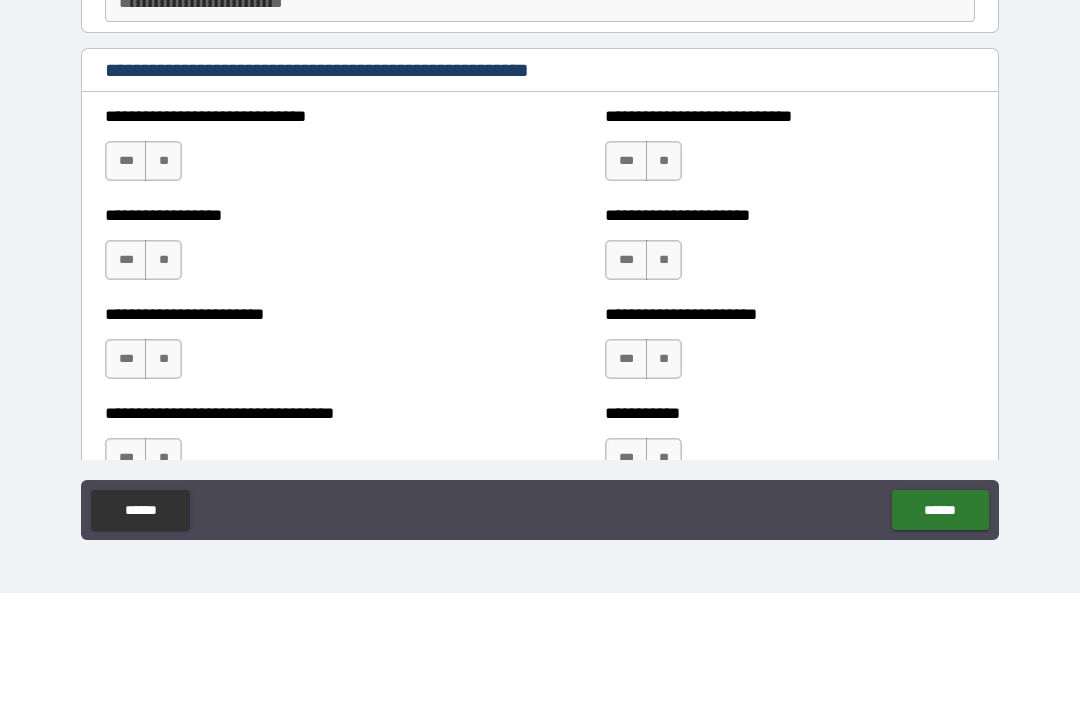 type on "********" 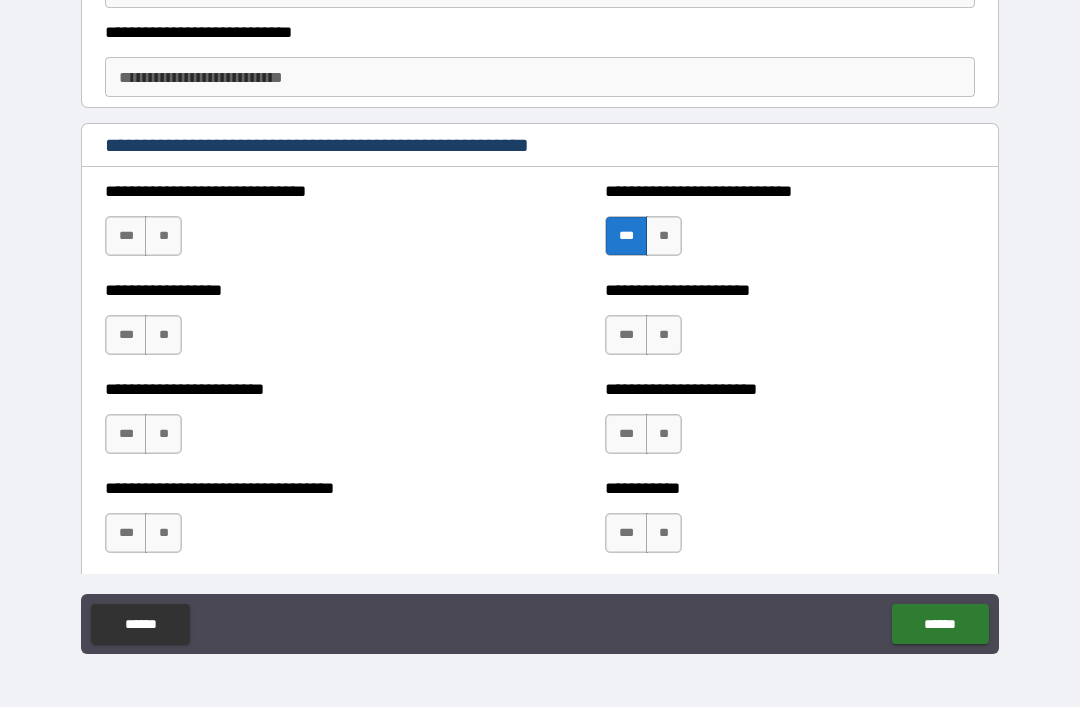 scroll, scrollTop: 5296, scrollLeft: 0, axis: vertical 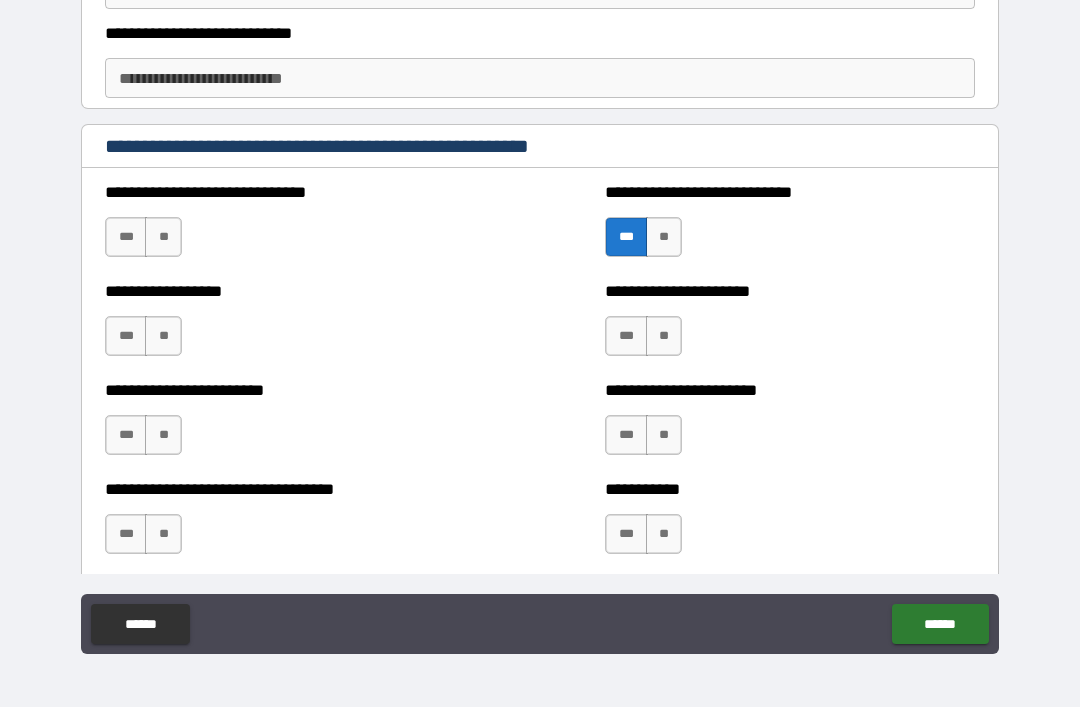 click on "***" at bounding box center [126, 336] 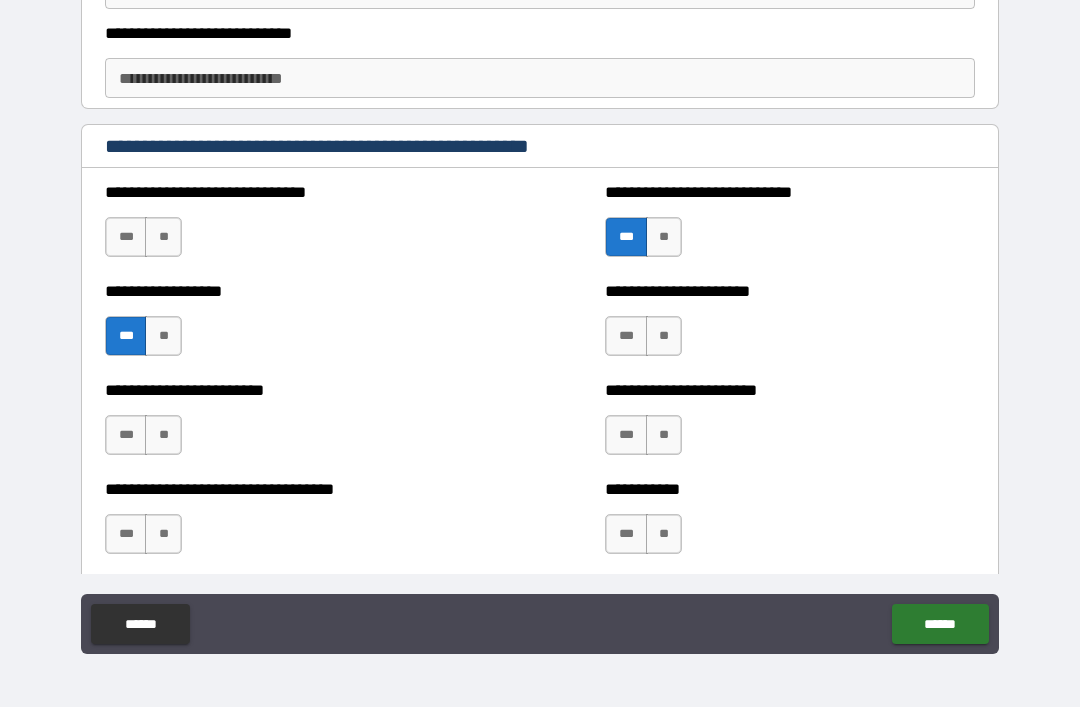 click on "**" at bounding box center (163, 435) 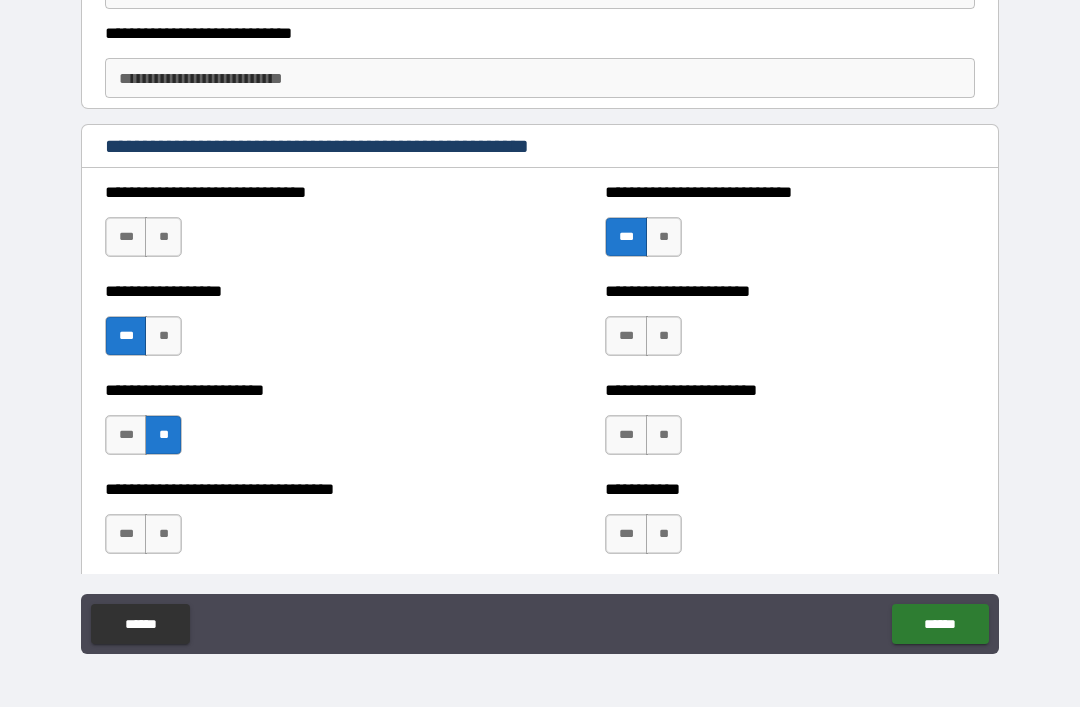 click on "**" at bounding box center [163, 534] 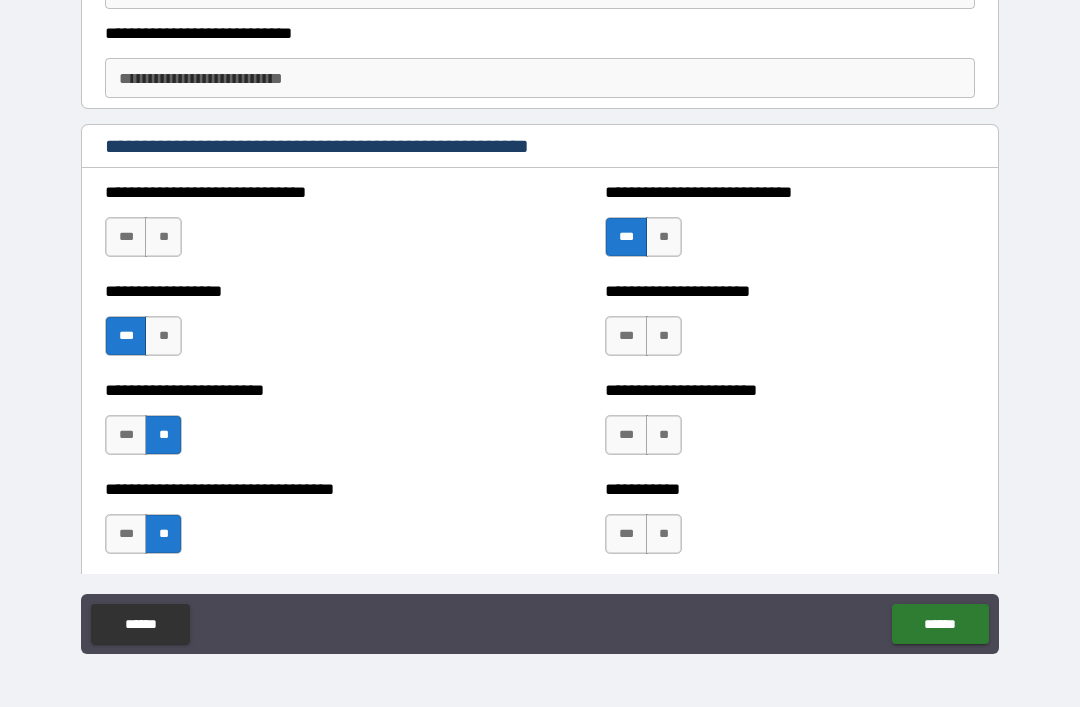 click on "**" at bounding box center [664, 534] 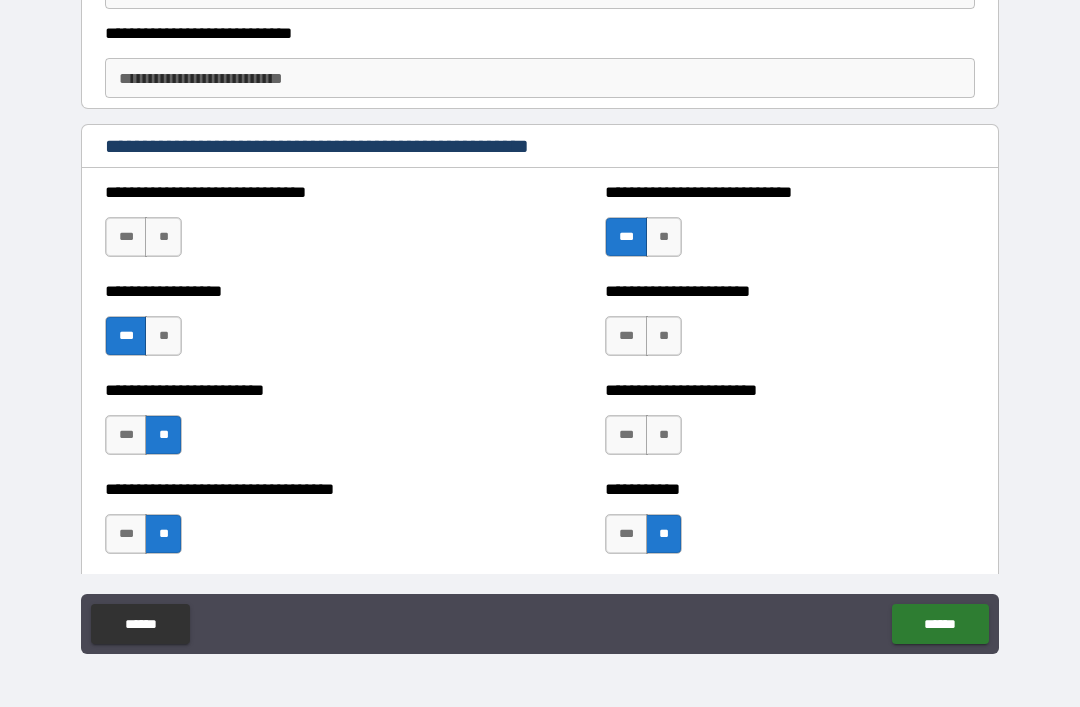 click on "**" at bounding box center [664, 435] 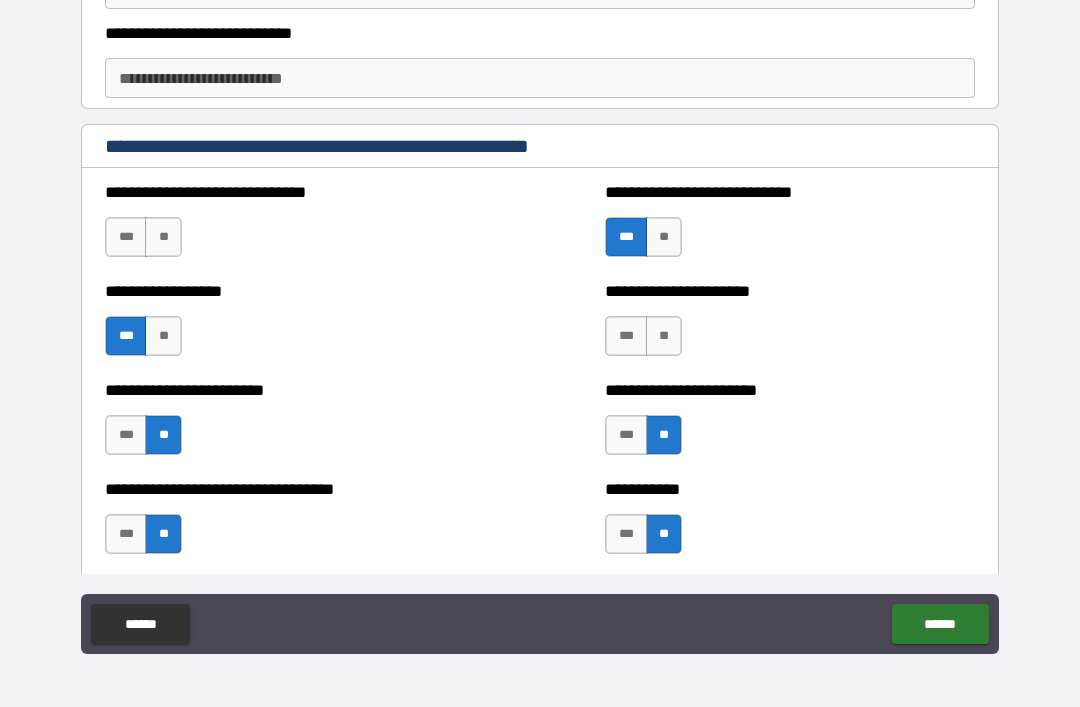 click on "**" at bounding box center [664, 336] 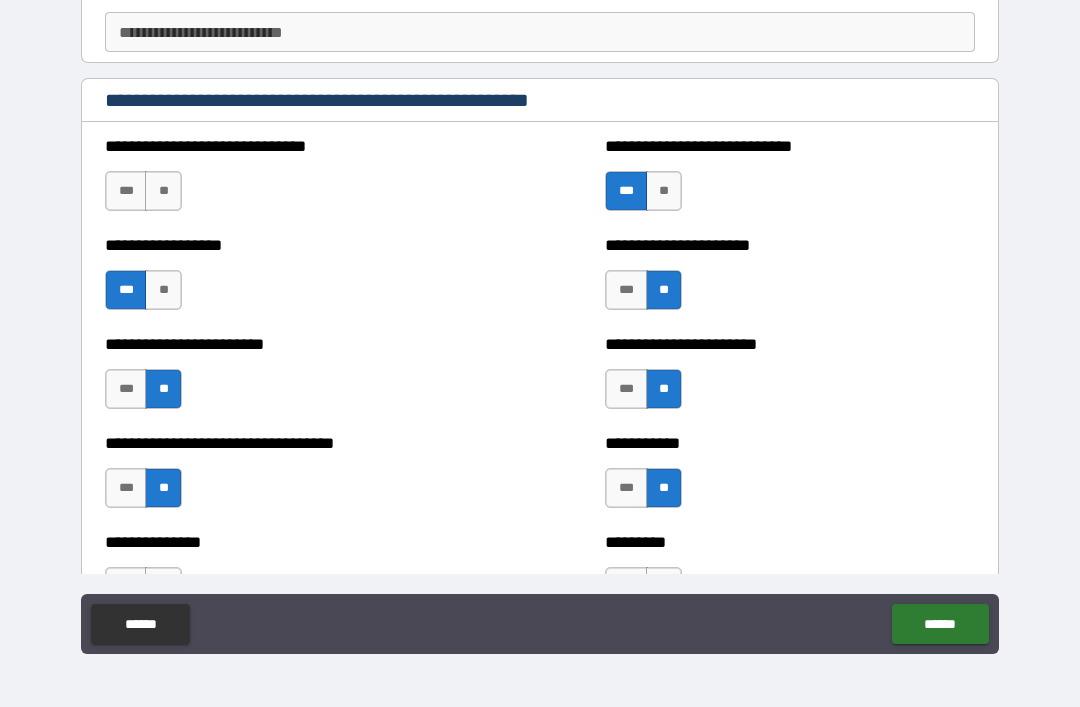 scroll, scrollTop: 5340, scrollLeft: 0, axis: vertical 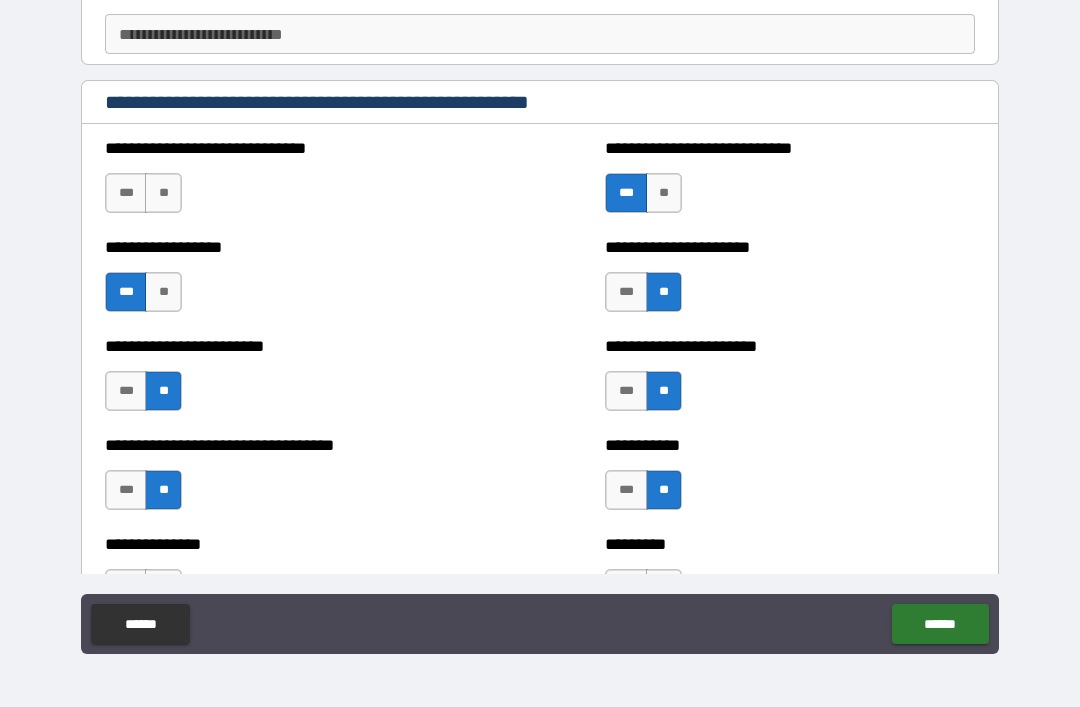 click on "**" at bounding box center (163, 193) 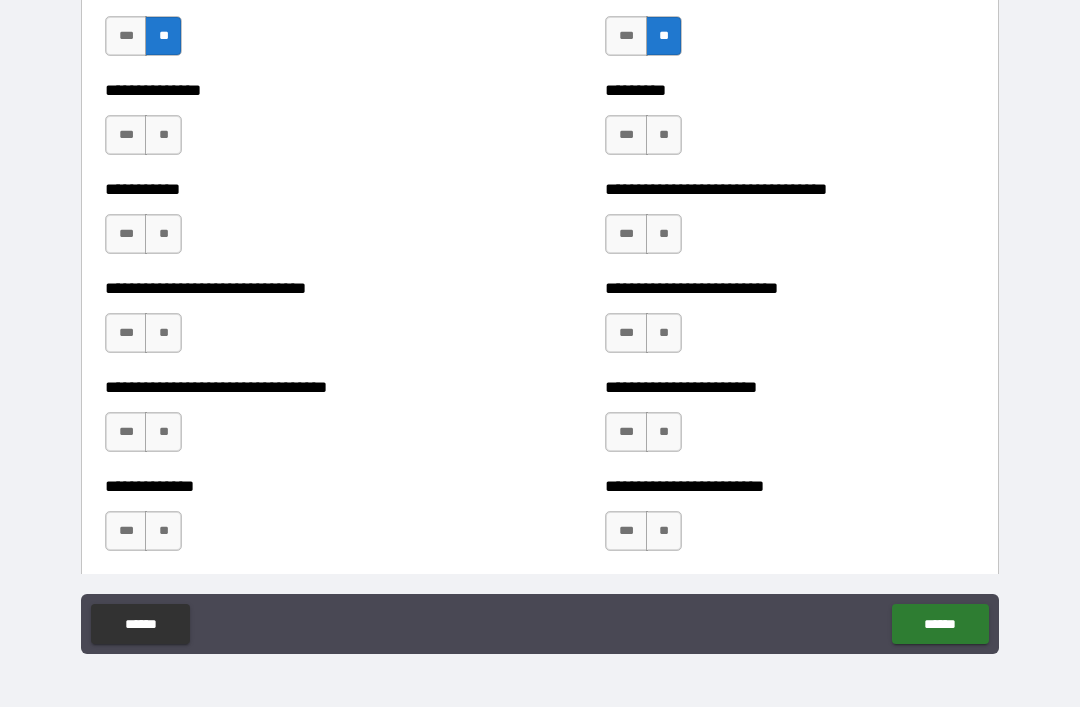 scroll, scrollTop: 5790, scrollLeft: 0, axis: vertical 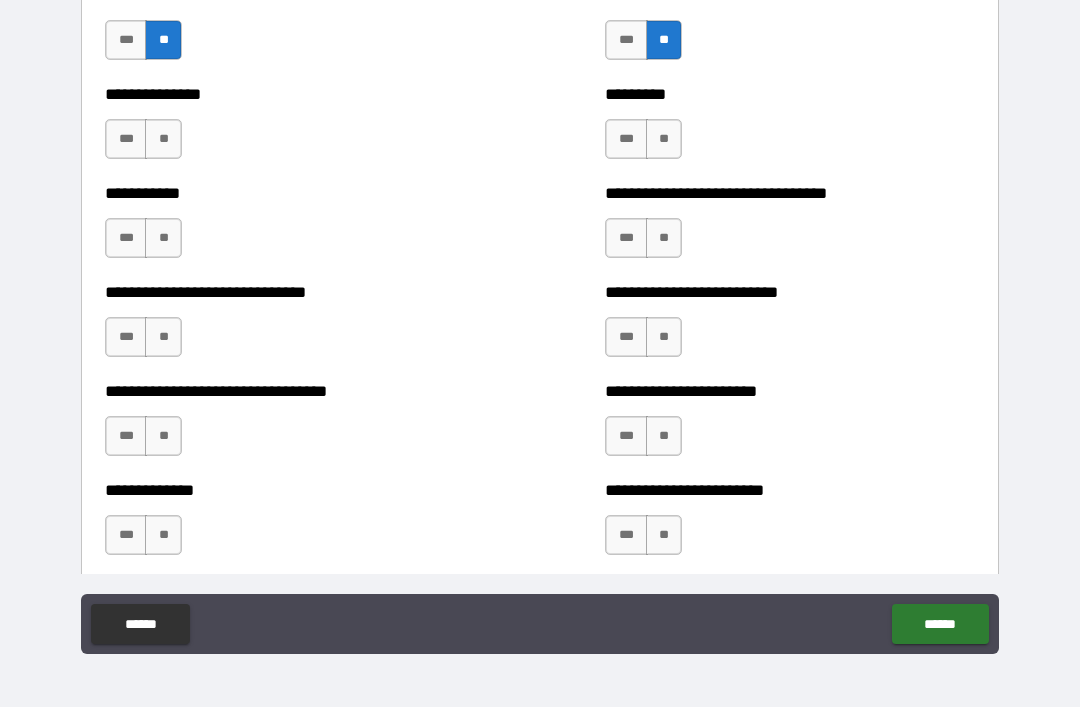 click on "***" at bounding box center (126, 139) 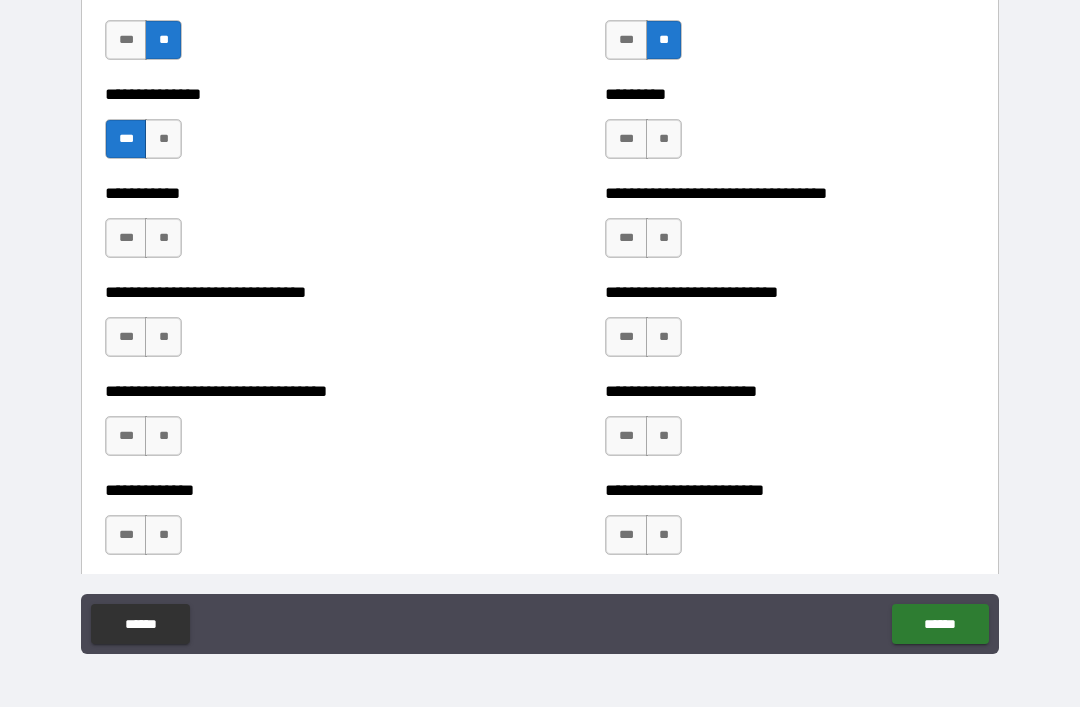 click on "***" at bounding box center [626, 139] 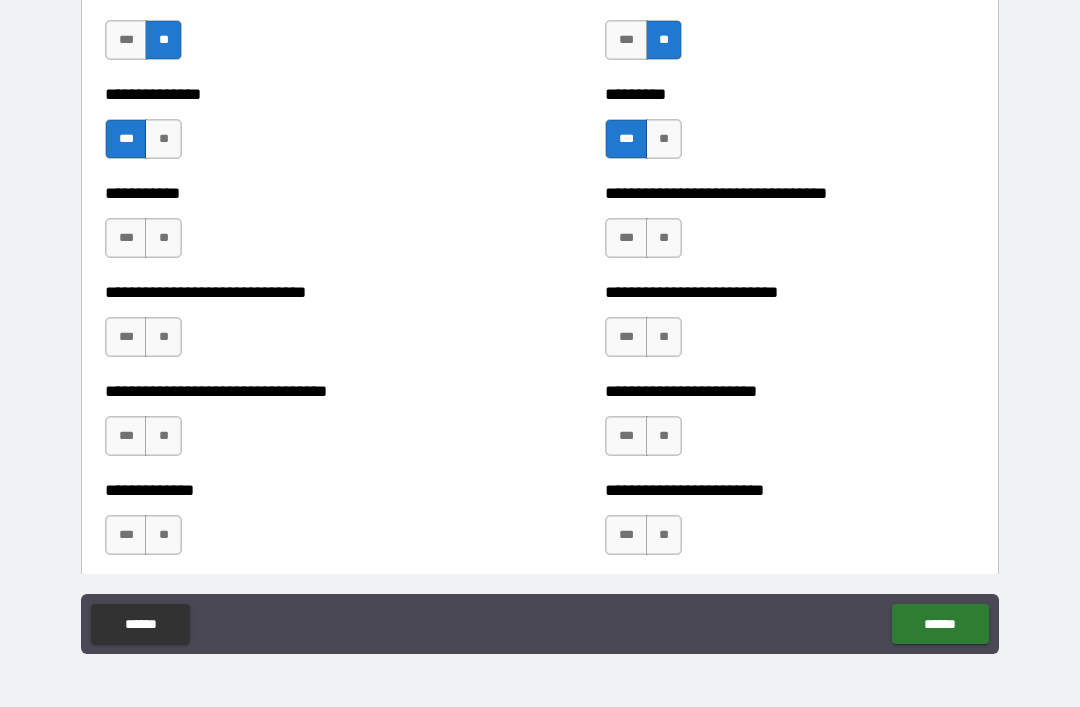 click on "***" at bounding box center [626, 238] 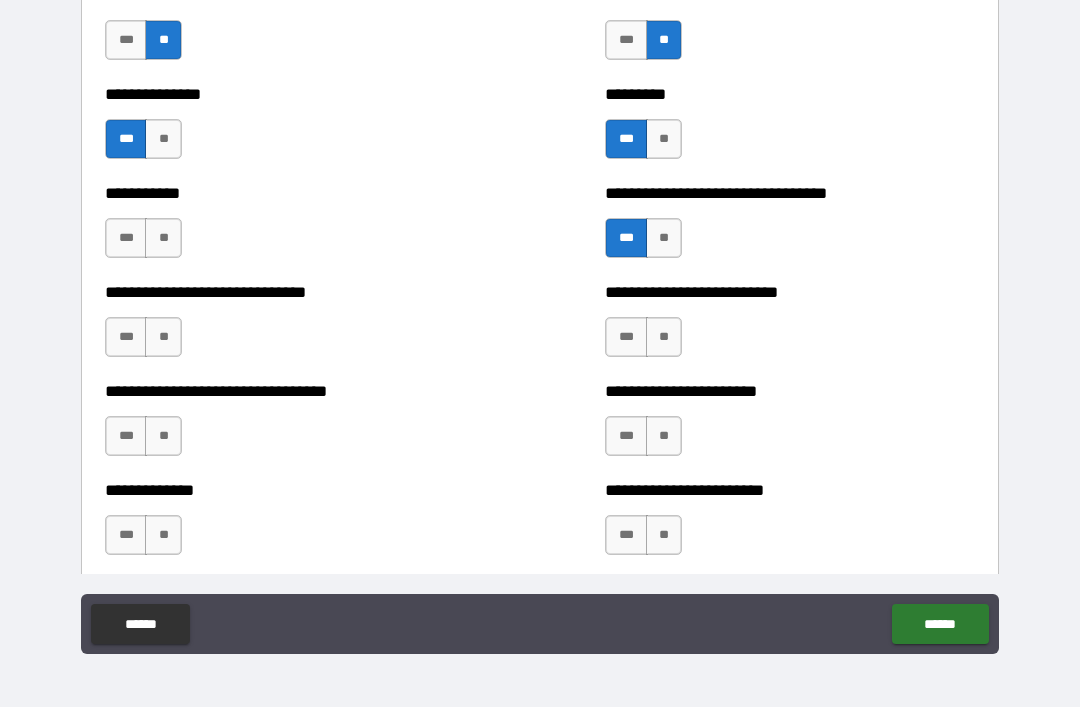 click on "***" at bounding box center [626, 337] 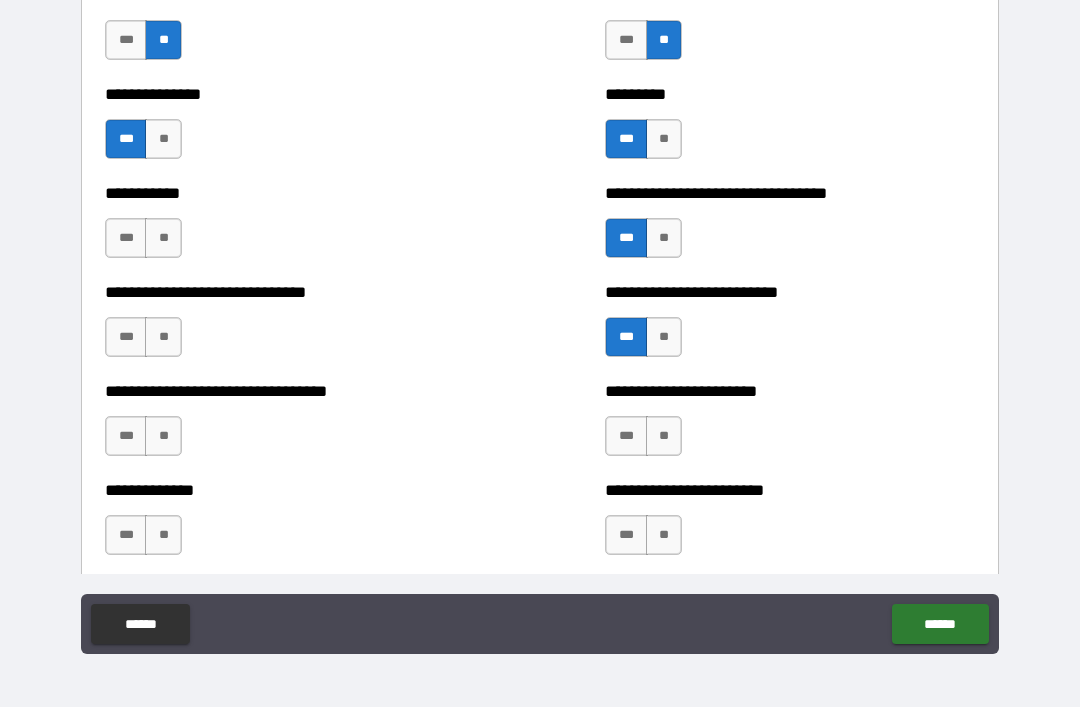 click on "**" at bounding box center [163, 238] 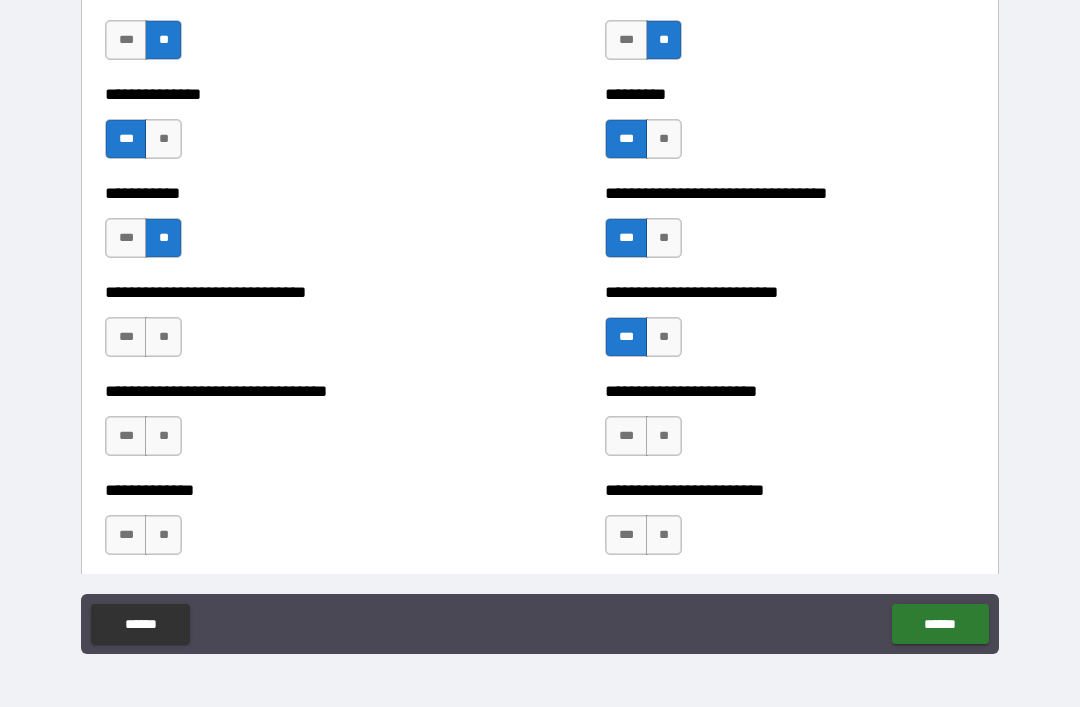 click on "***" at bounding box center (126, 436) 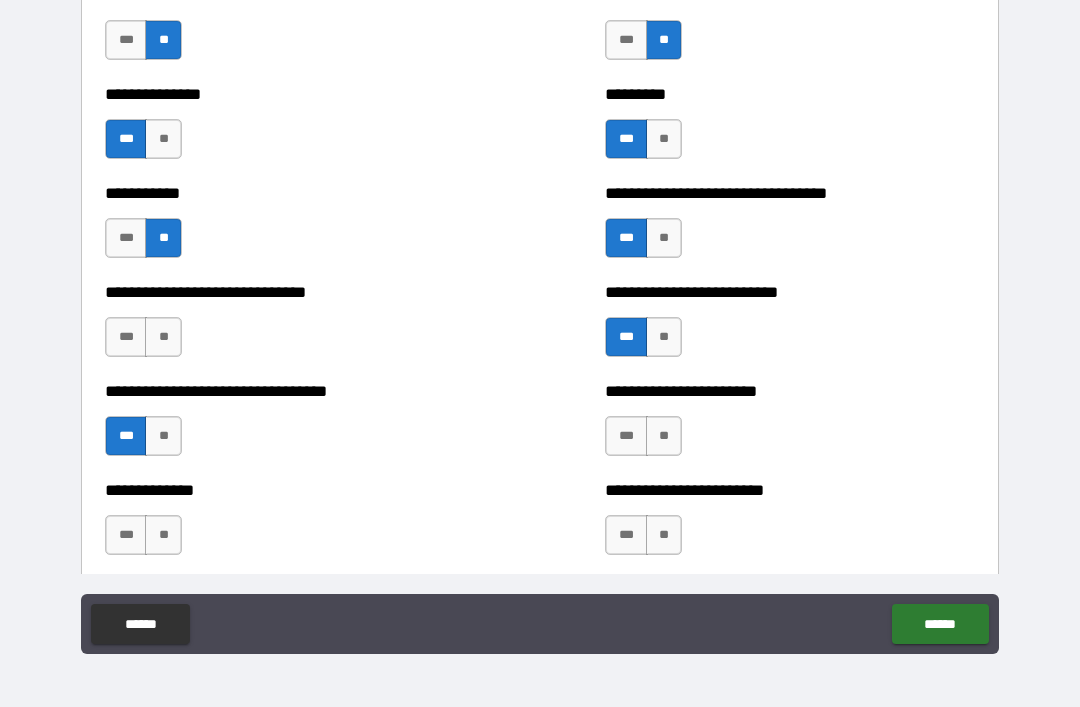 click on "***" at bounding box center [126, 337] 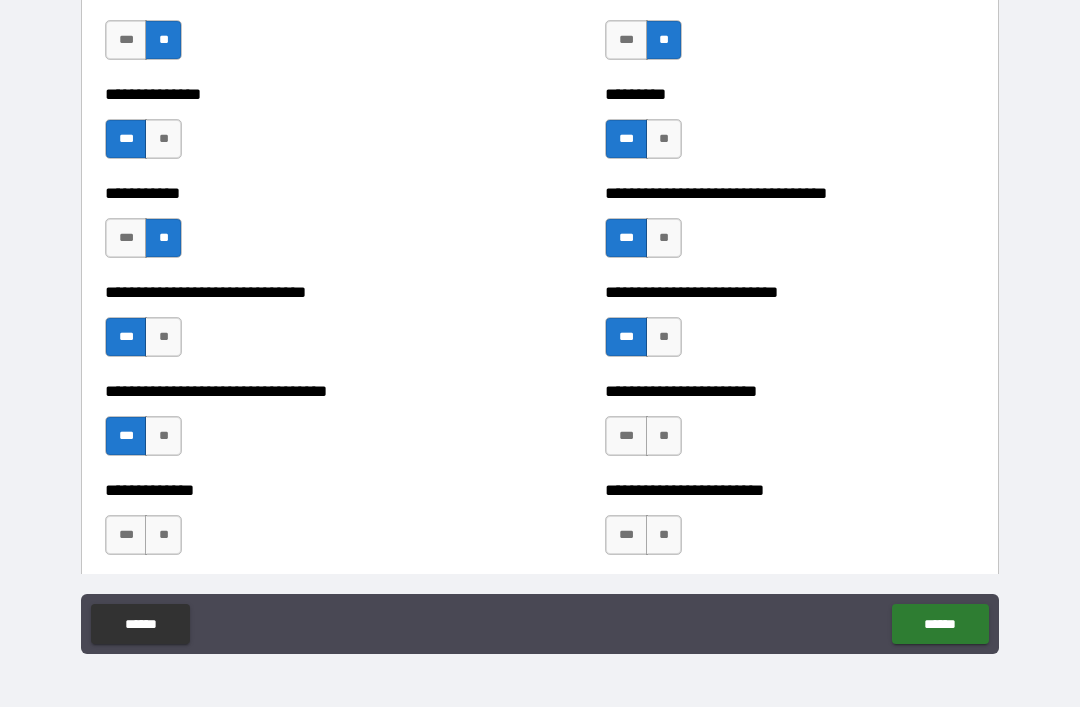 click on "**" at bounding box center [664, 436] 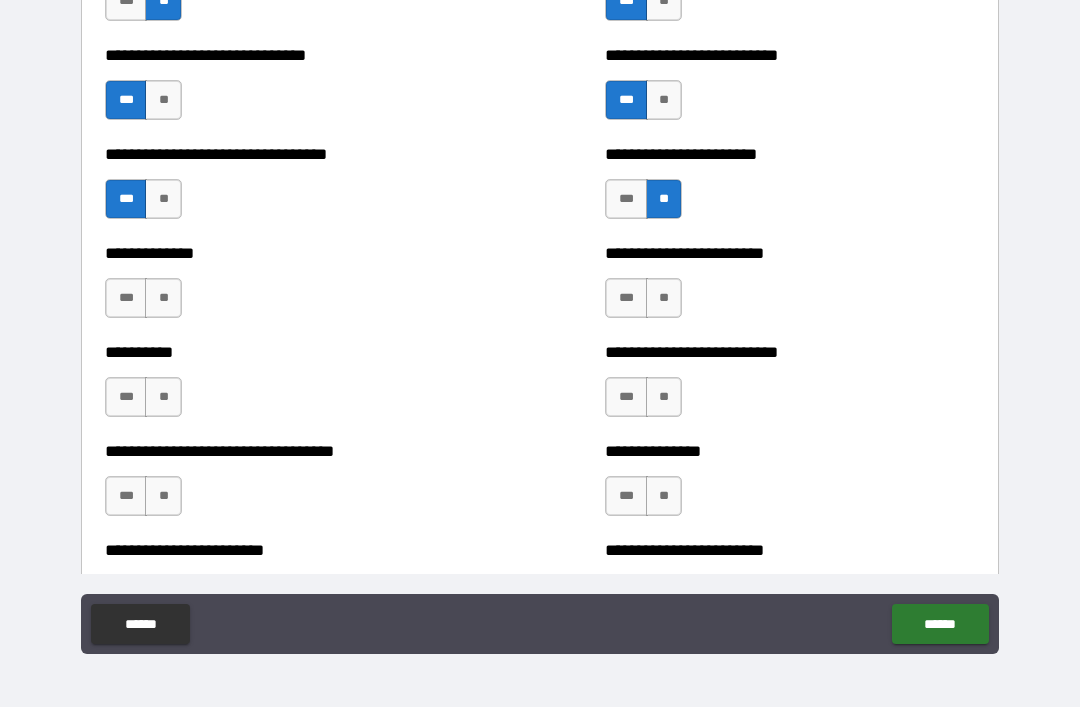 scroll, scrollTop: 6025, scrollLeft: 0, axis: vertical 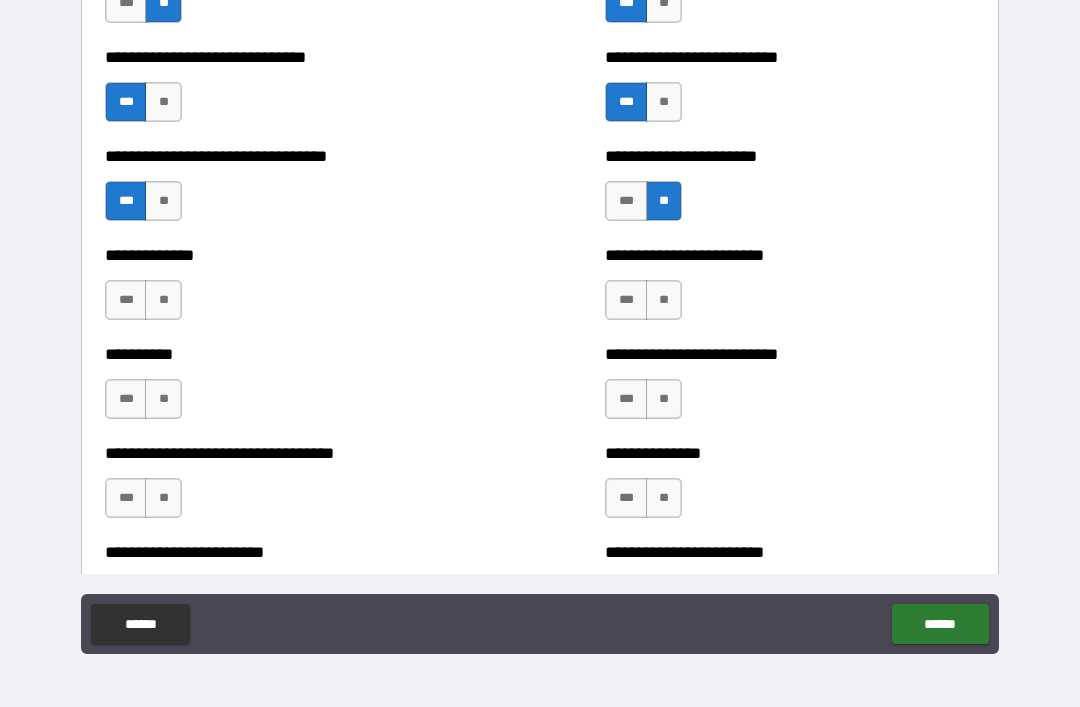 click on "***" at bounding box center (626, 399) 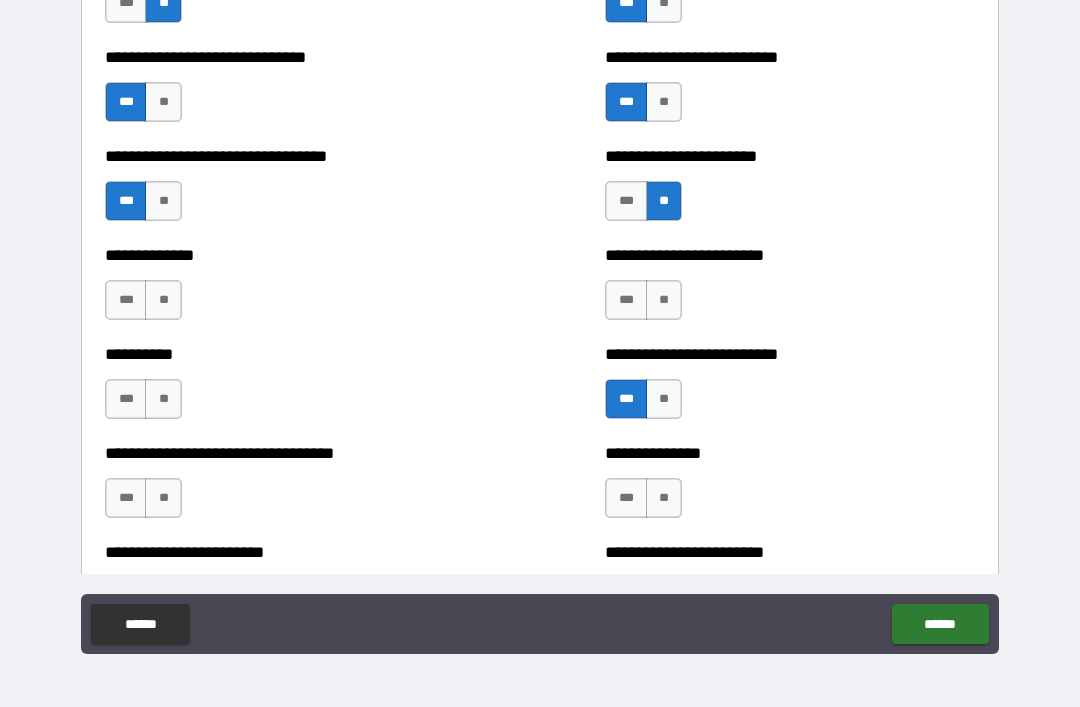 click on "**" at bounding box center (664, 399) 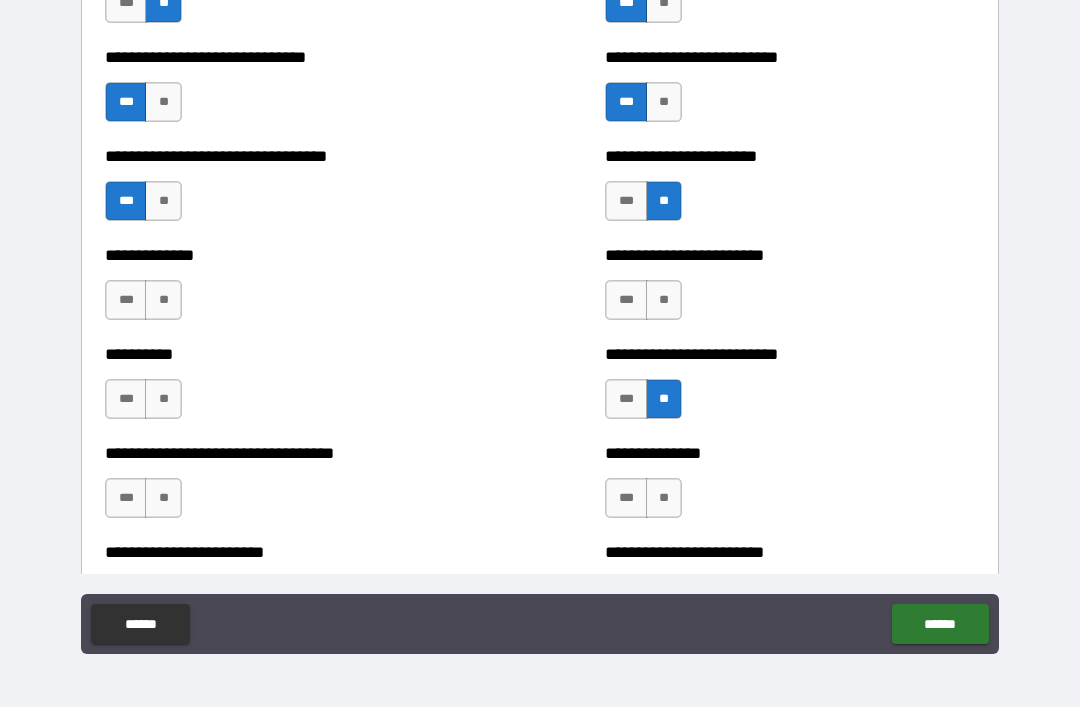 click on "**" at bounding box center [664, 300] 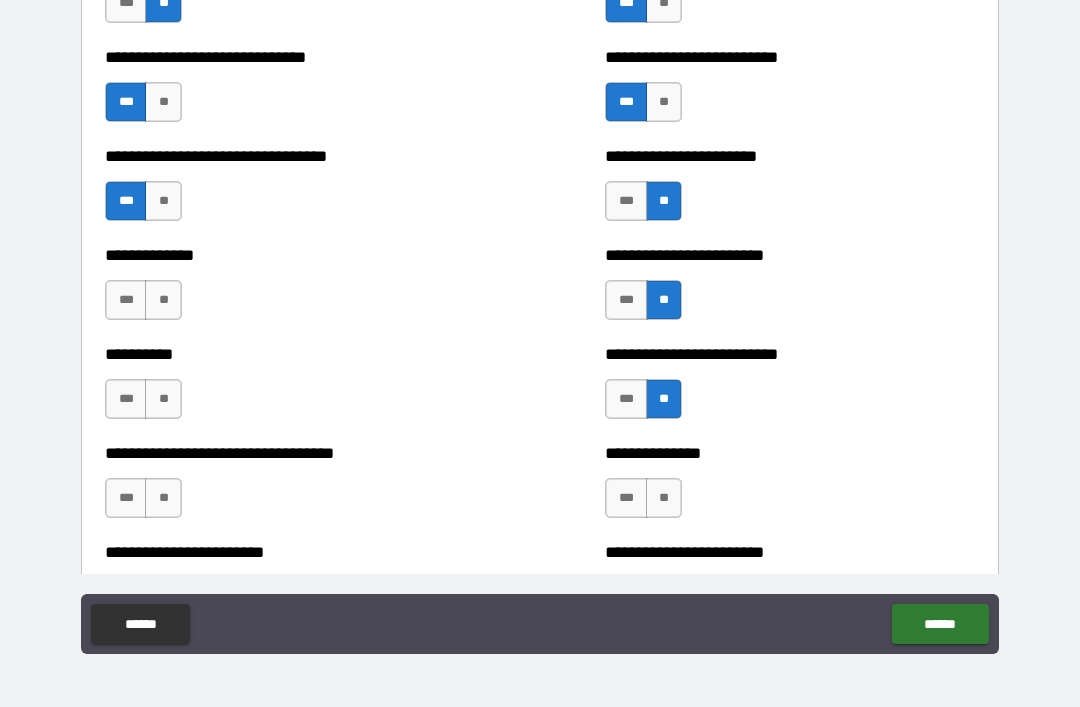 click on "**" at bounding box center [163, 300] 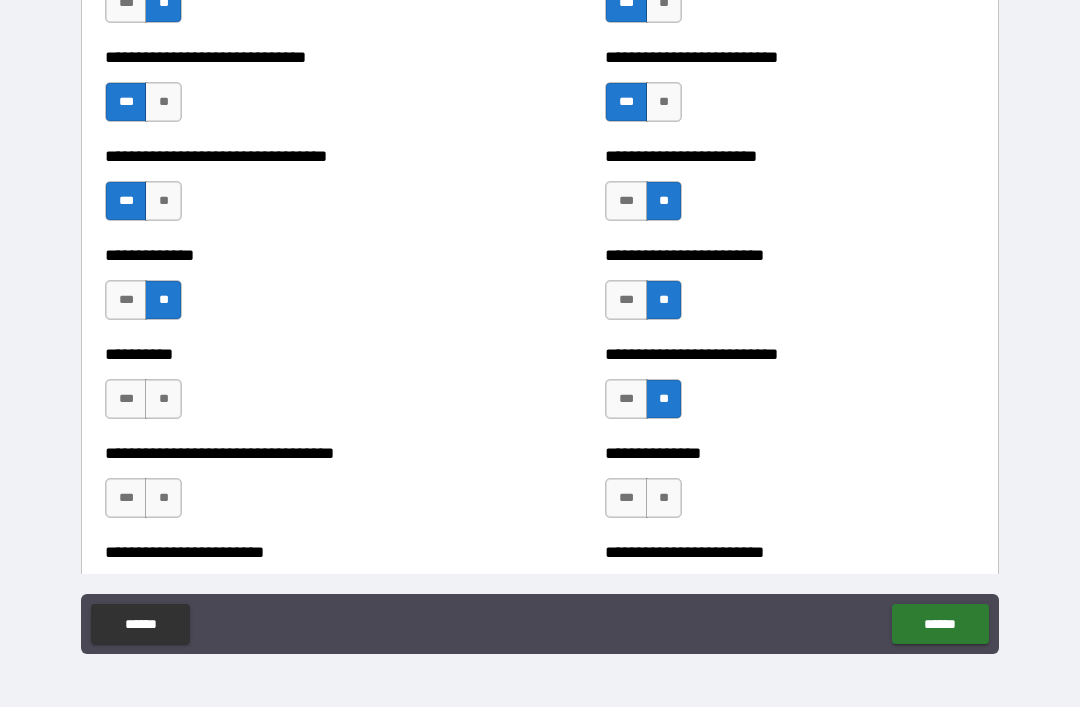 click on "**" at bounding box center [163, 399] 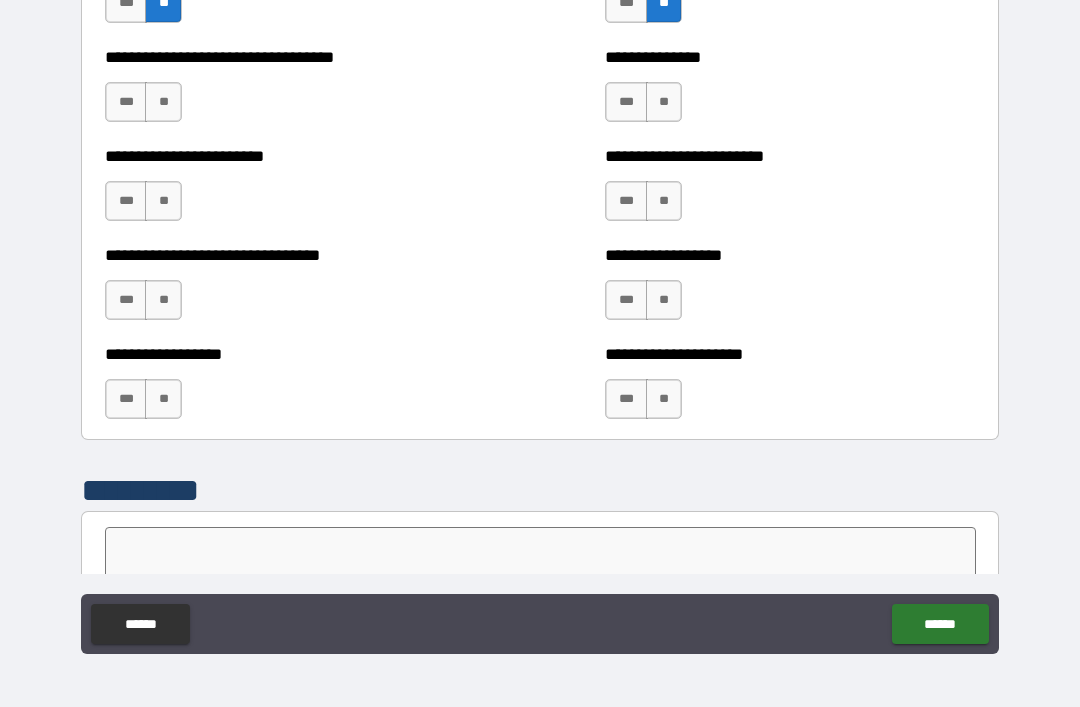 scroll, scrollTop: 6415, scrollLeft: 0, axis: vertical 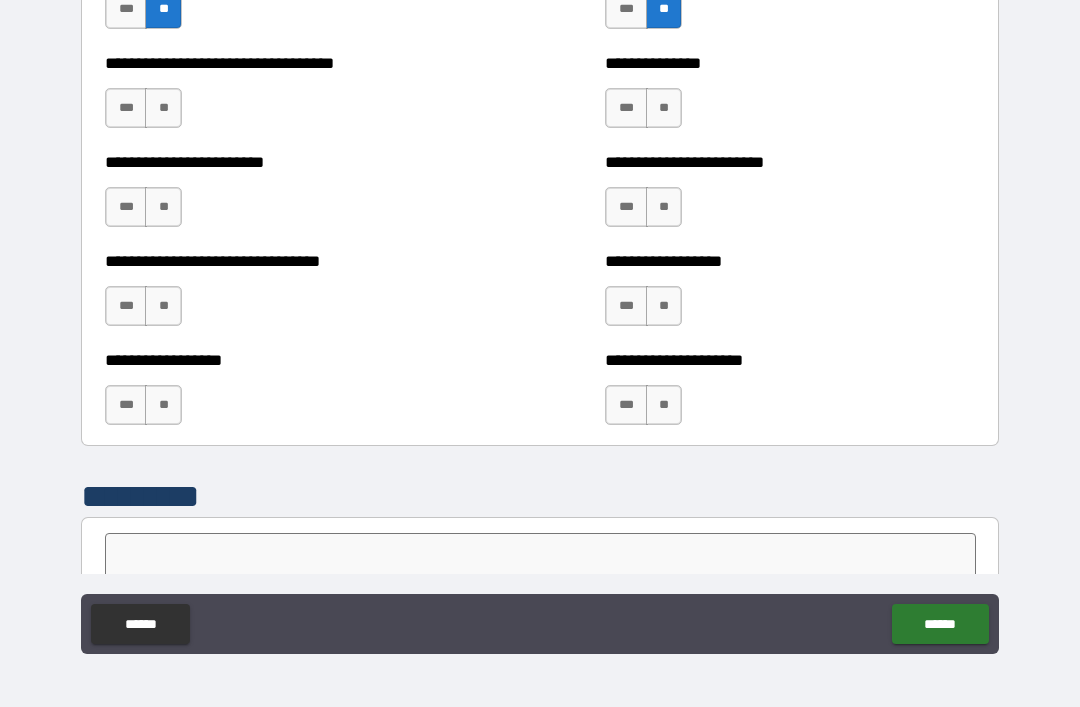 click on "**" at bounding box center (163, 108) 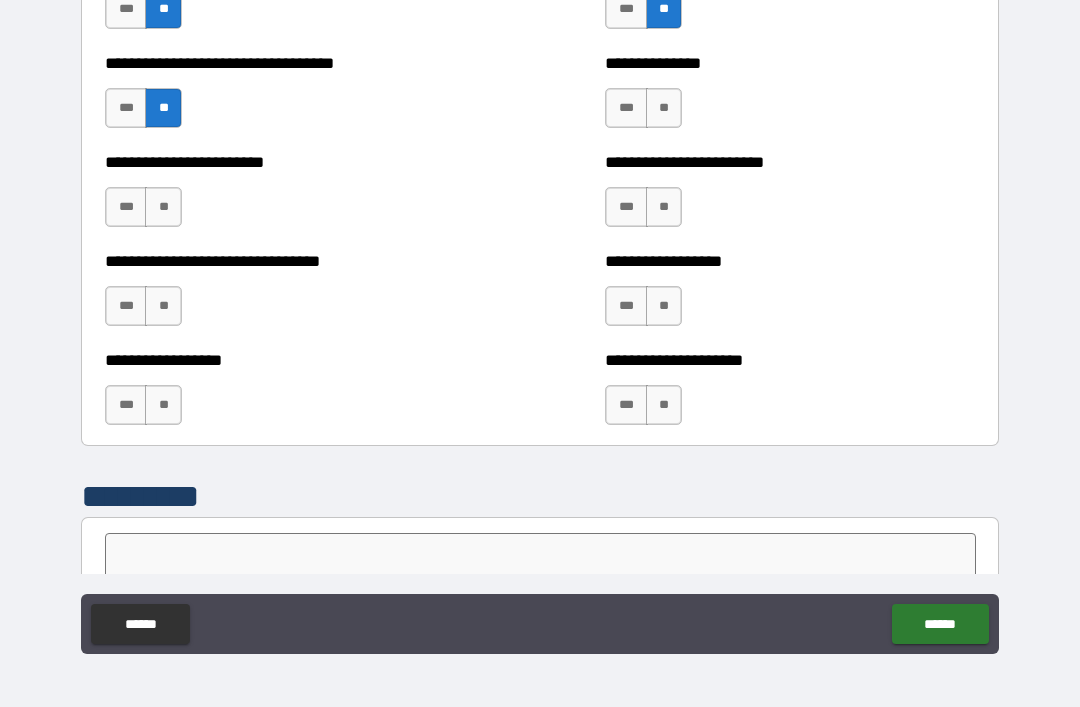 click on "**" at bounding box center [163, 207] 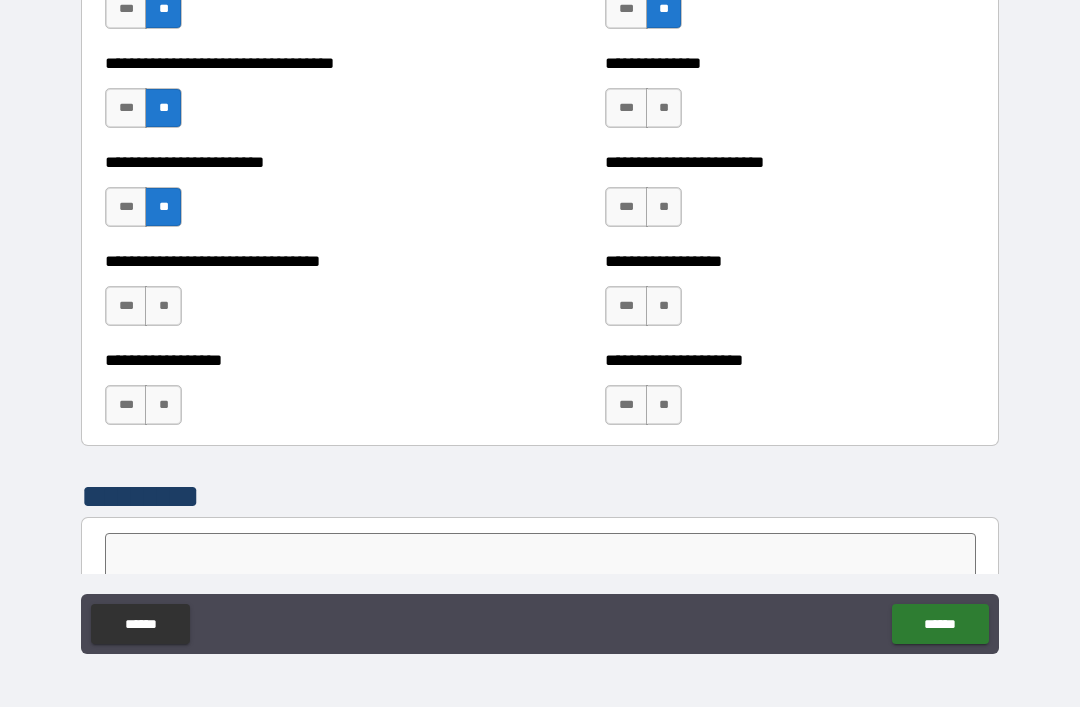 click on "***" at bounding box center [126, 306] 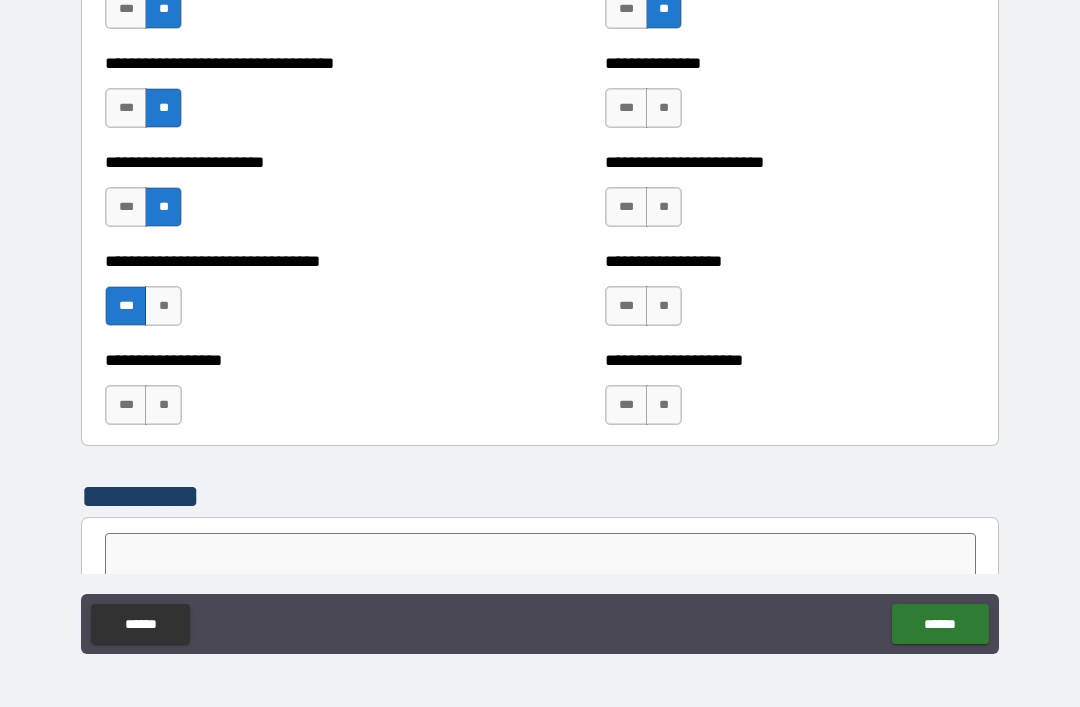 click on "***" at bounding box center (126, 405) 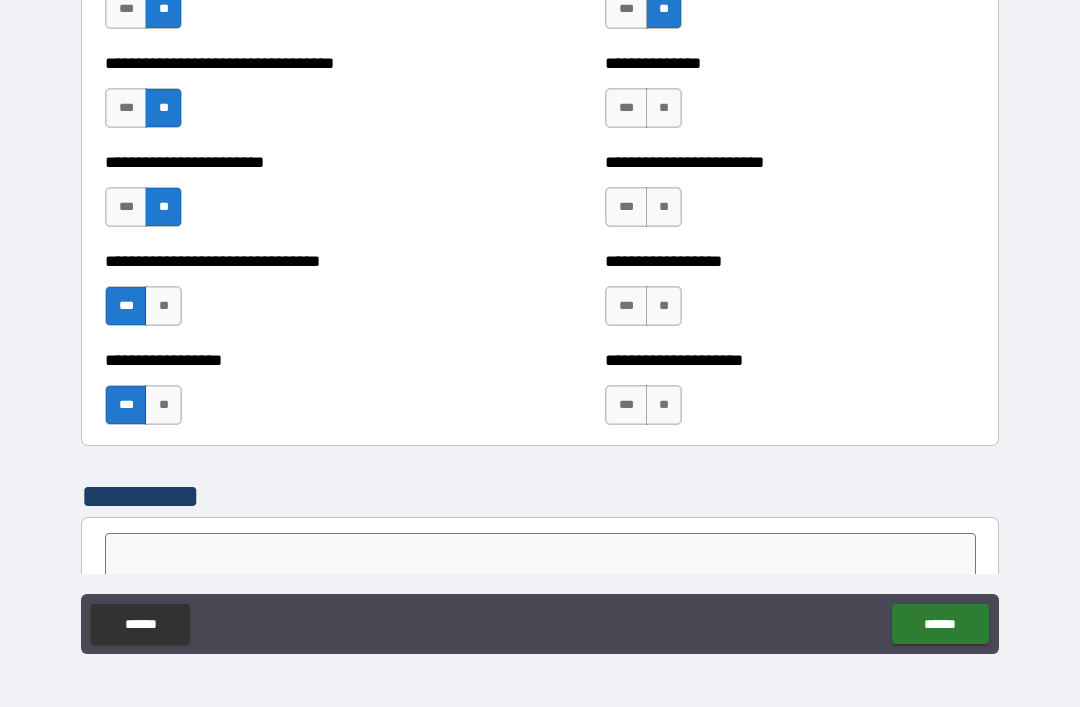 click on "**" at bounding box center [163, 405] 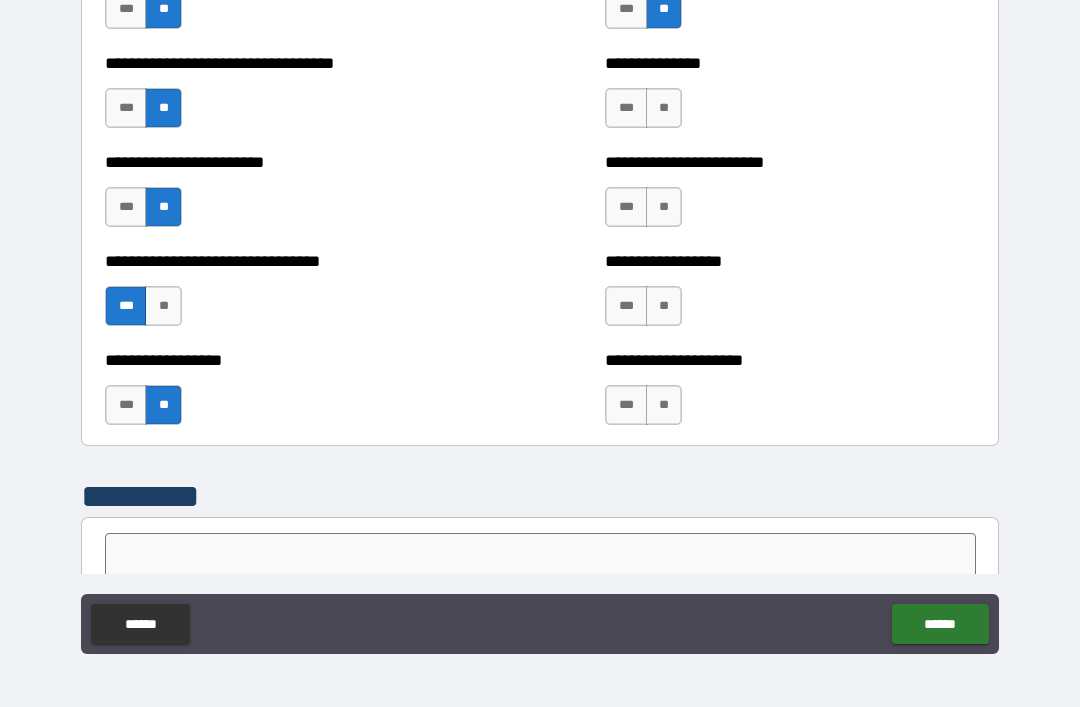 click on "***" at bounding box center (626, 405) 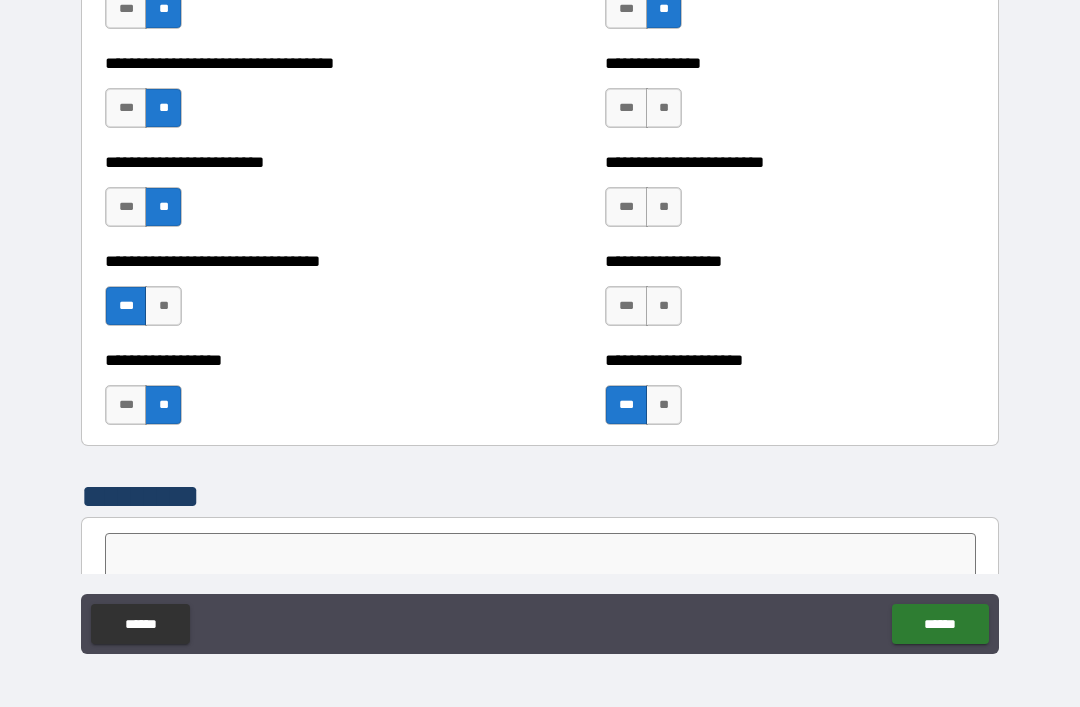 click on "***" at bounding box center (626, 306) 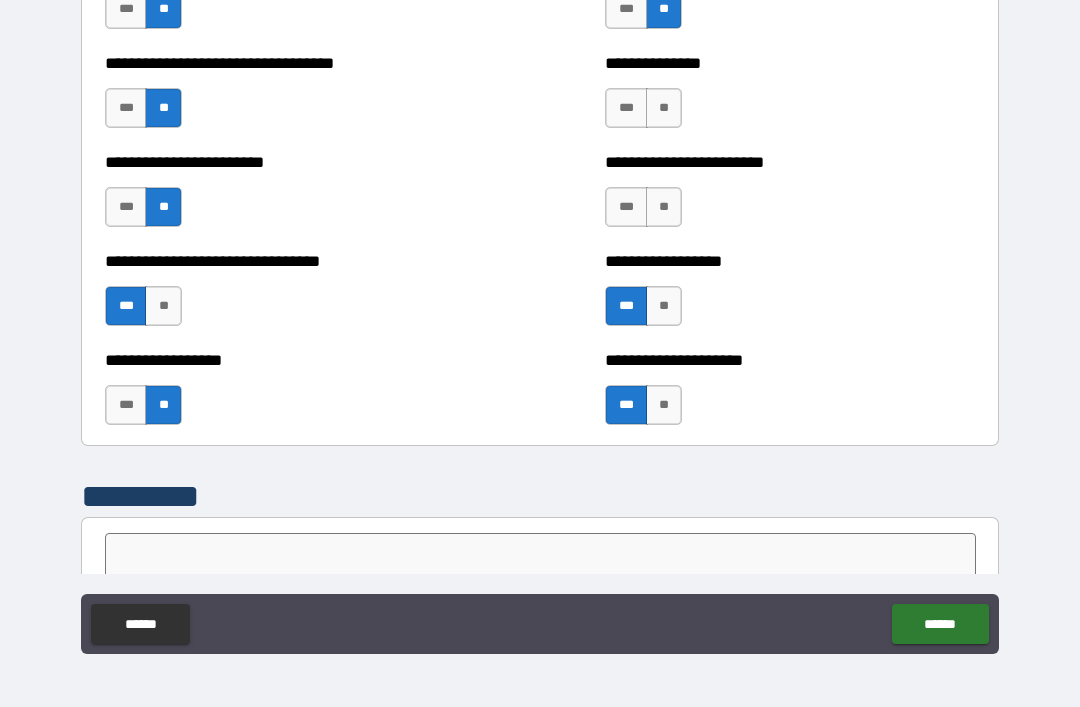 click on "**" at bounding box center (664, 207) 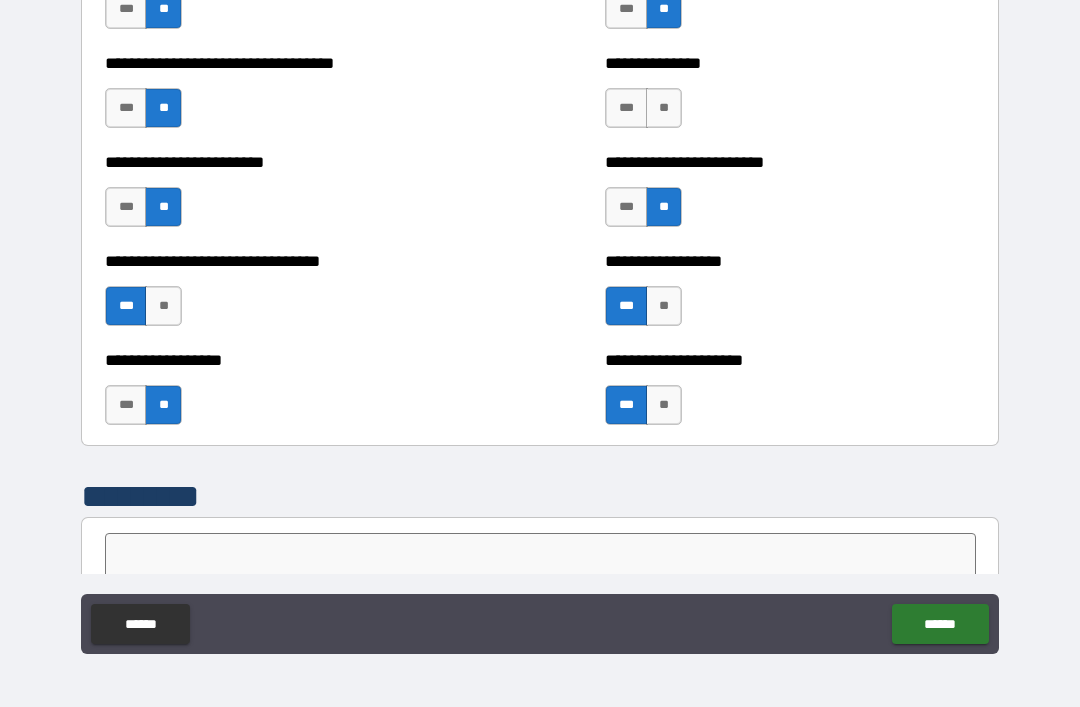 click on "***" at bounding box center [626, 108] 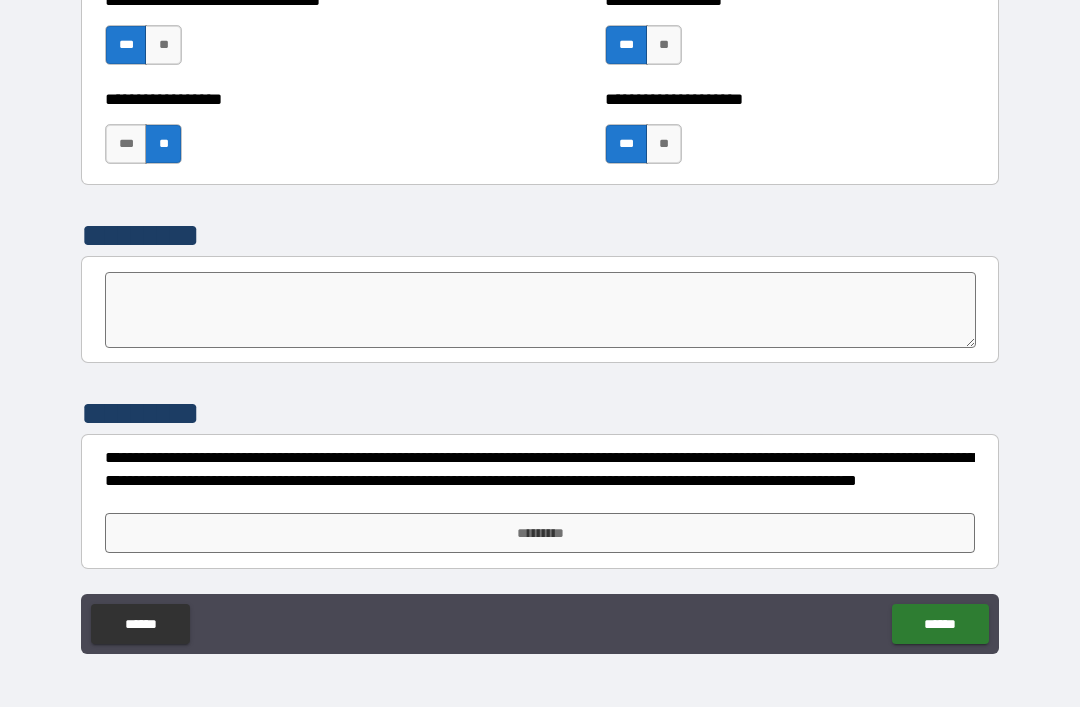 scroll, scrollTop: 6676, scrollLeft: 0, axis: vertical 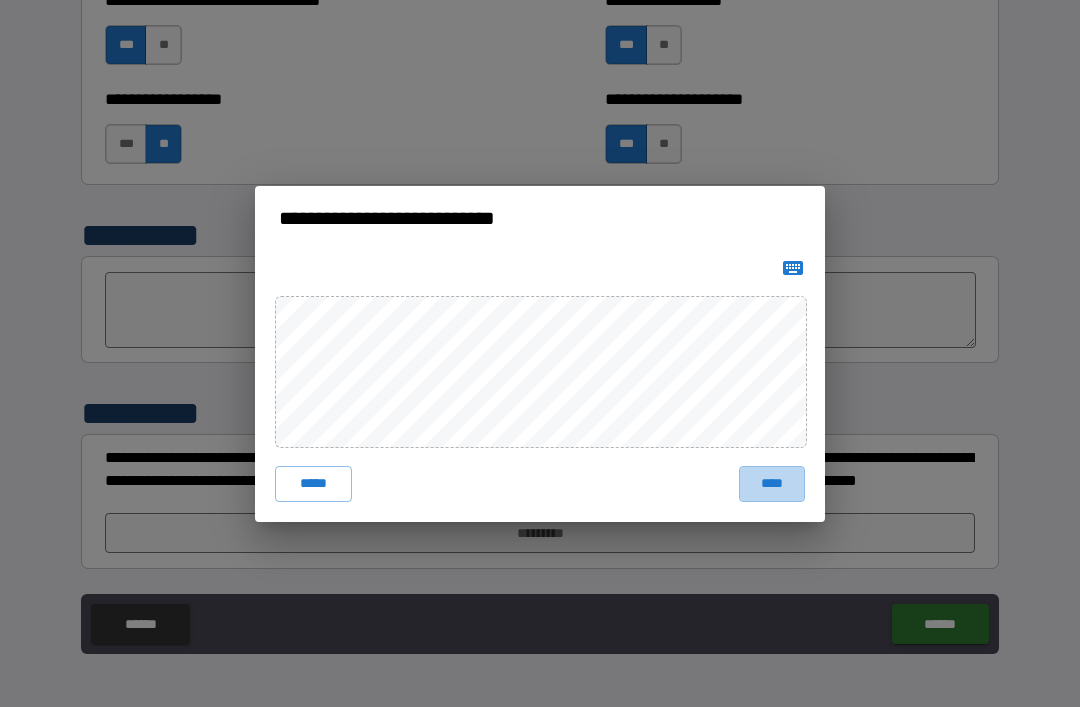 click on "****" at bounding box center [772, 484] 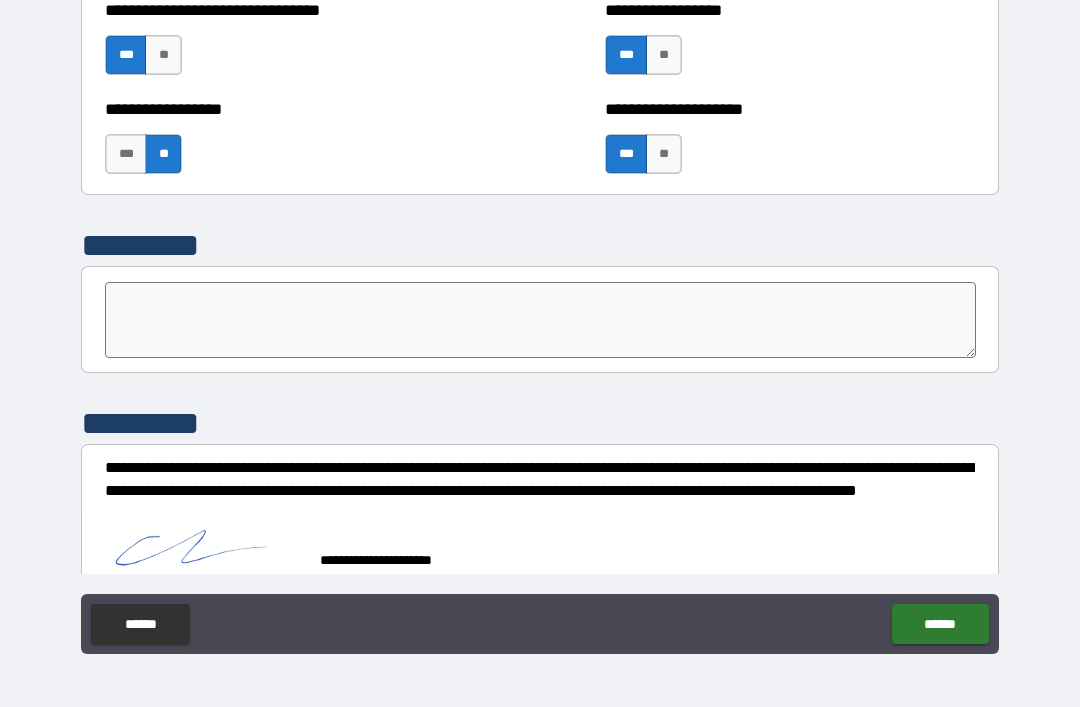 click on "******" at bounding box center (940, 624) 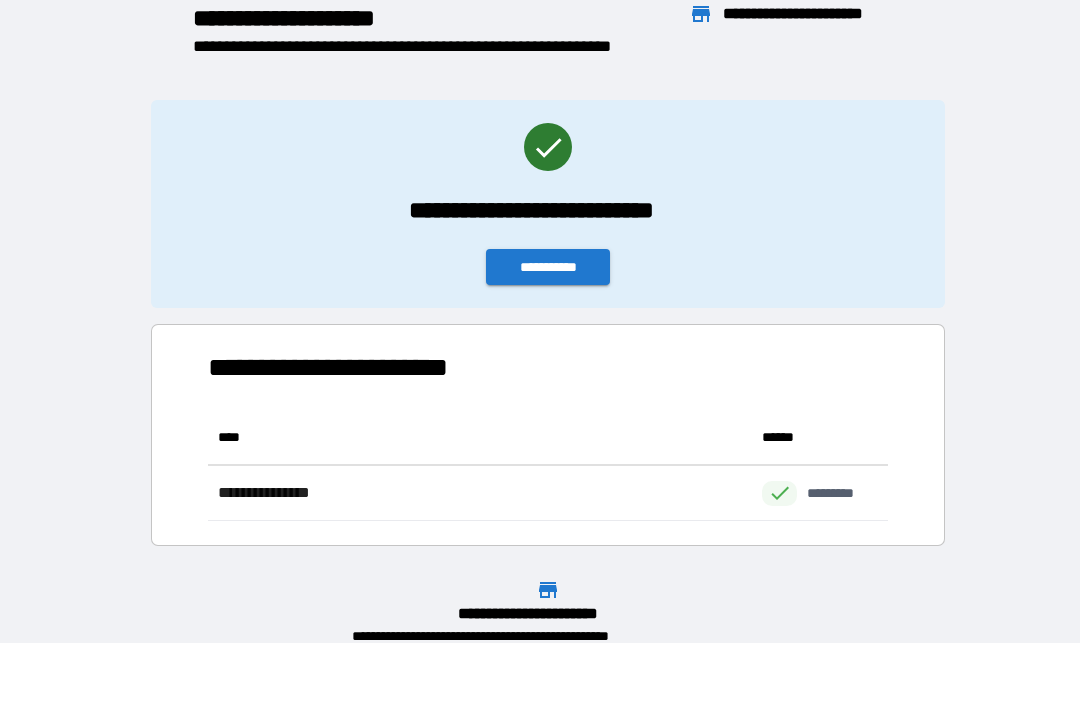 scroll, scrollTop: 1, scrollLeft: 1, axis: both 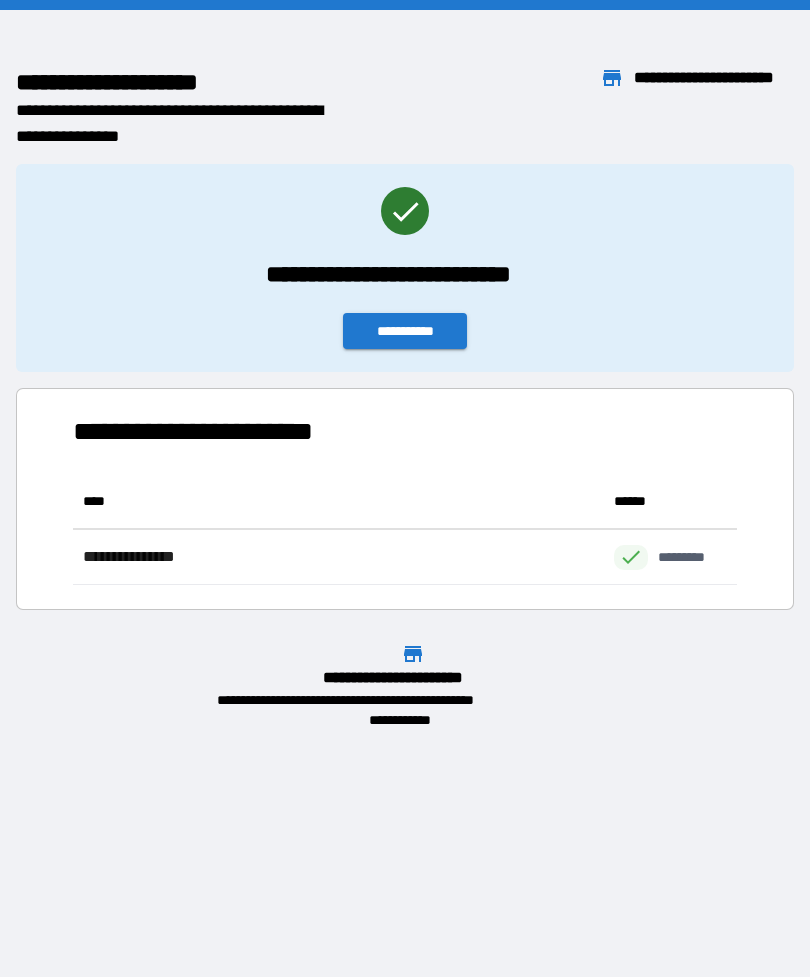 click on "**********" at bounding box center [405, 331] 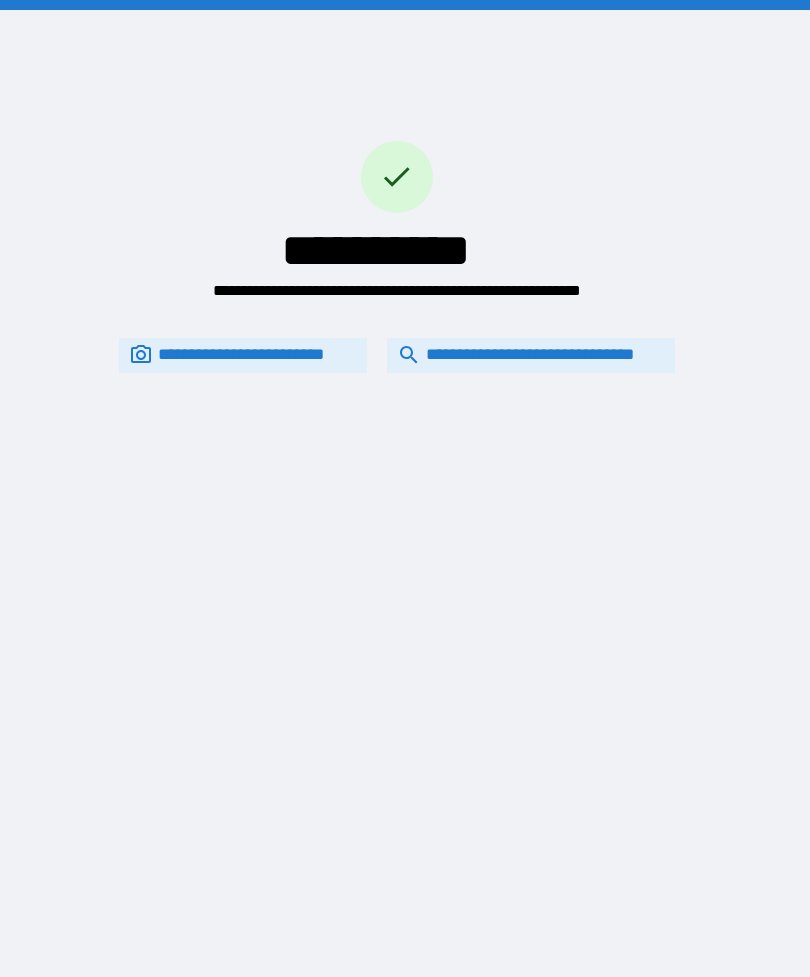 click on "**********" at bounding box center (531, 355) 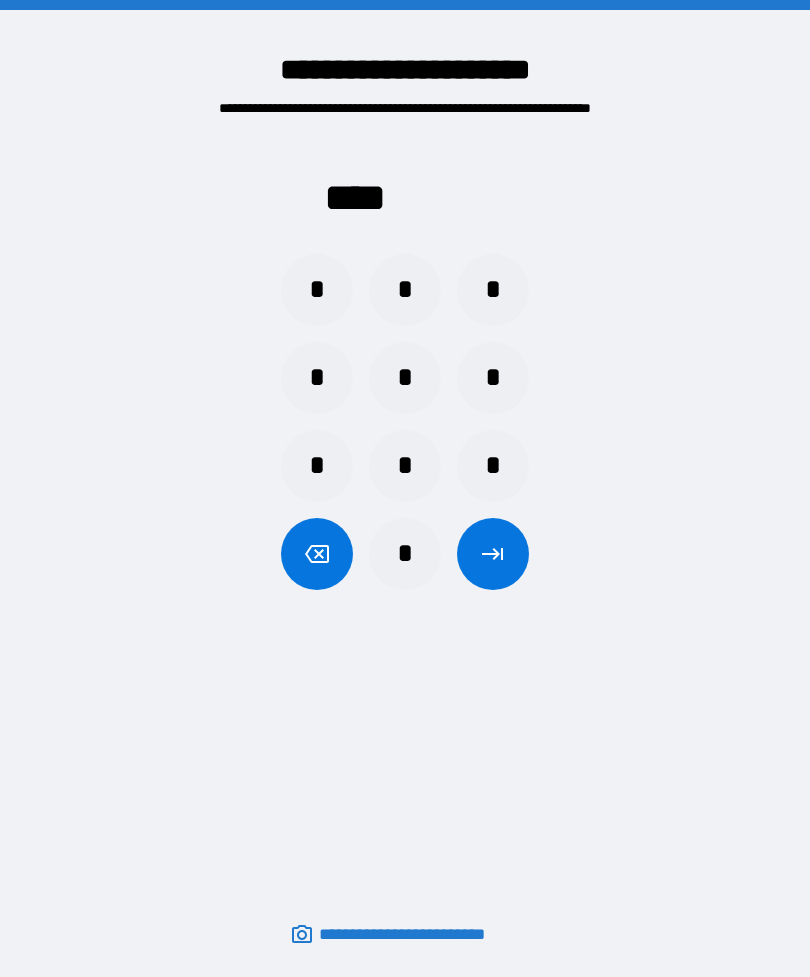 click on "*" at bounding box center [405, 378] 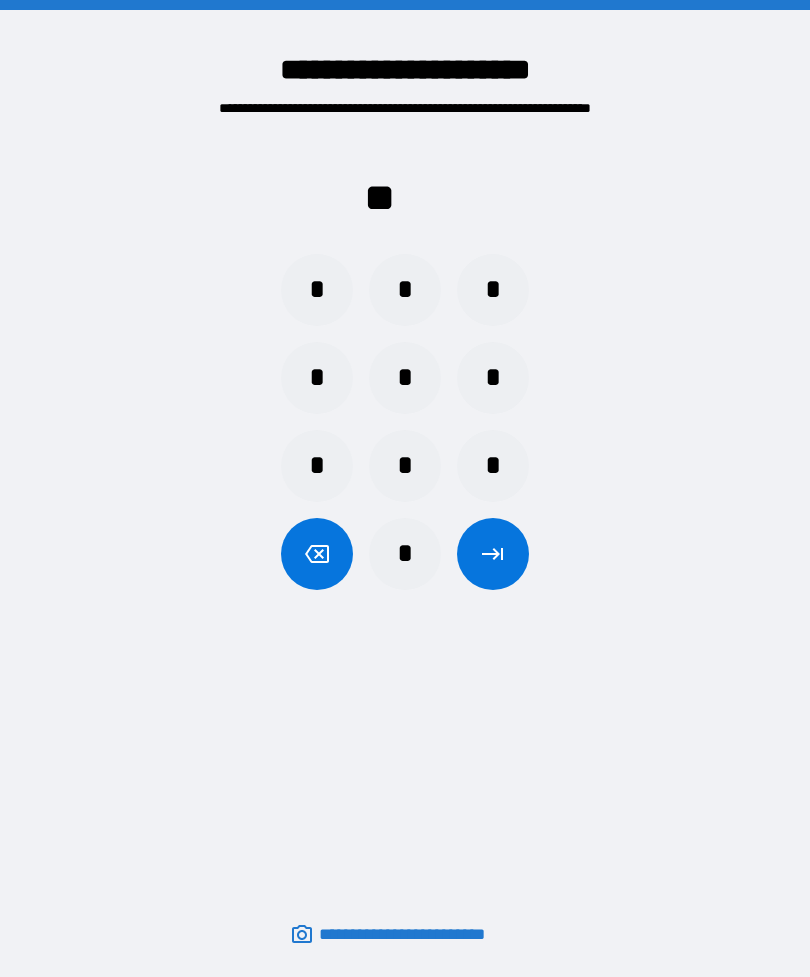 click on "*" at bounding box center (405, 554) 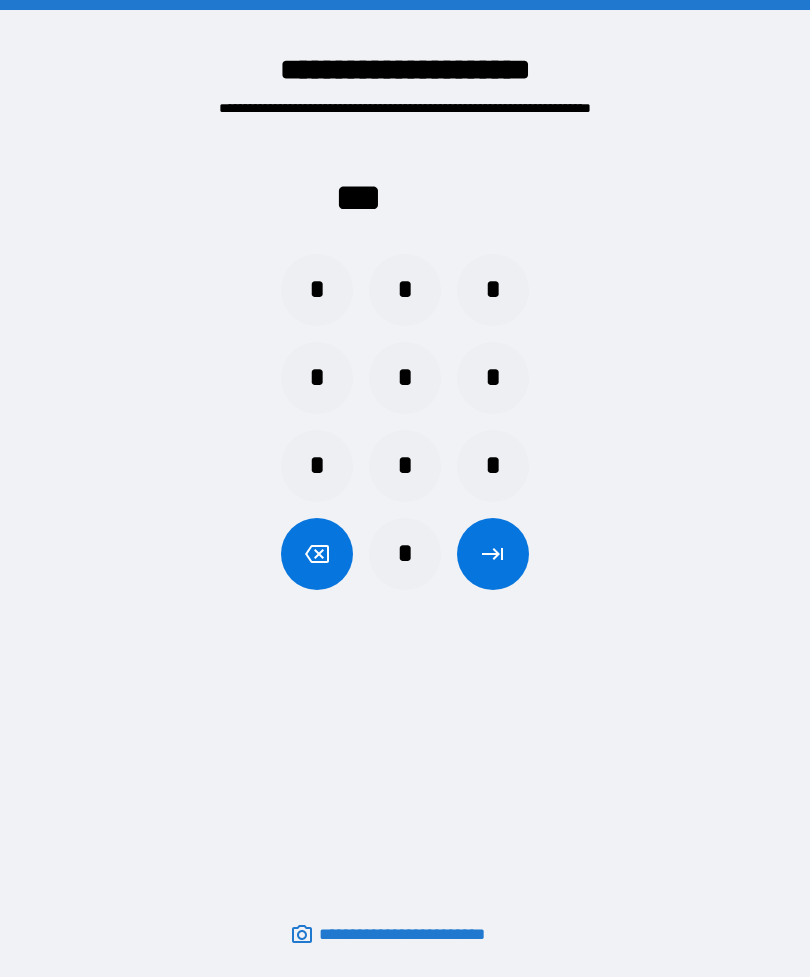 click on "*" at bounding box center (317, 290) 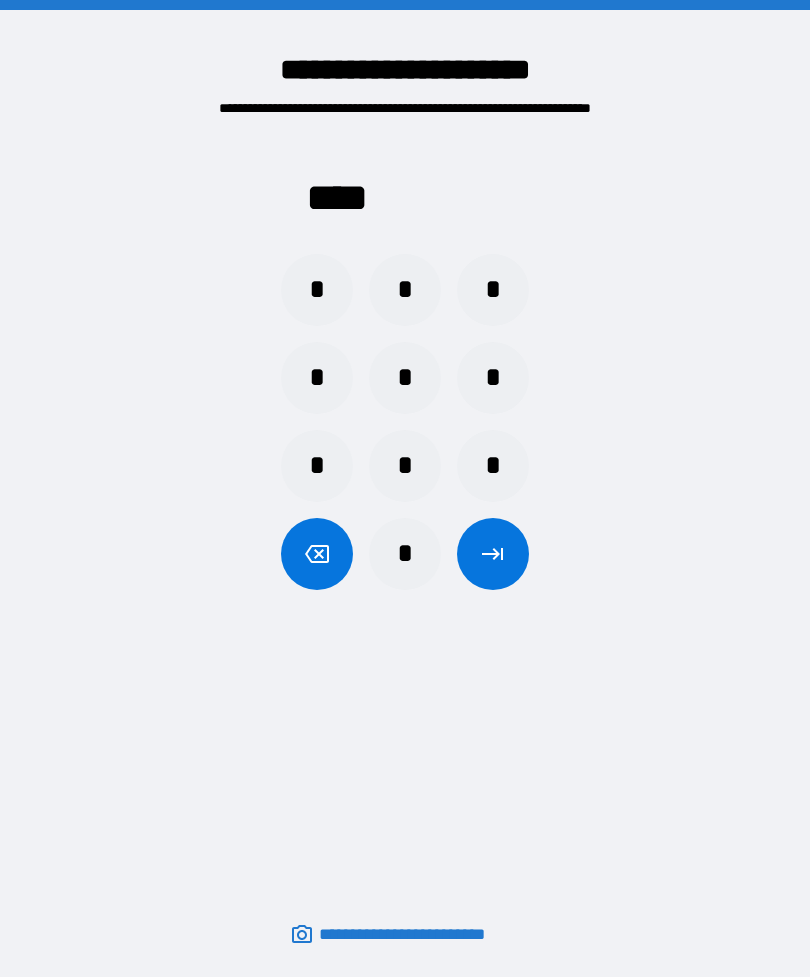 click at bounding box center [493, 554] 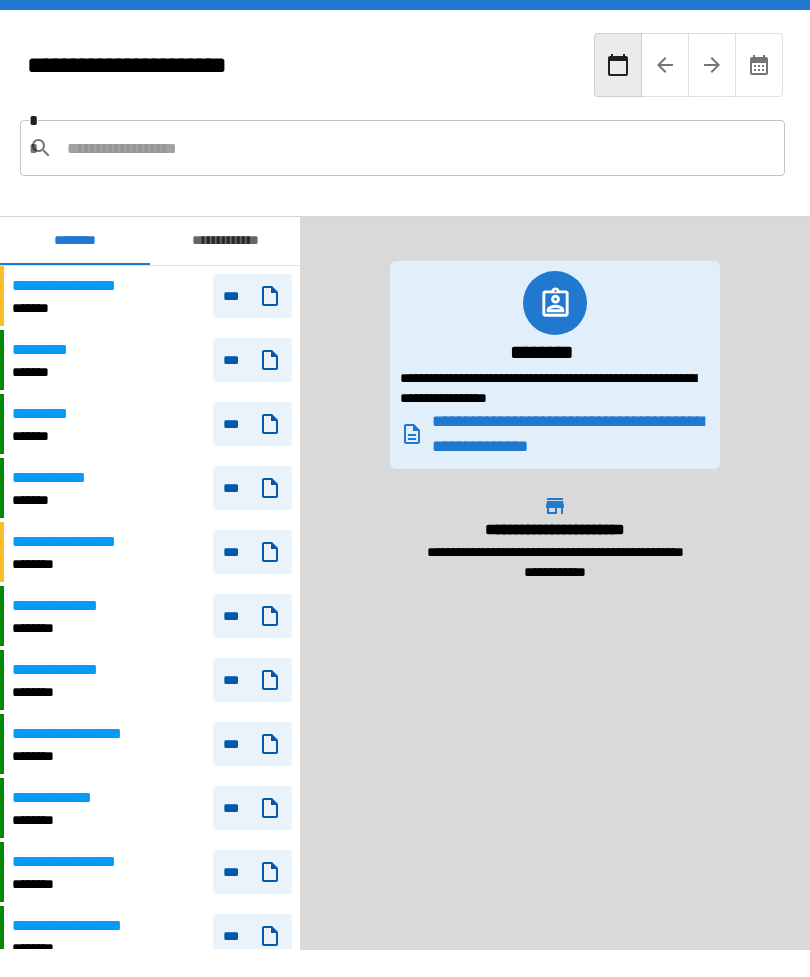 scroll, scrollTop: 480, scrollLeft: 0, axis: vertical 